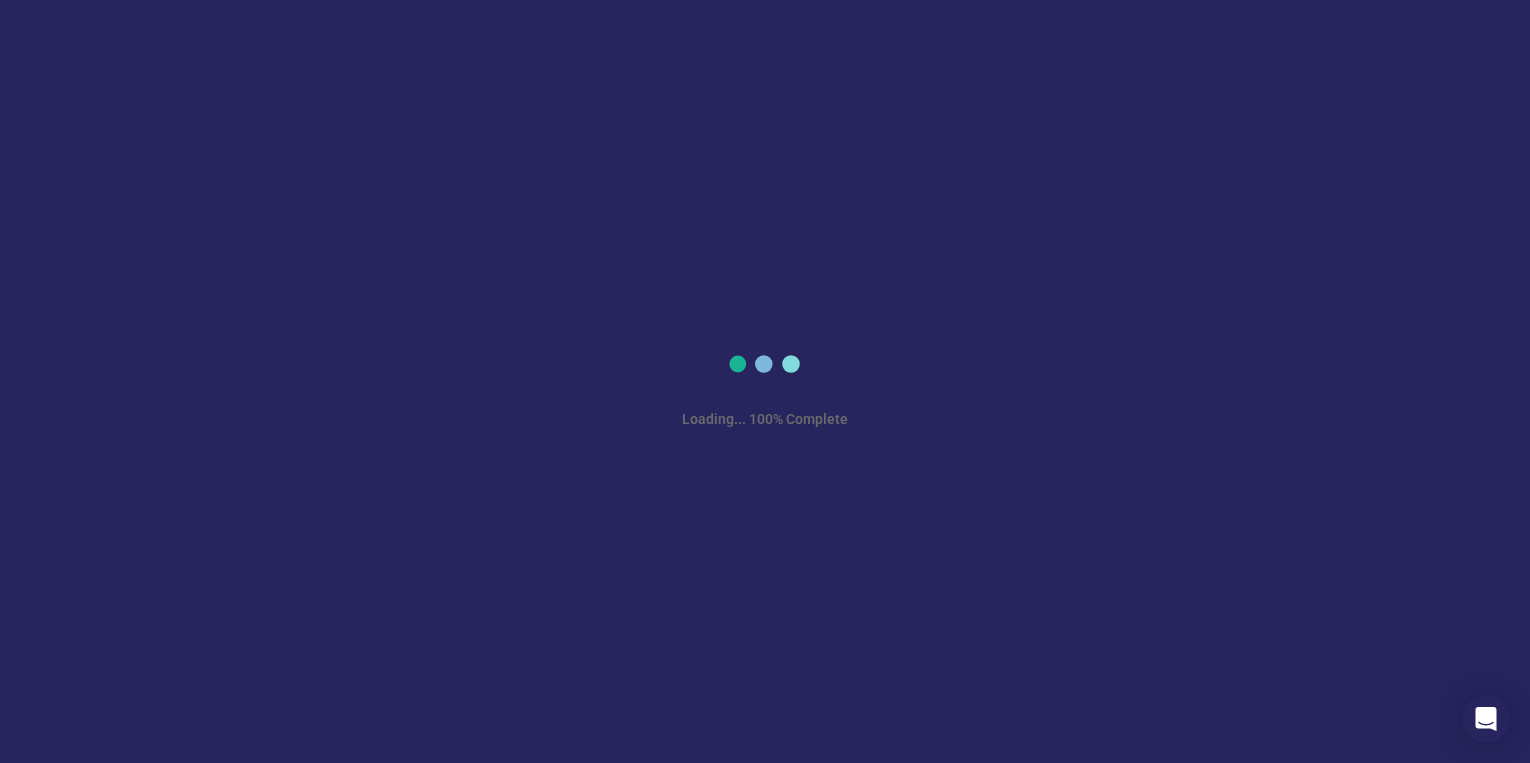 scroll, scrollTop: 0, scrollLeft: 0, axis: both 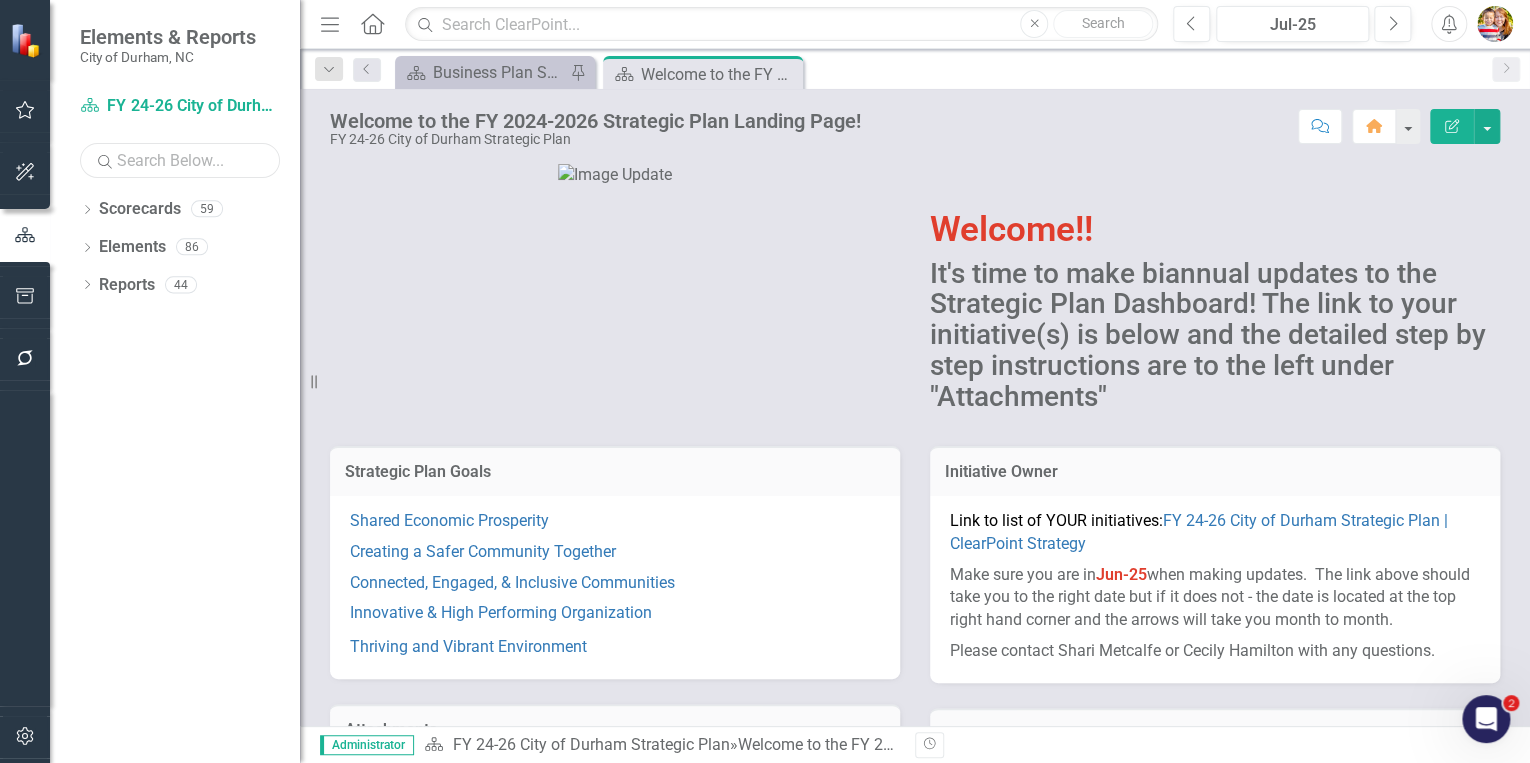 click at bounding box center [180, 160] 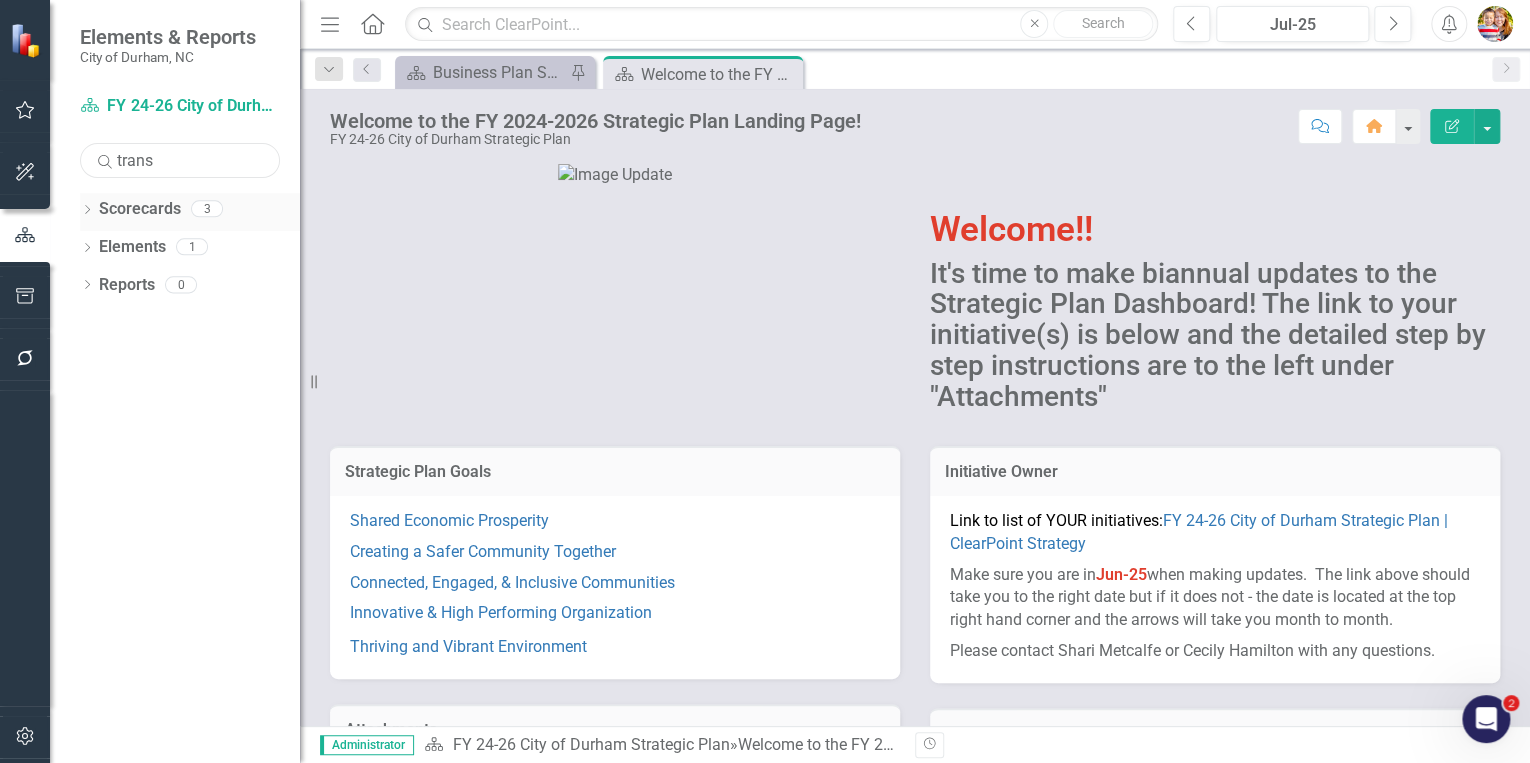 type on "trans" 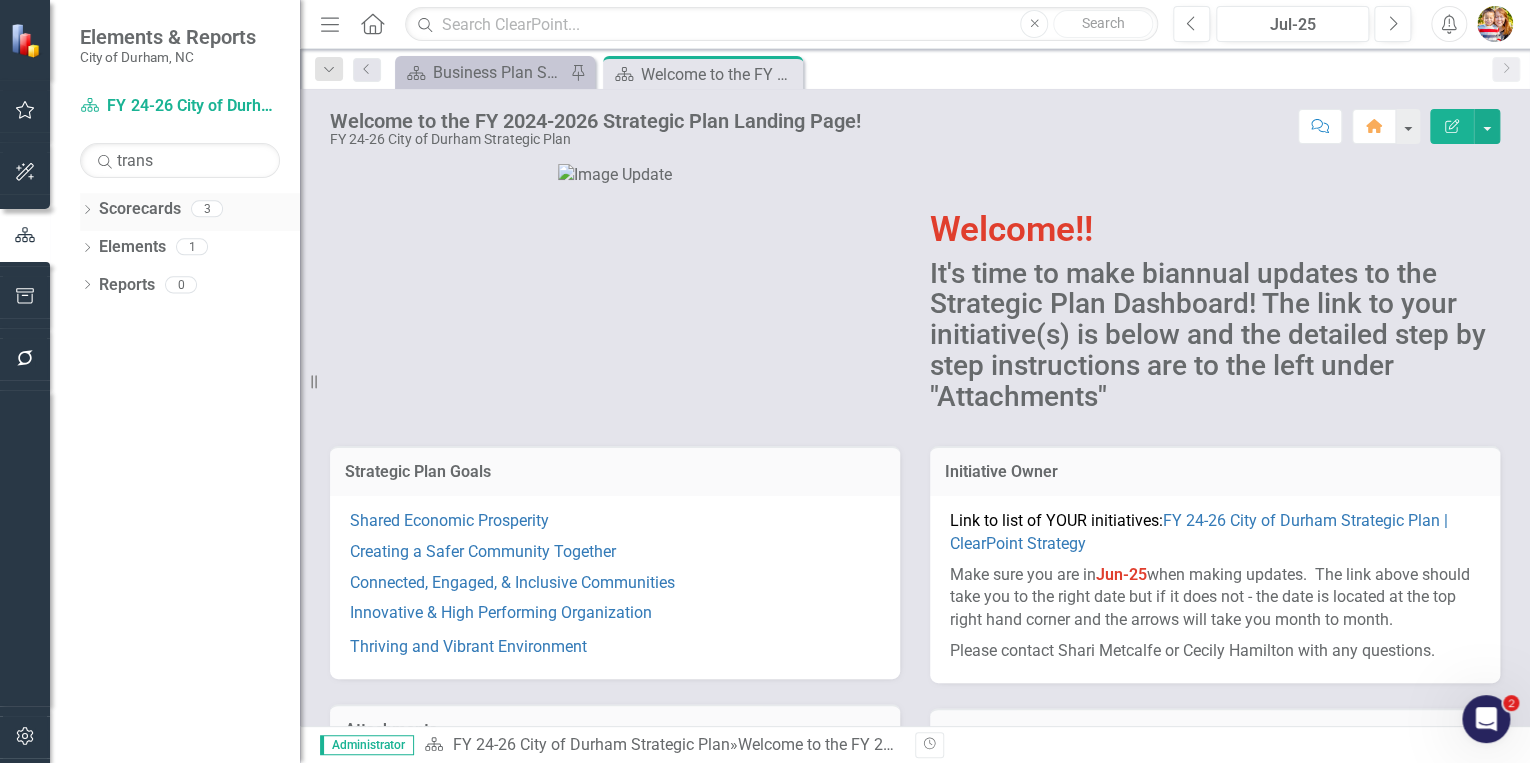 click on "Dropdown" 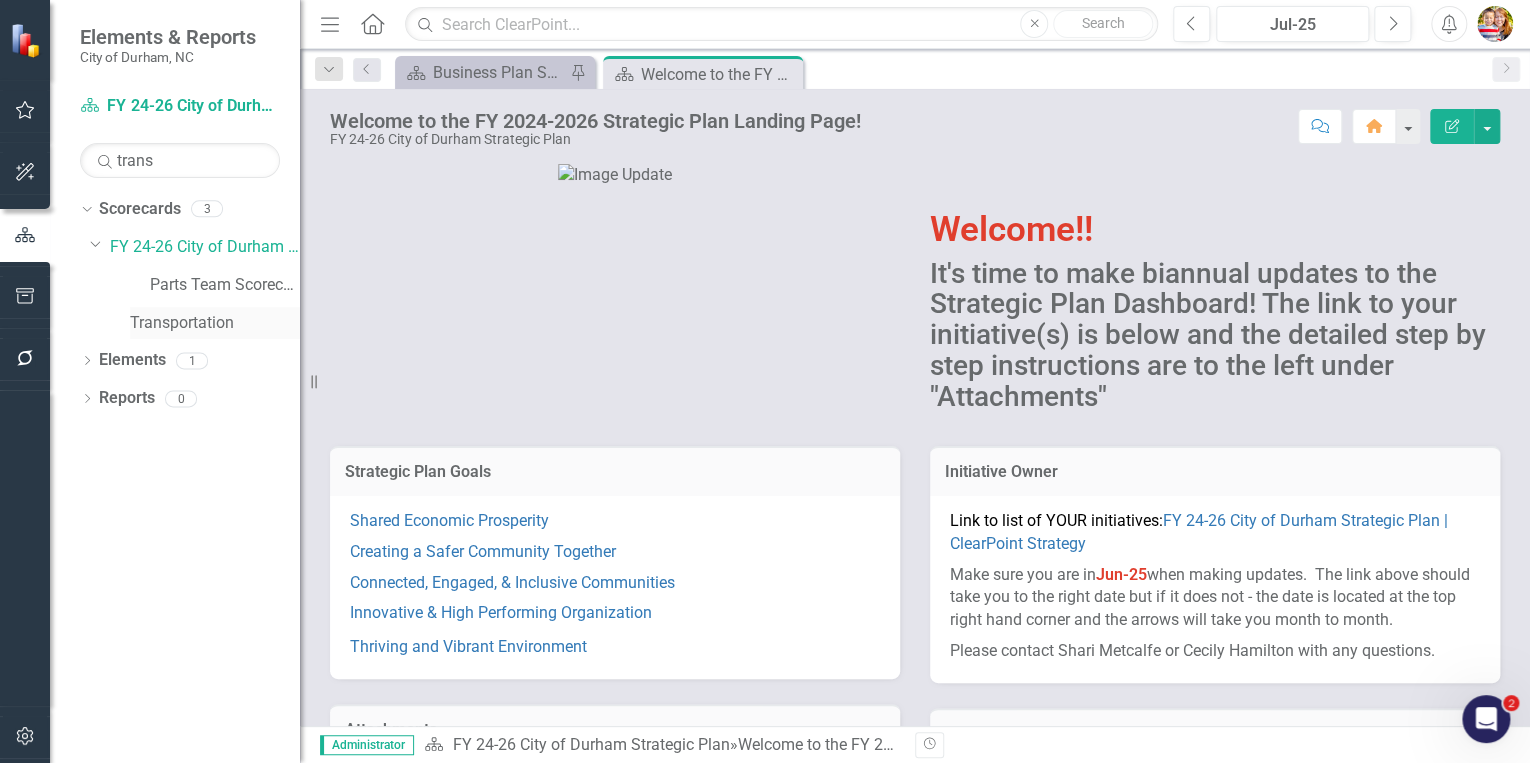 click on "Transportation" at bounding box center [215, 323] 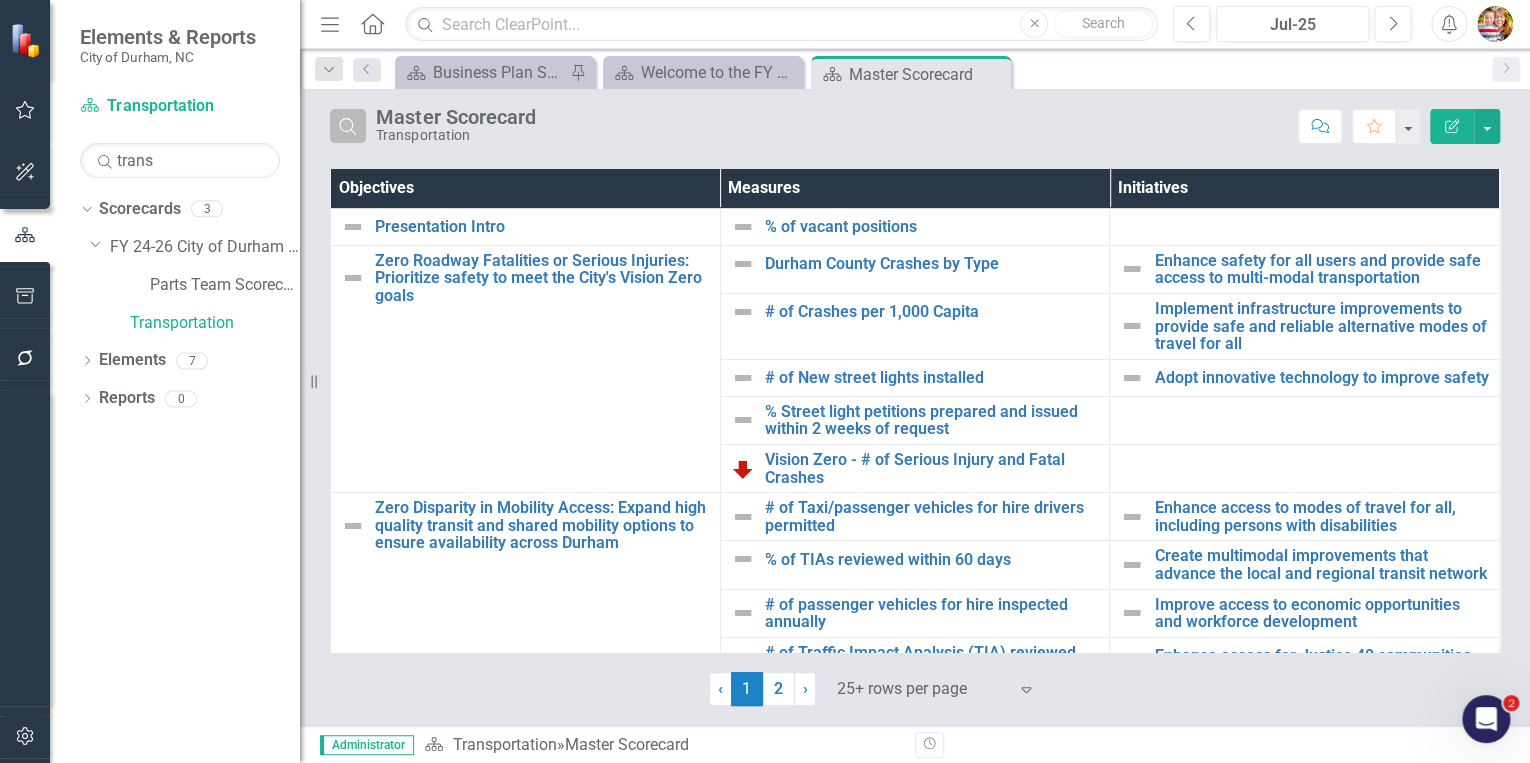 click 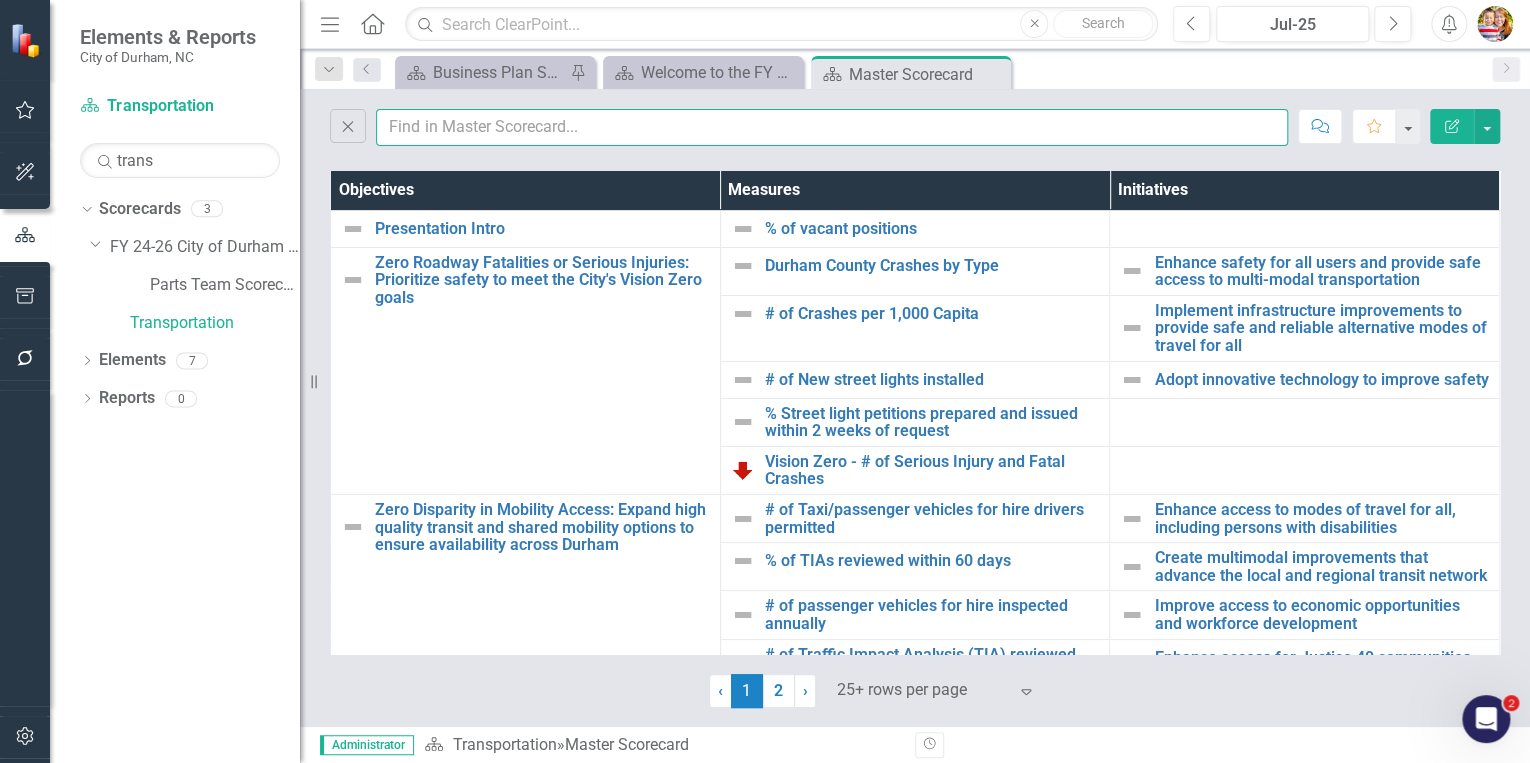 drag, startPoint x: 344, startPoint y: 131, endPoint x: 477, endPoint y: 133, distance: 133.01503 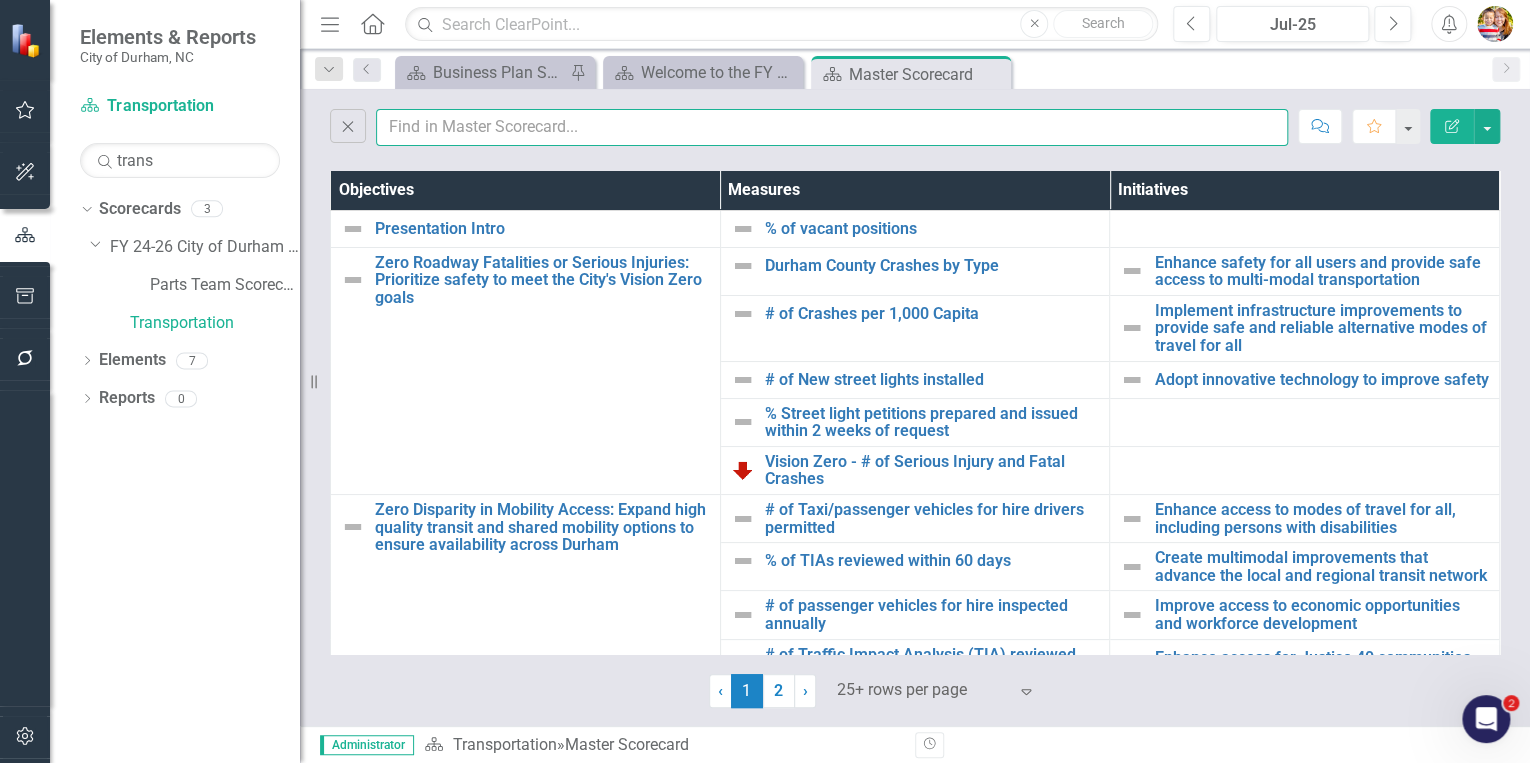 click at bounding box center (832, 127) 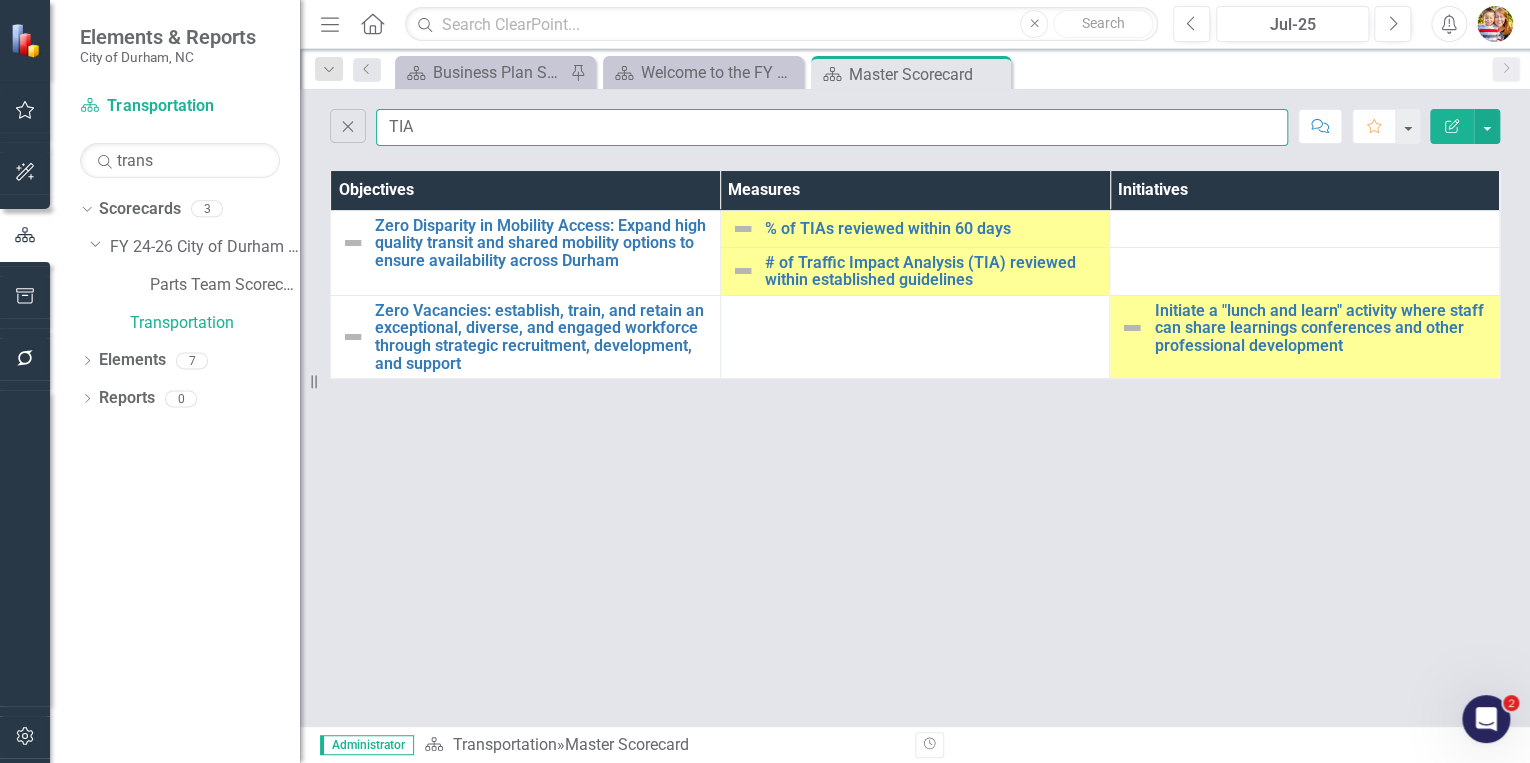 type on "TIA" 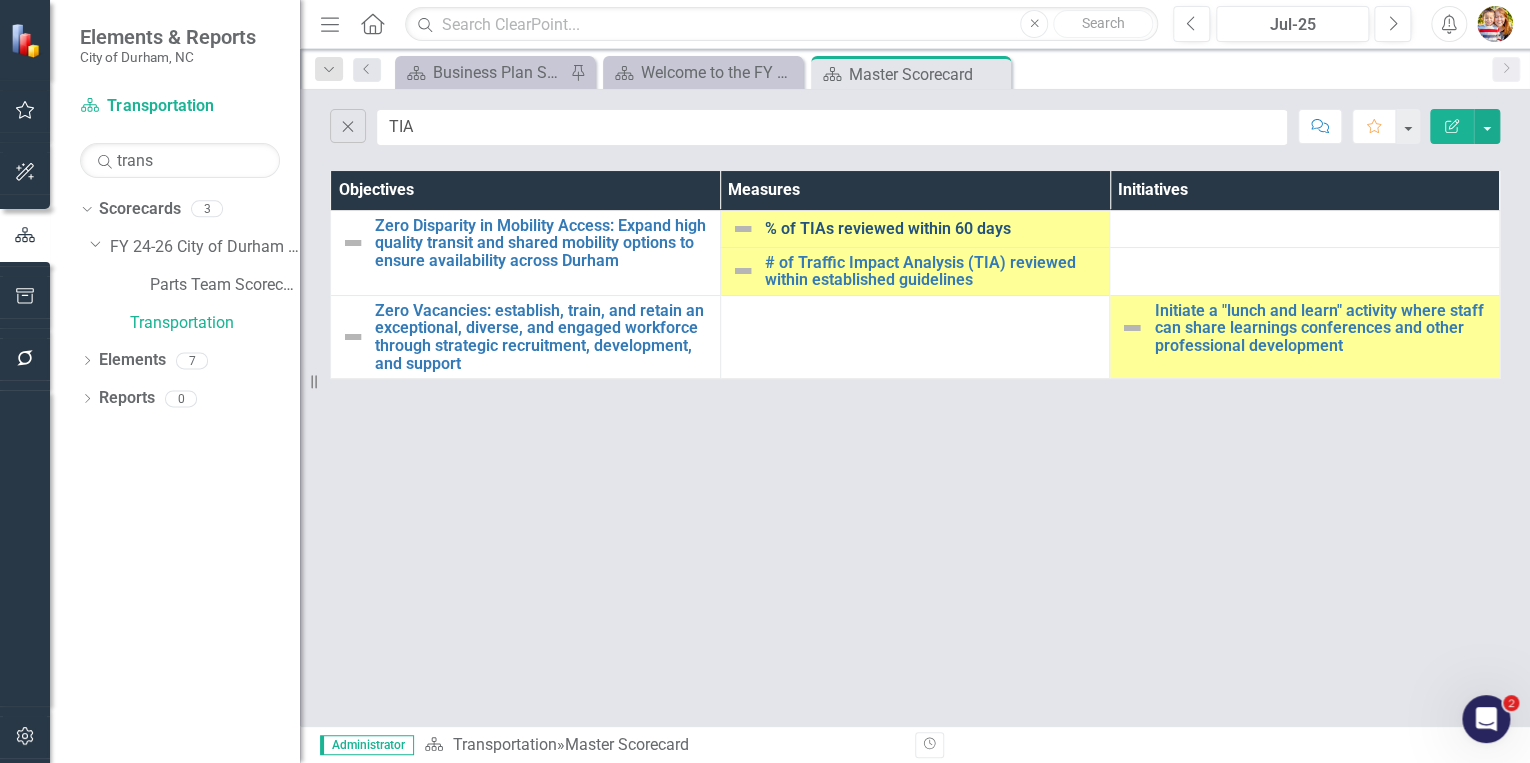 click on "% of TIAs reviewed within 60 days" at bounding box center [932, 229] 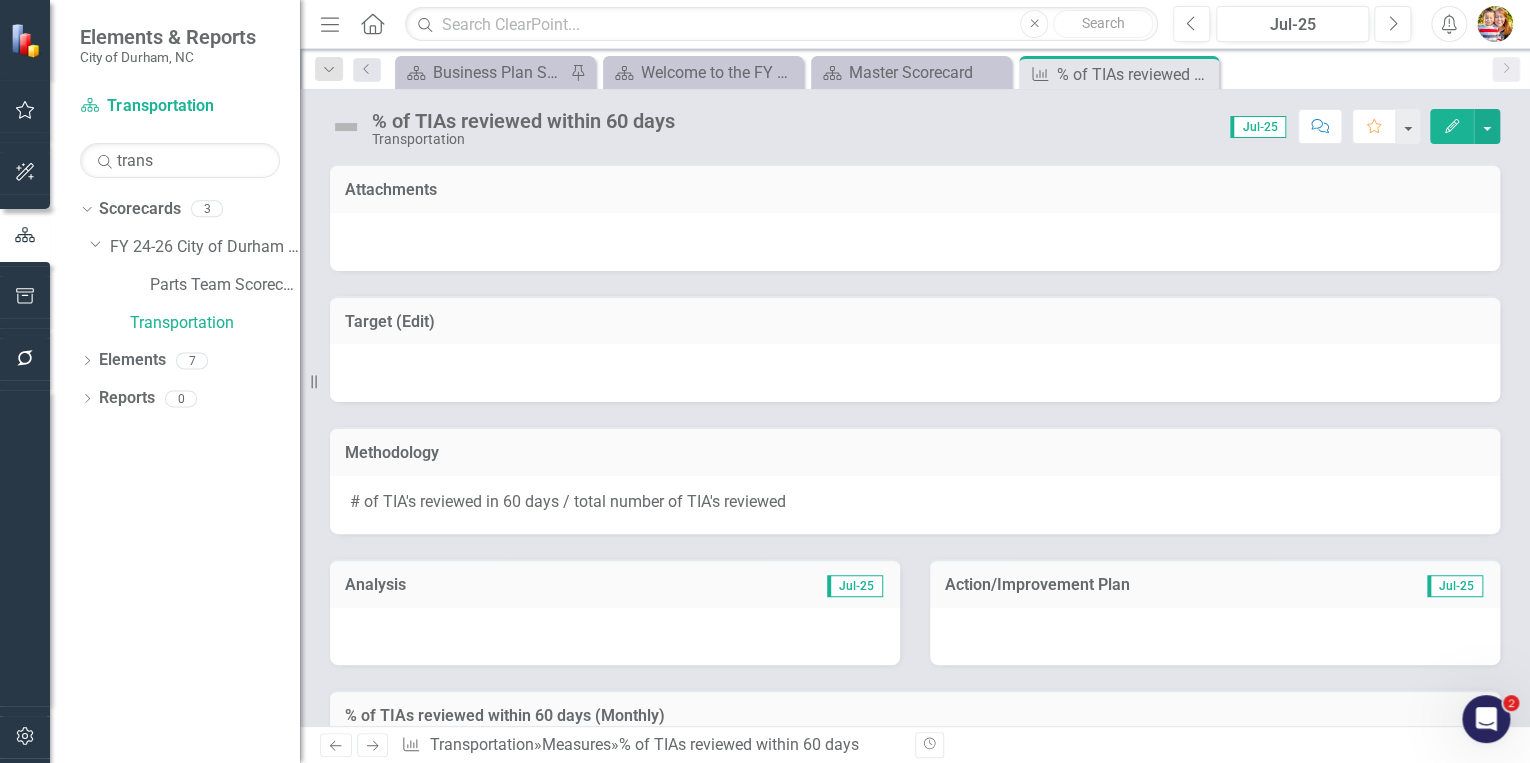 click on "Edit" 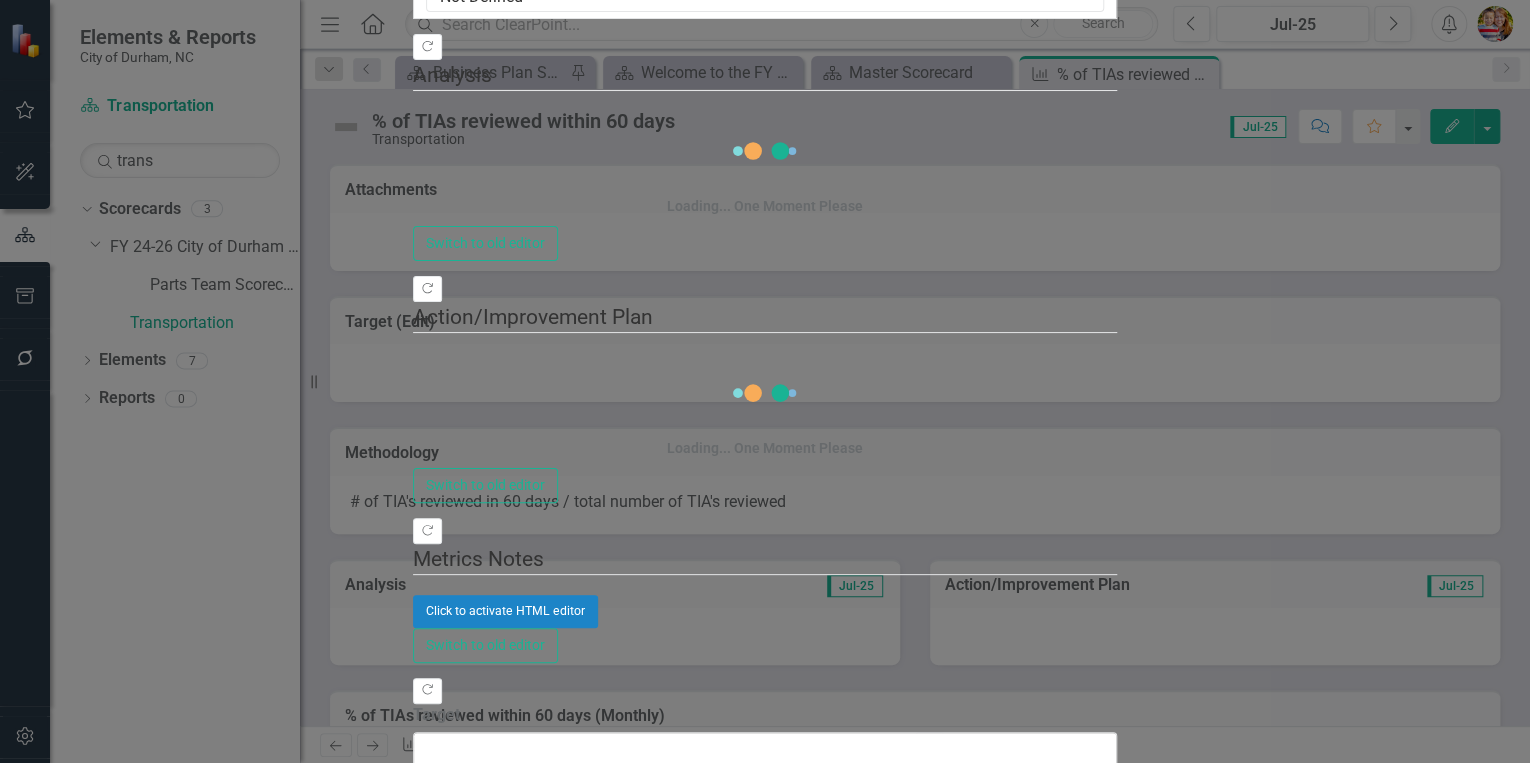 click on "Edit Fields" at bounding box center [549, -113] 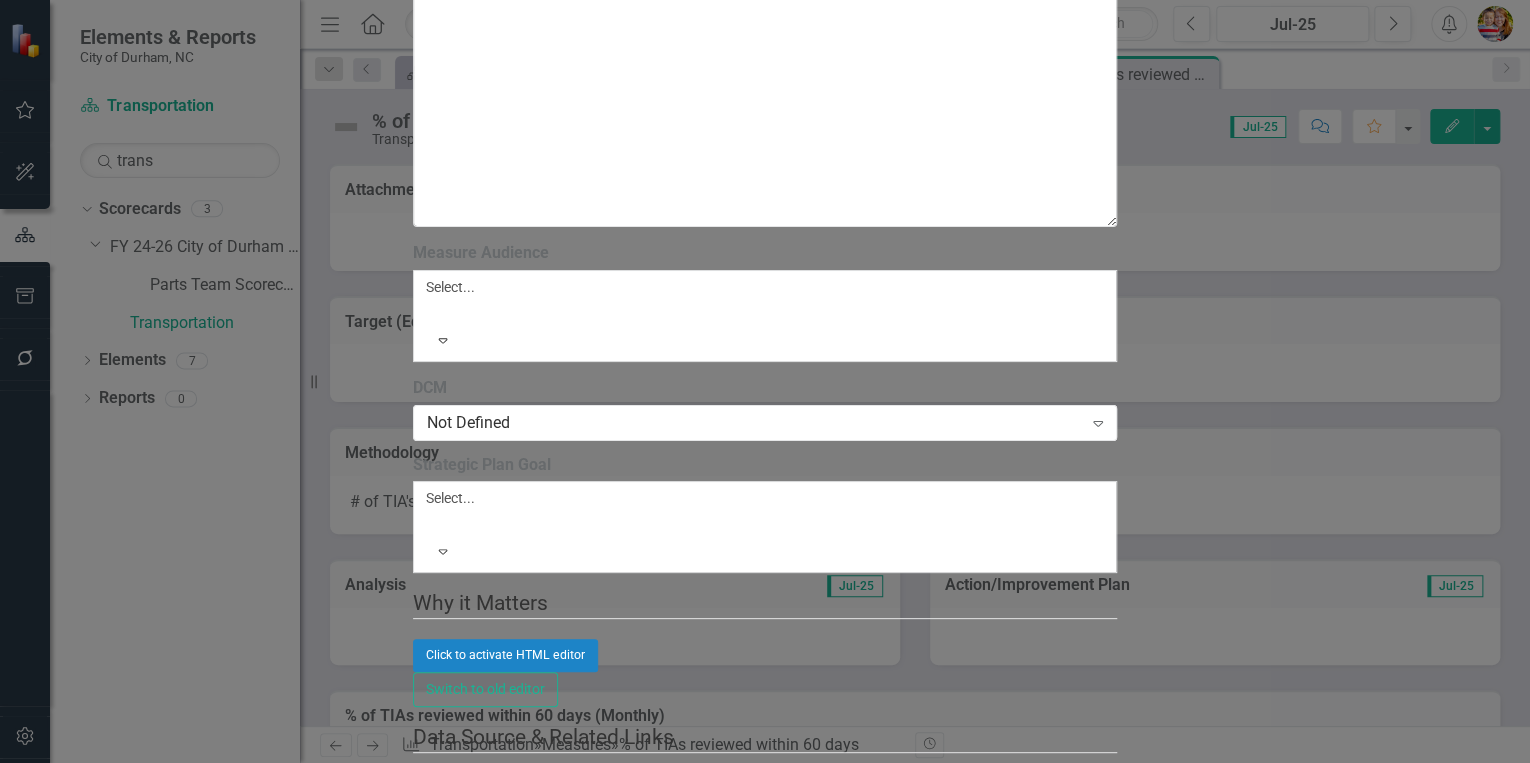 click on "Transportation" at bounding box center [754, -718] 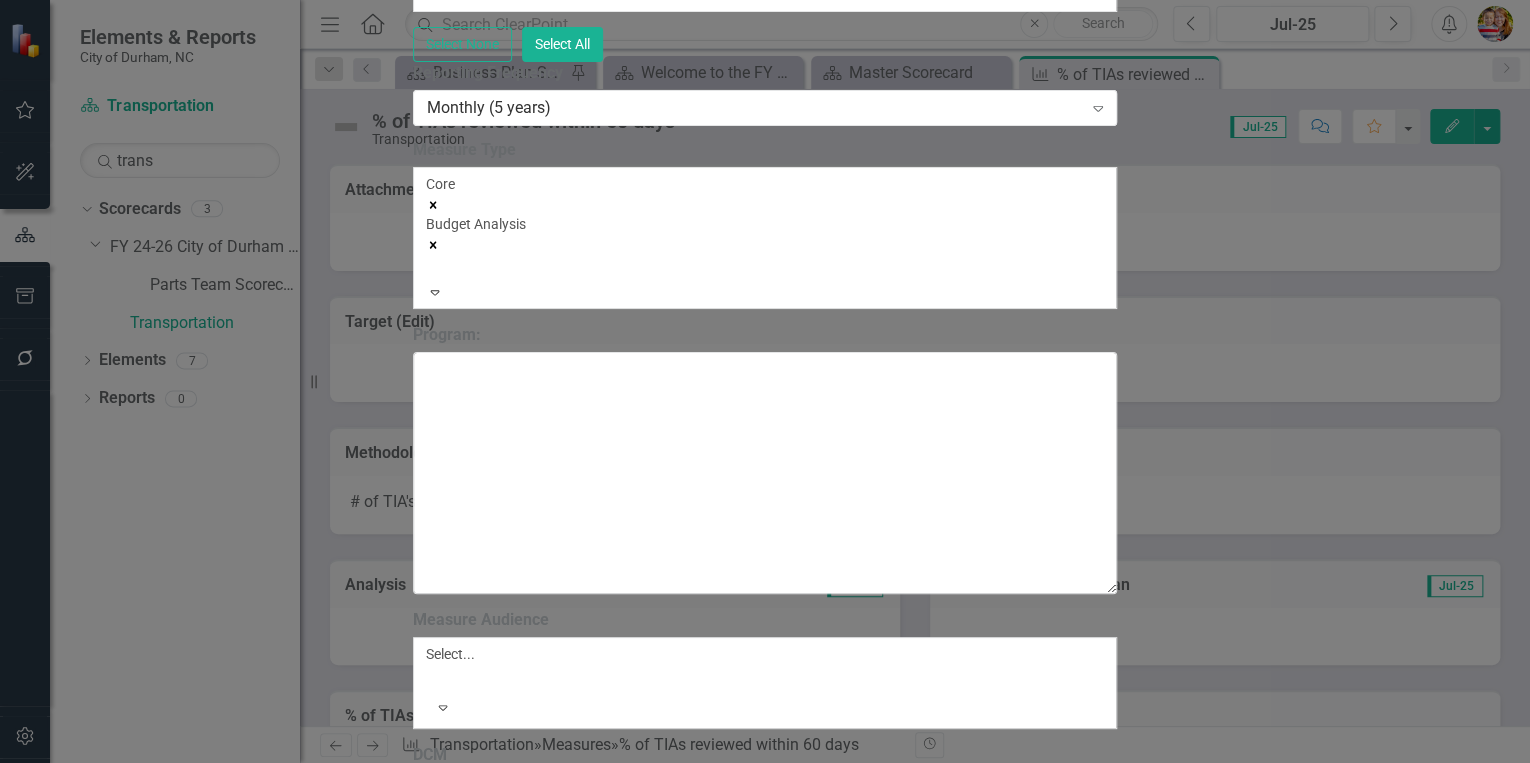 scroll, scrollTop: 943, scrollLeft: 0, axis: vertical 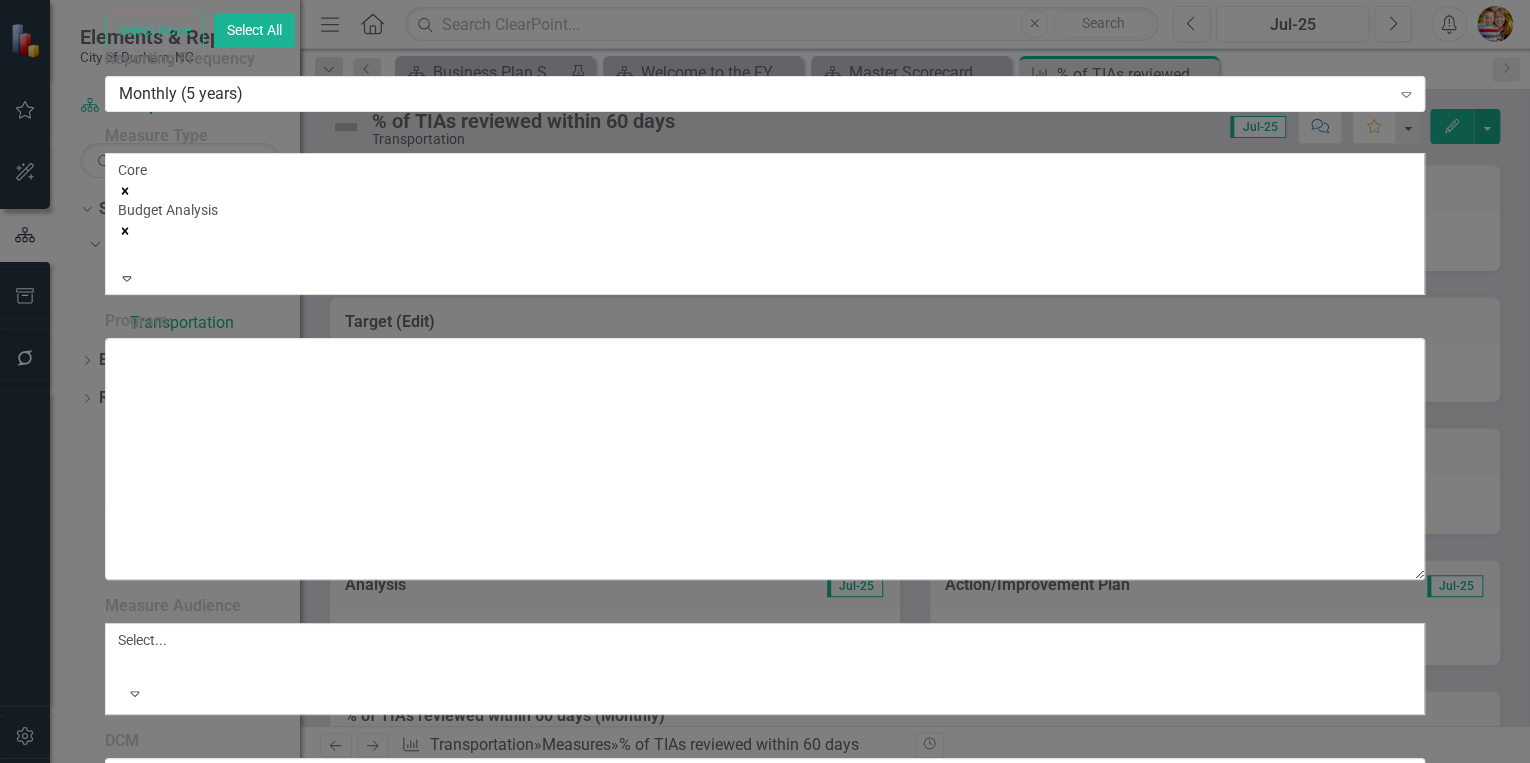type on "plann" 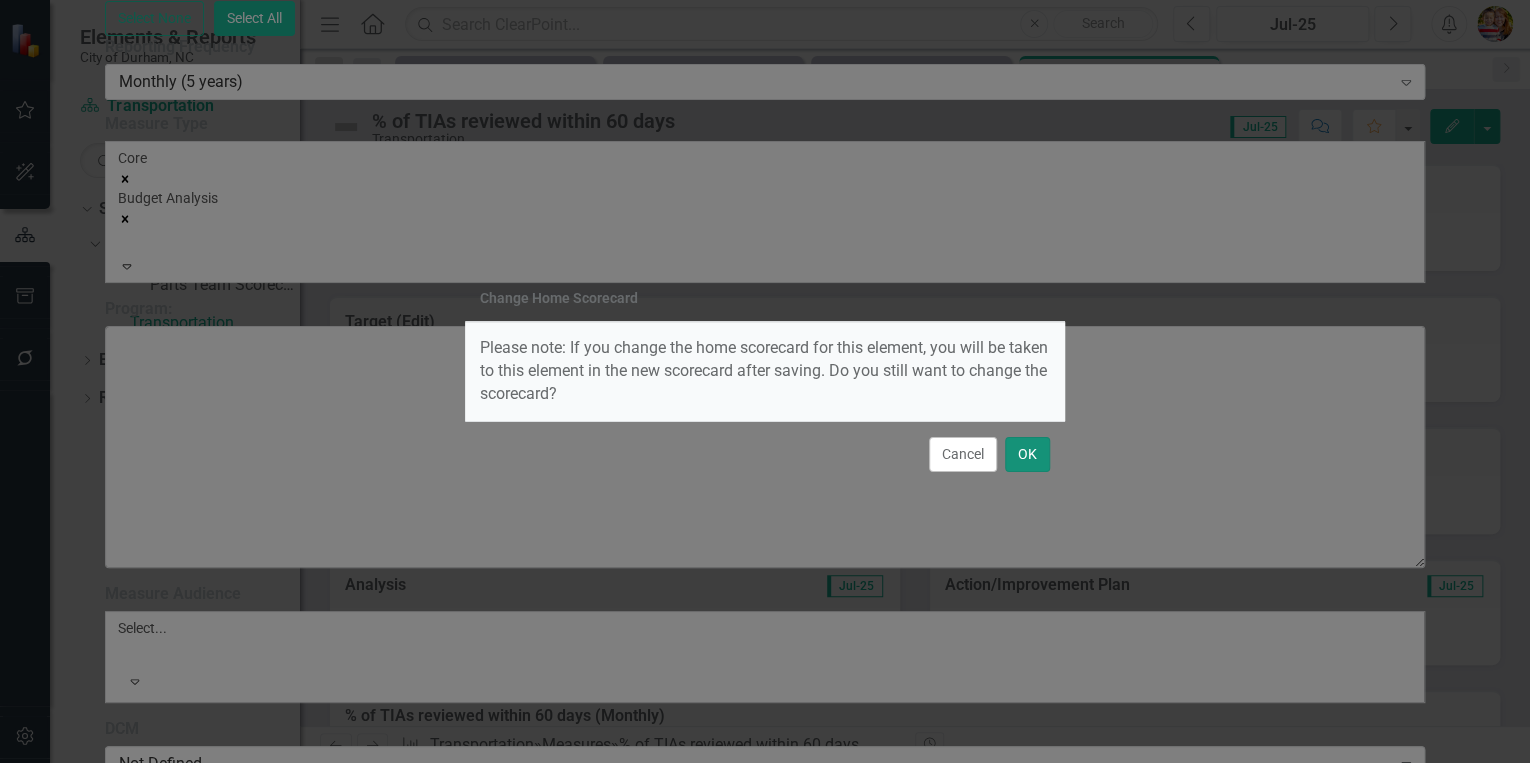 click on "OK" at bounding box center [1027, 454] 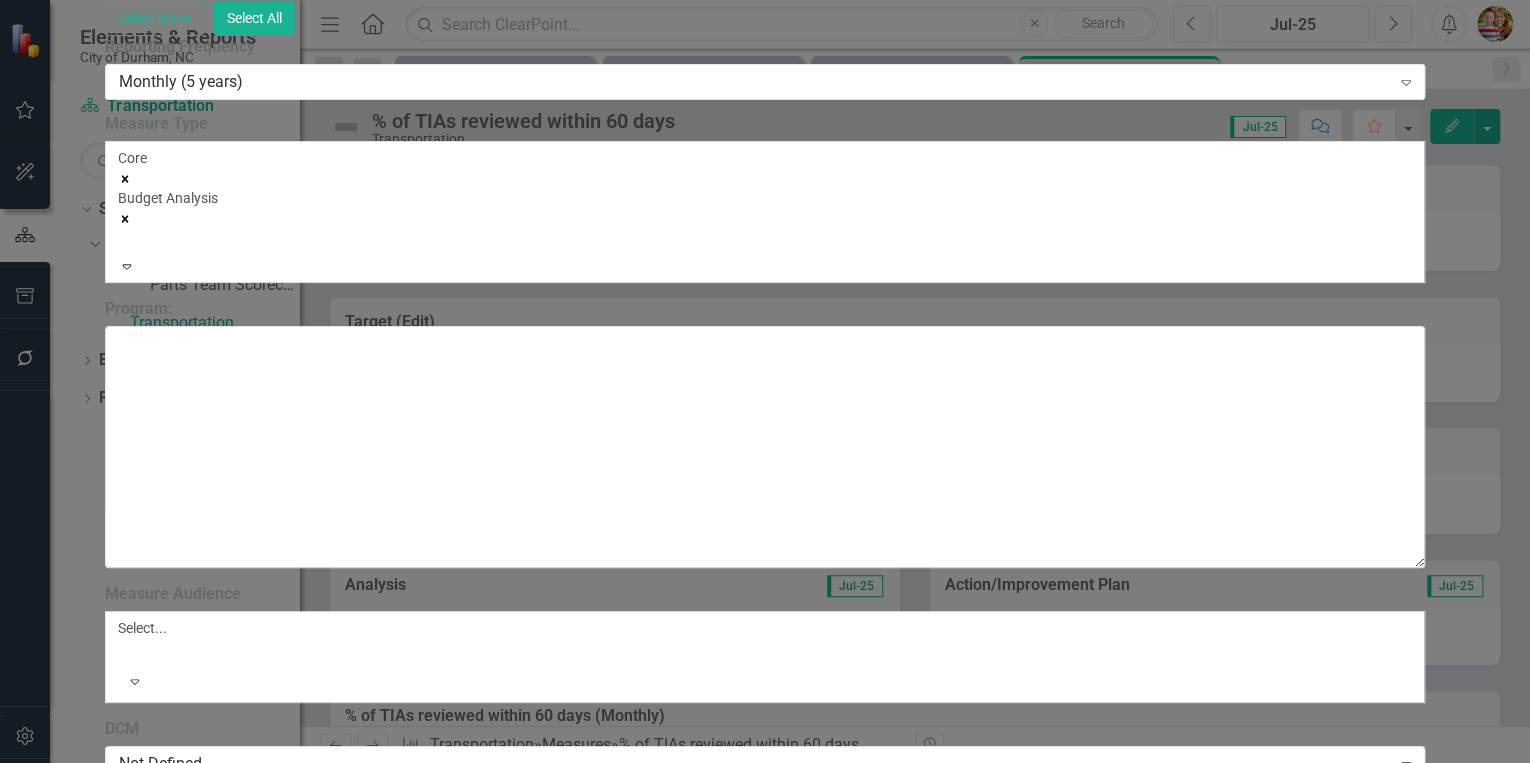 click on "[FIRST] [LAST] (Transportation)" at bounding box center (754, -165) 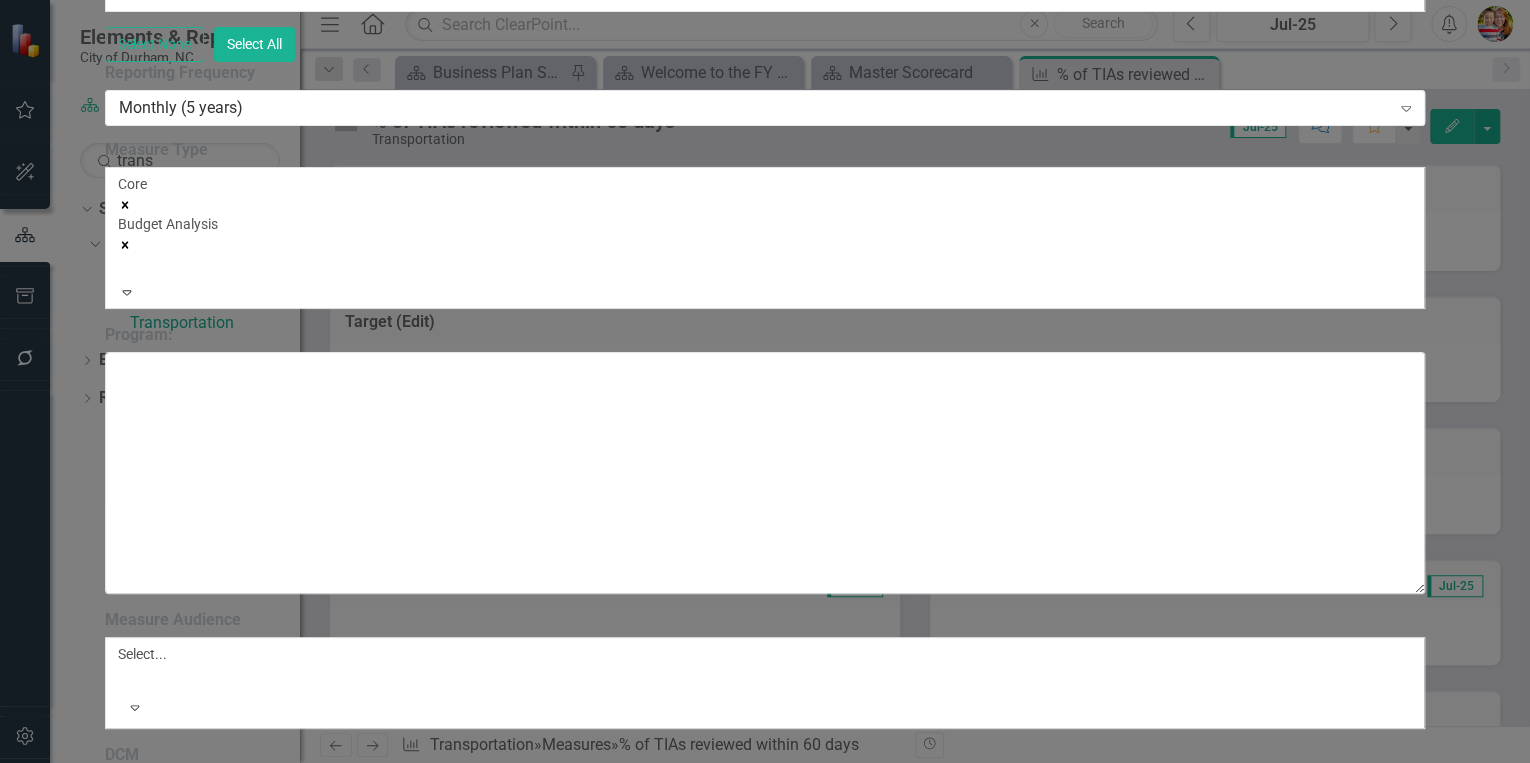 scroll, scrollTop: 6405, scrollLeft: 0, axis: vertical 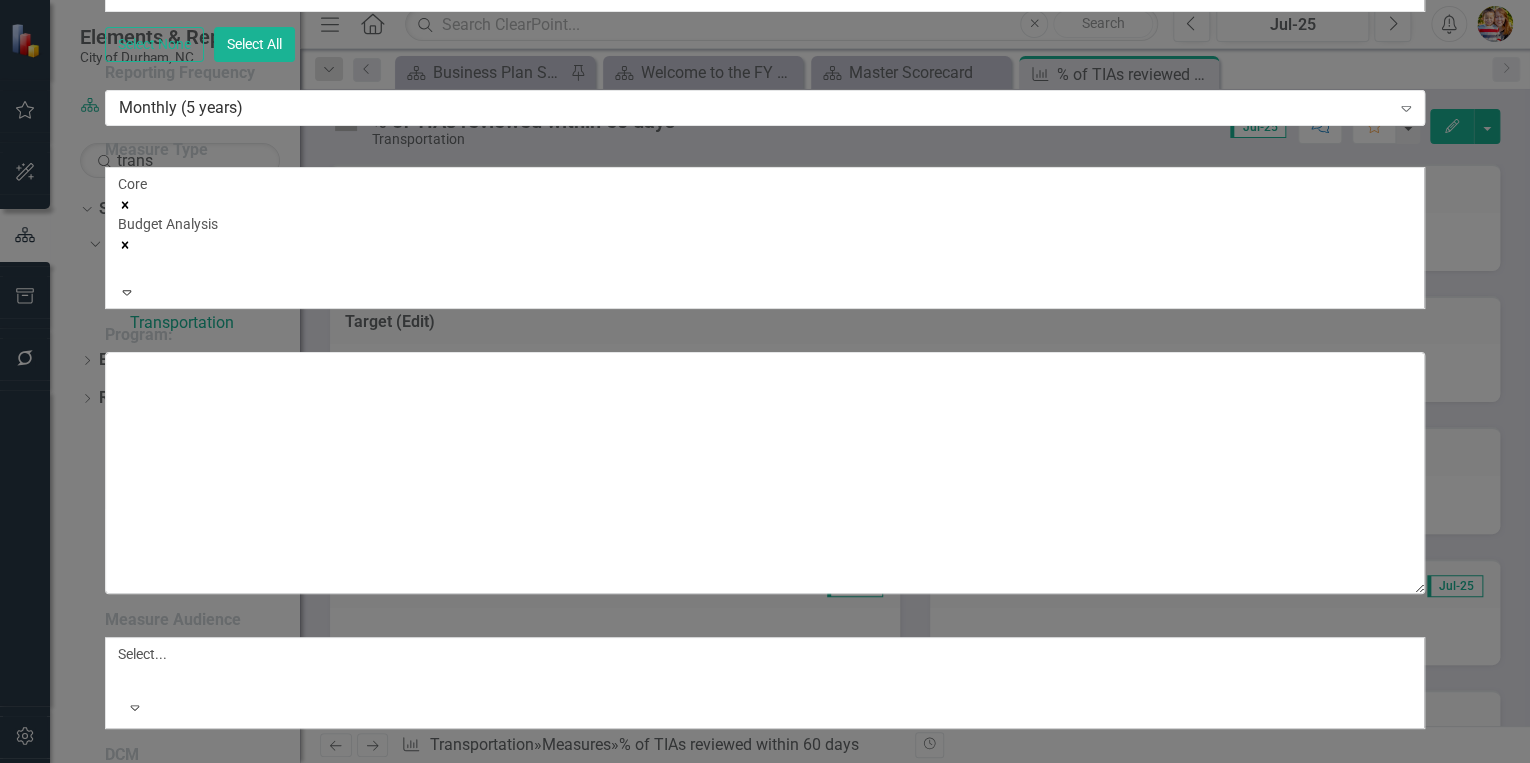 click on "[FIRST] [LAST] (Transportation)" at bounding box center [765, 5229] 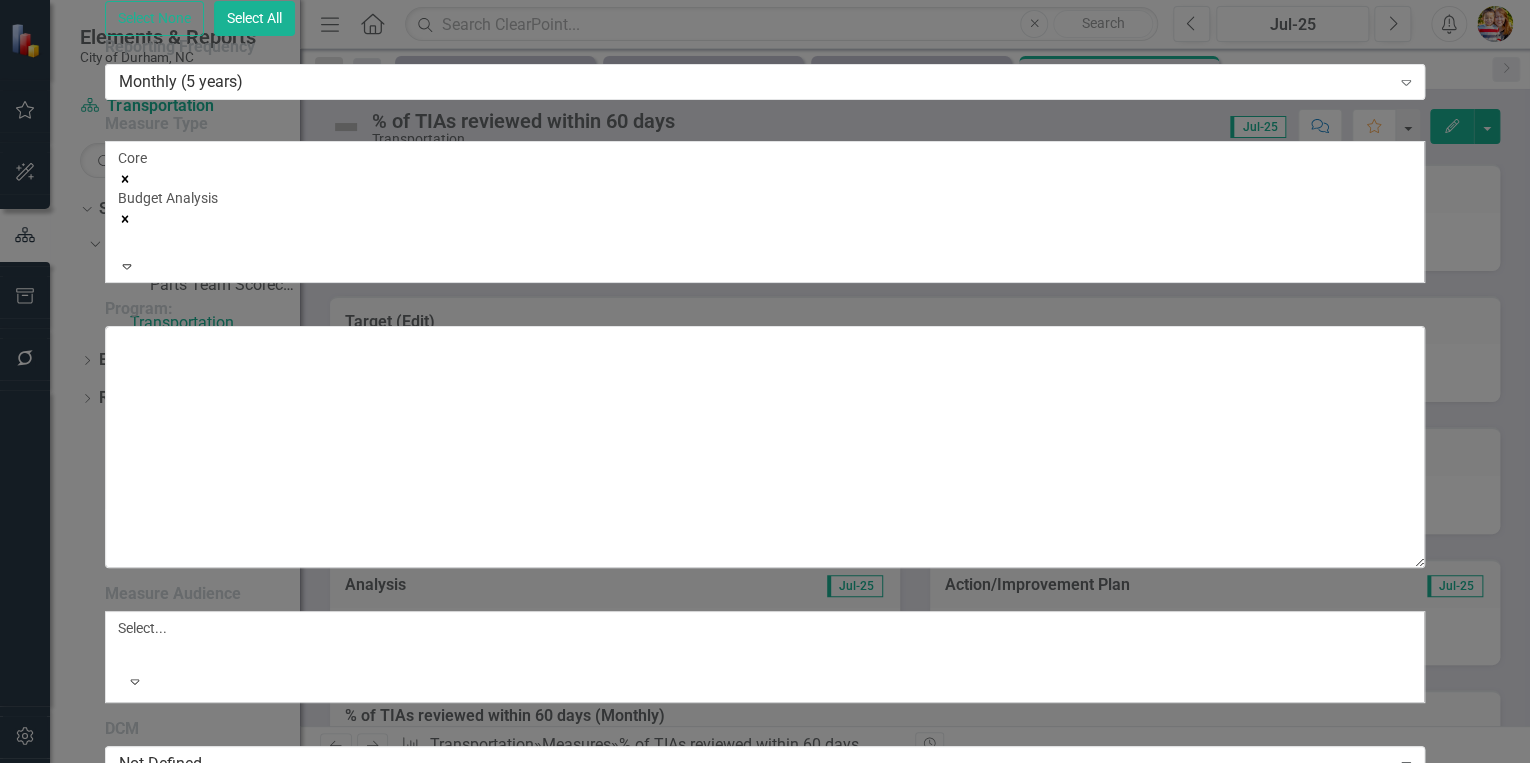 scroll, scrollTop: 0, scrollLeft: 0, axis: both 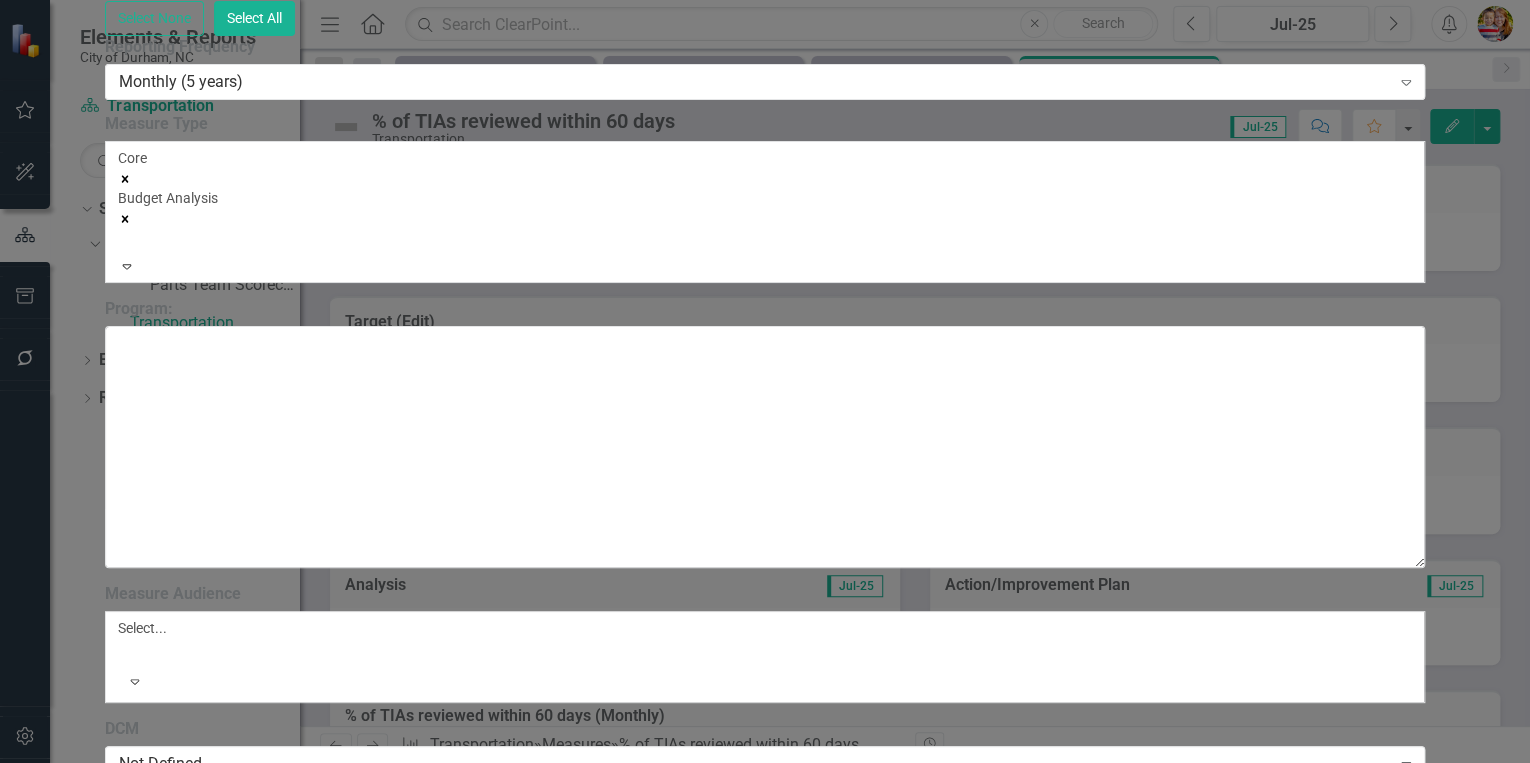 click on "Links" at bounding box center [479, -2128] 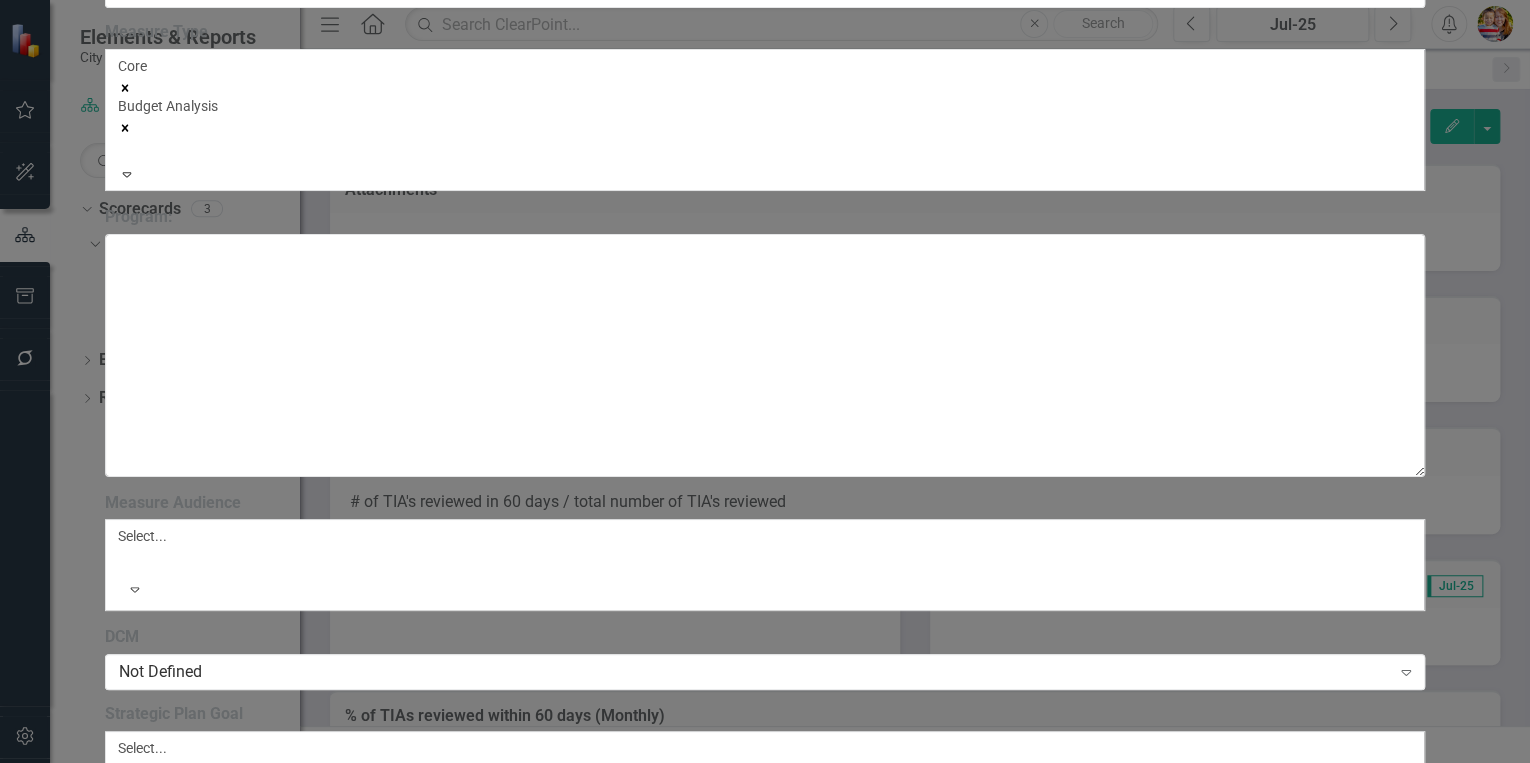 click on "Unlink" 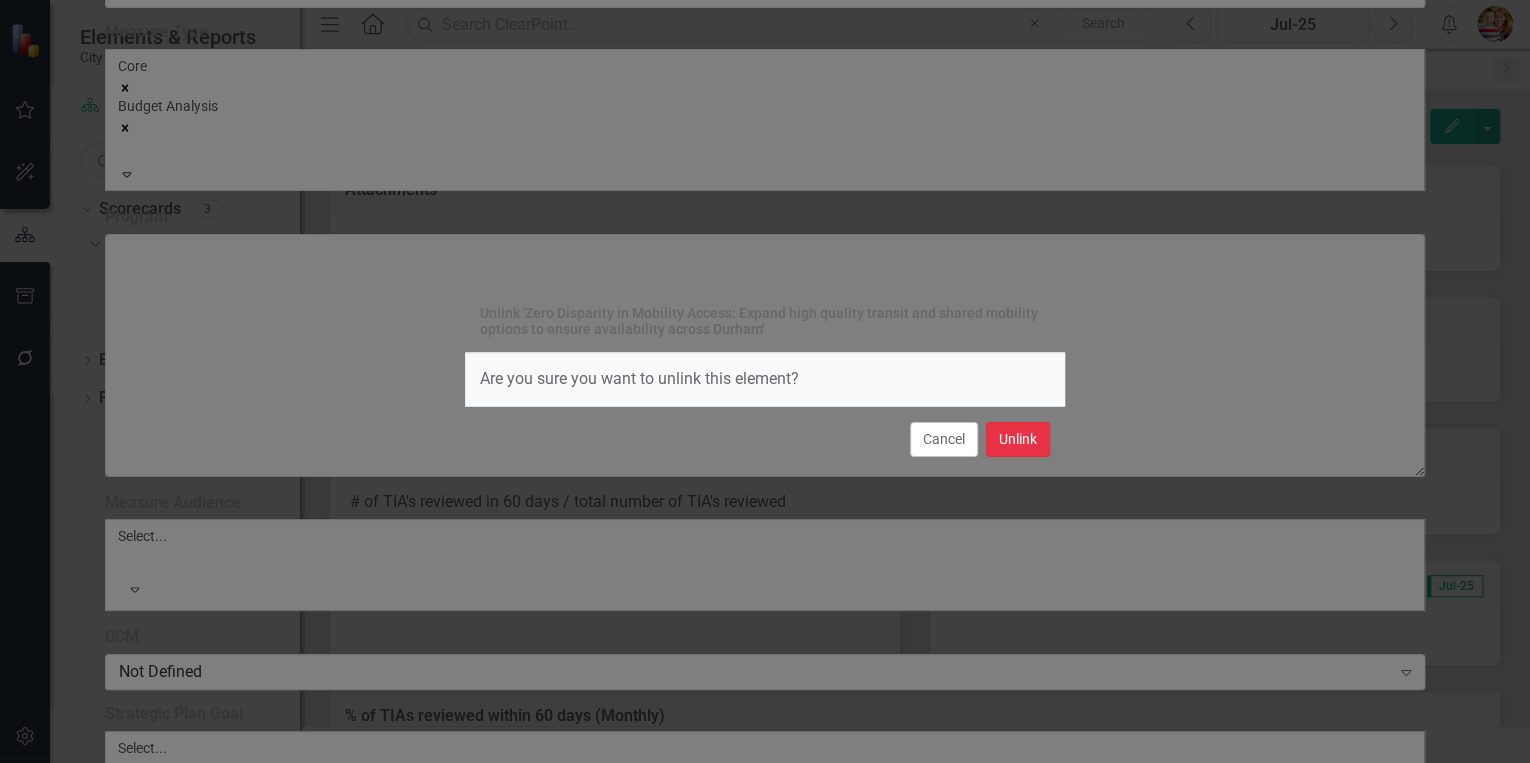 click on "Unlink" at bounding box center (1018, 439) 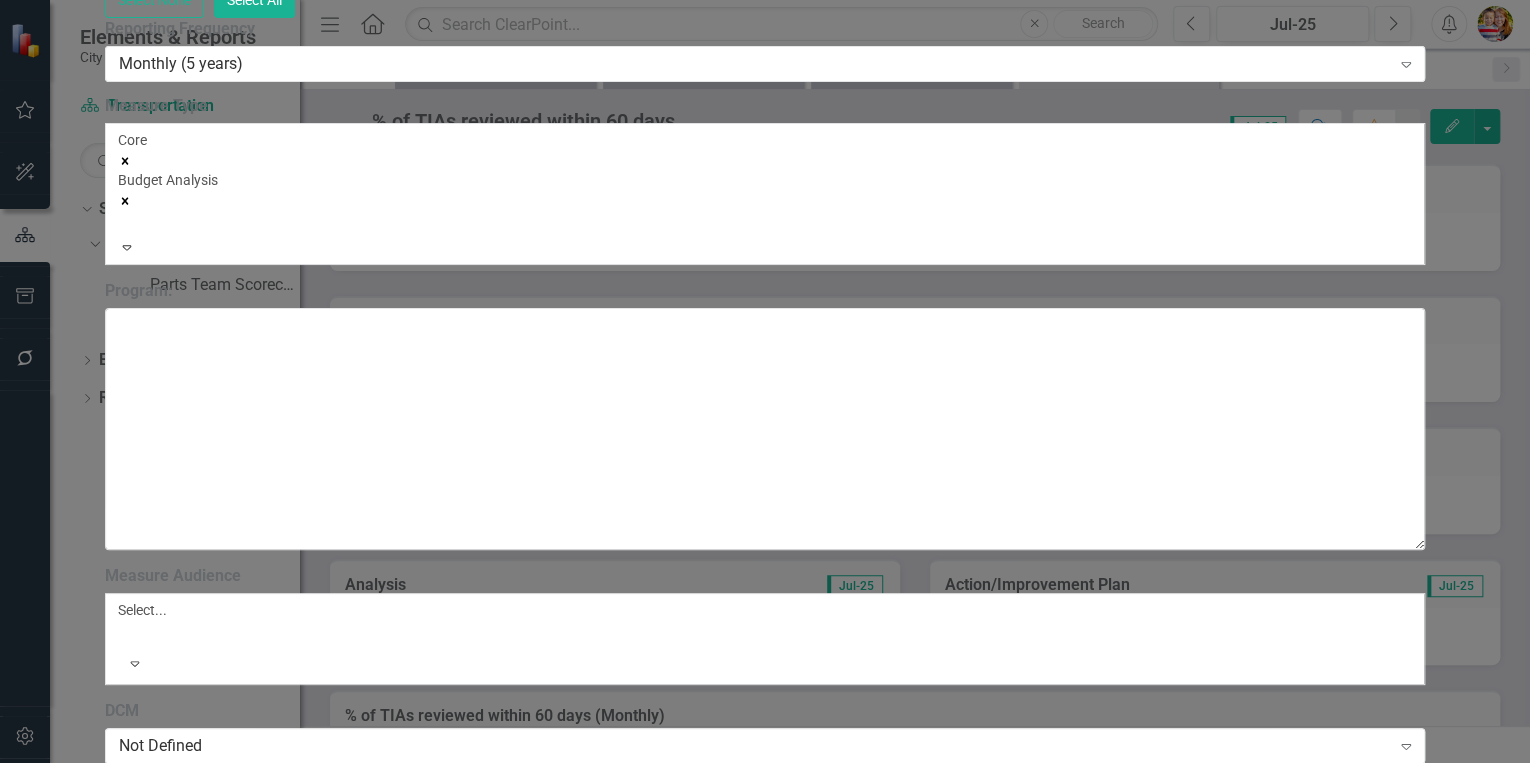 click on "Save" at bounding box center (201, 2993) 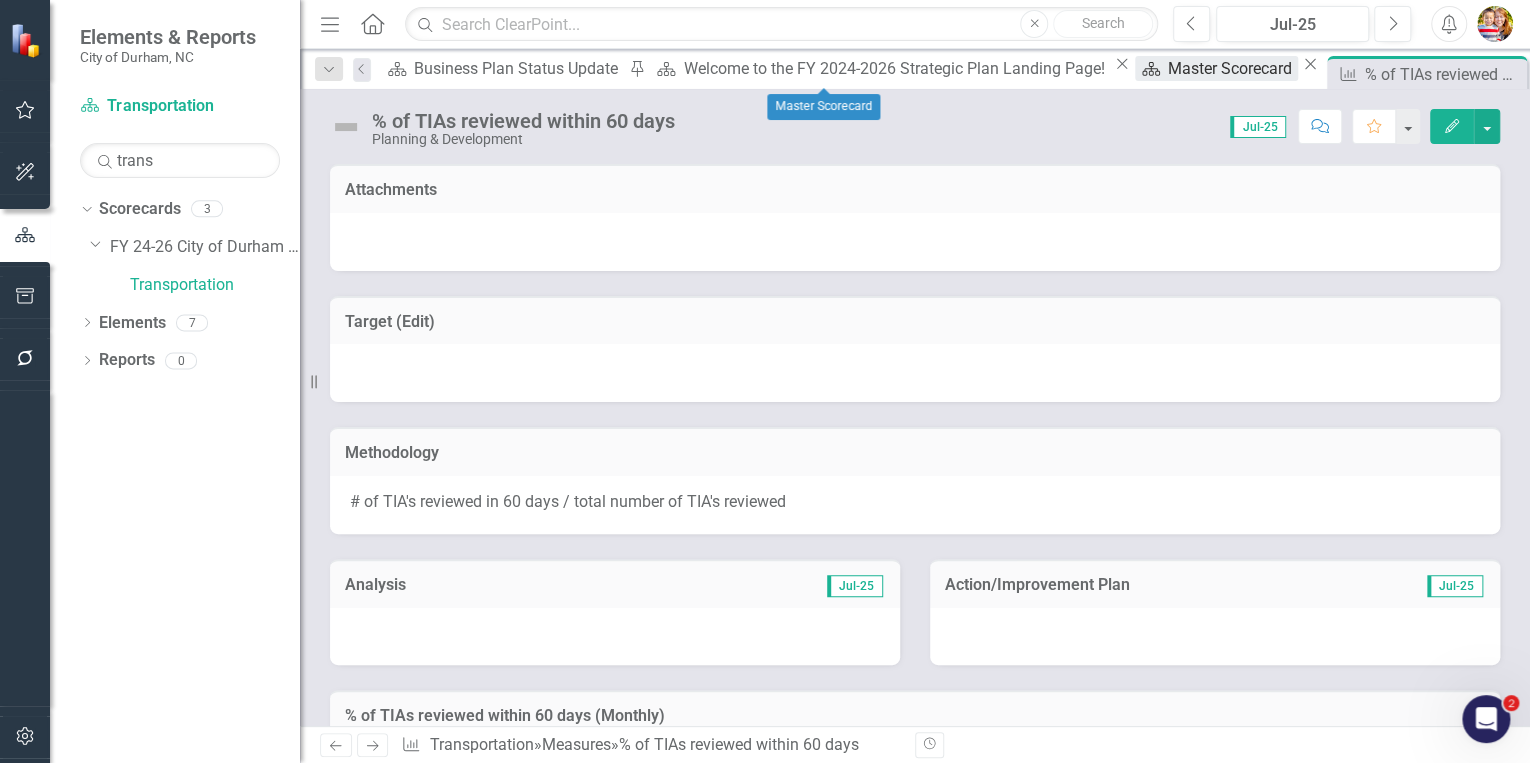 click on "Master Scorecard" at bounding box center (1233, 68) 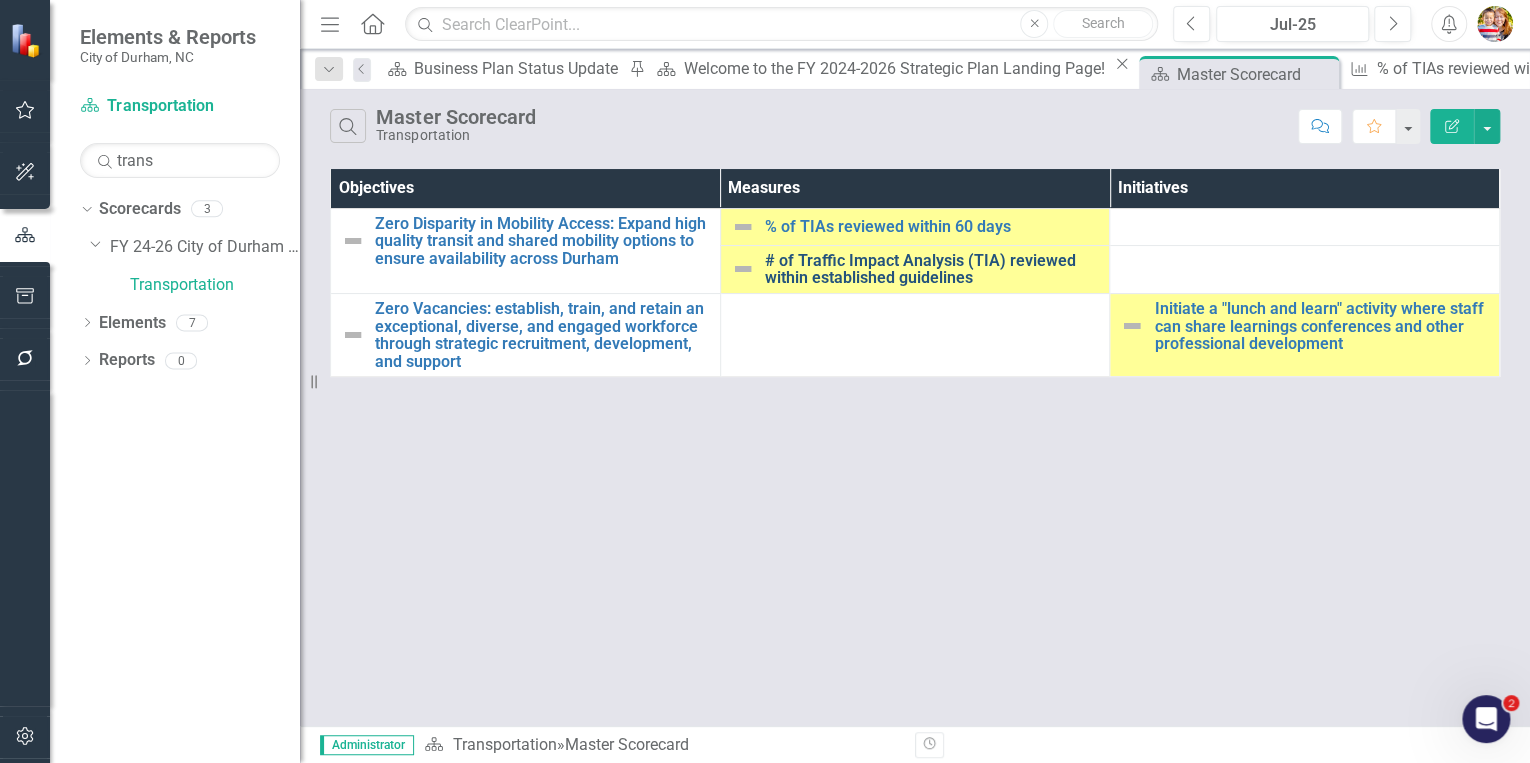 click on "# of Traffic Impact Analysis (TIA) reviewed within established guidelines" at bounding box center [932, 269] 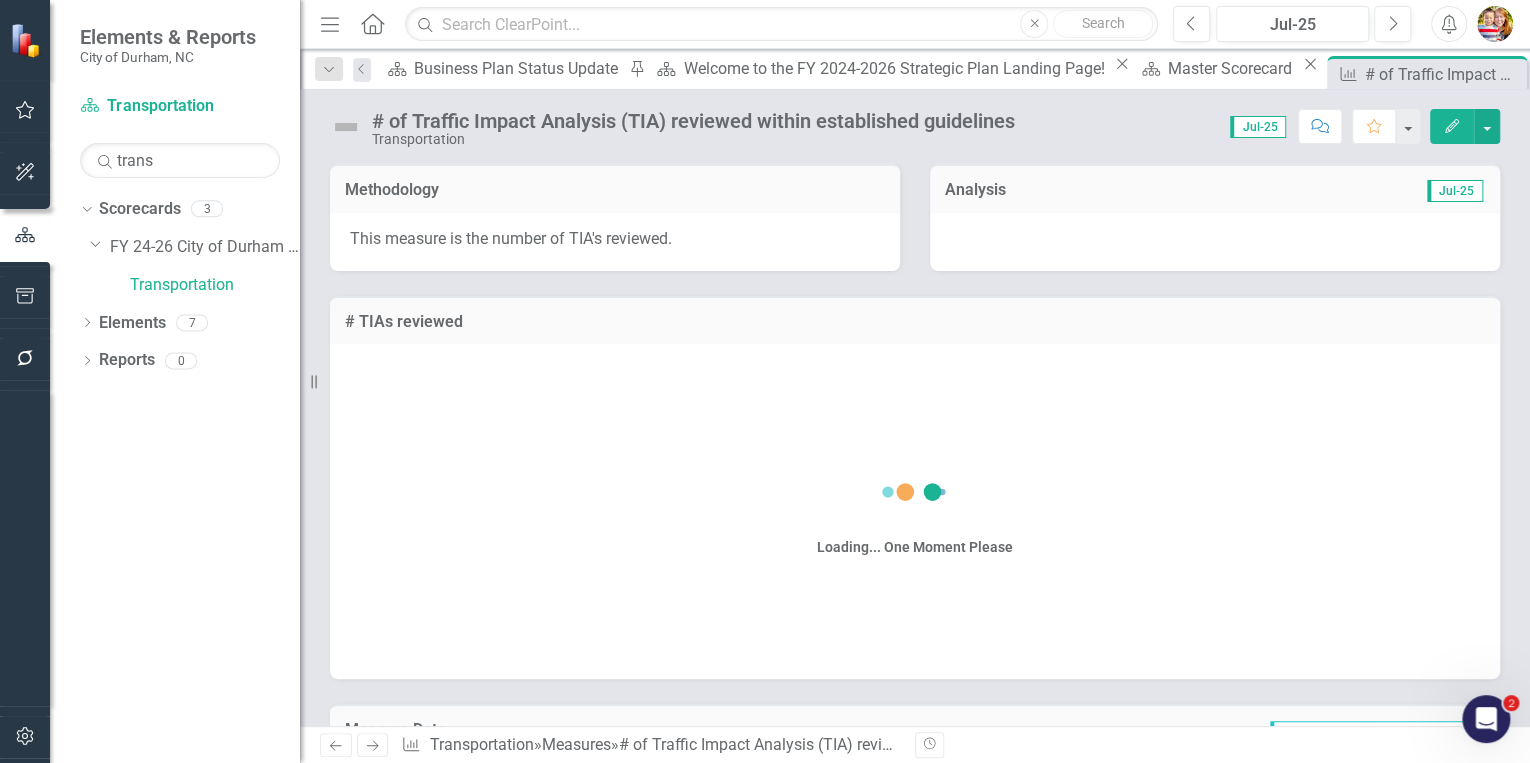 click on "Edit" 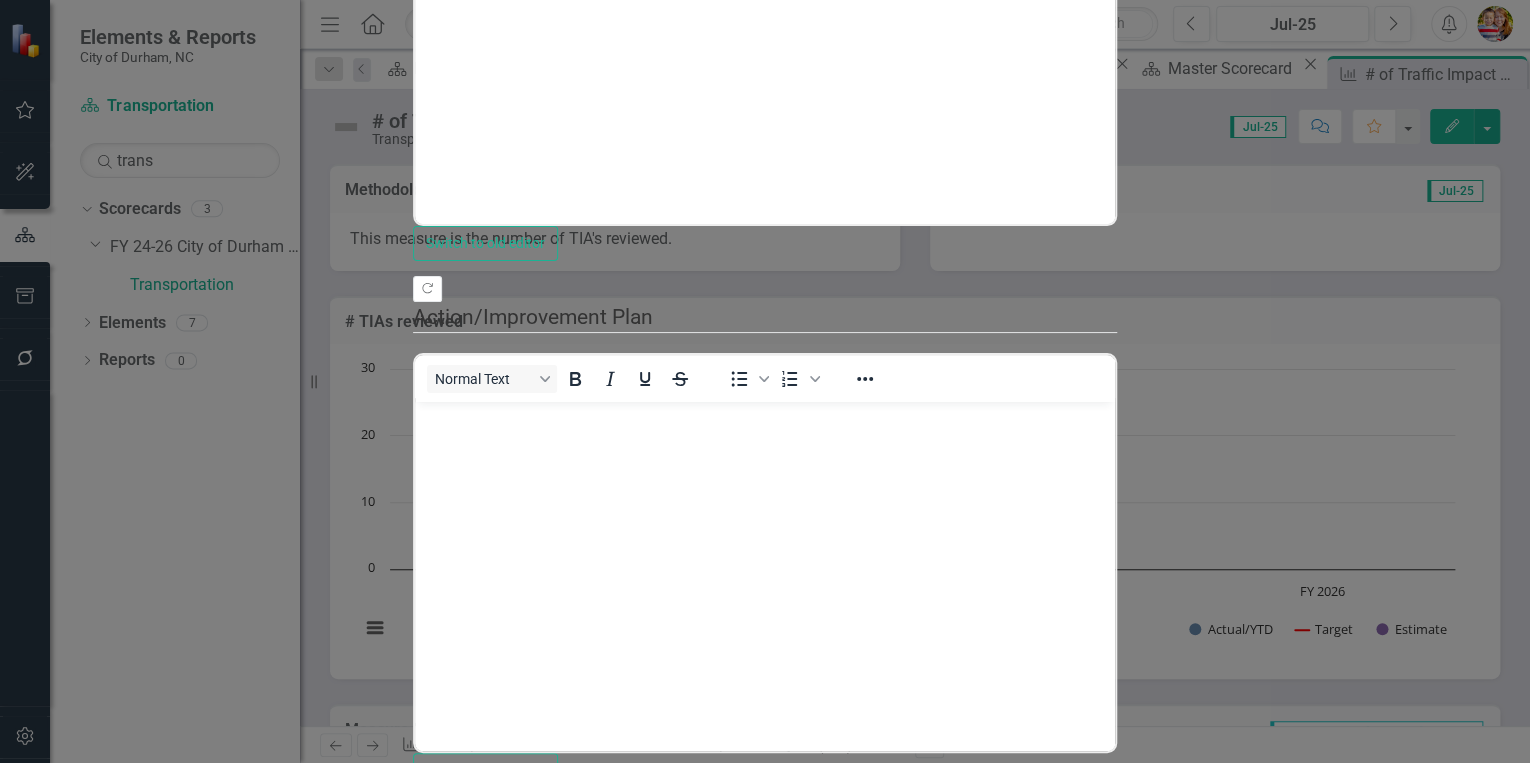 scroll, scrollTop: 0, scrollLeft: 0, axis: both 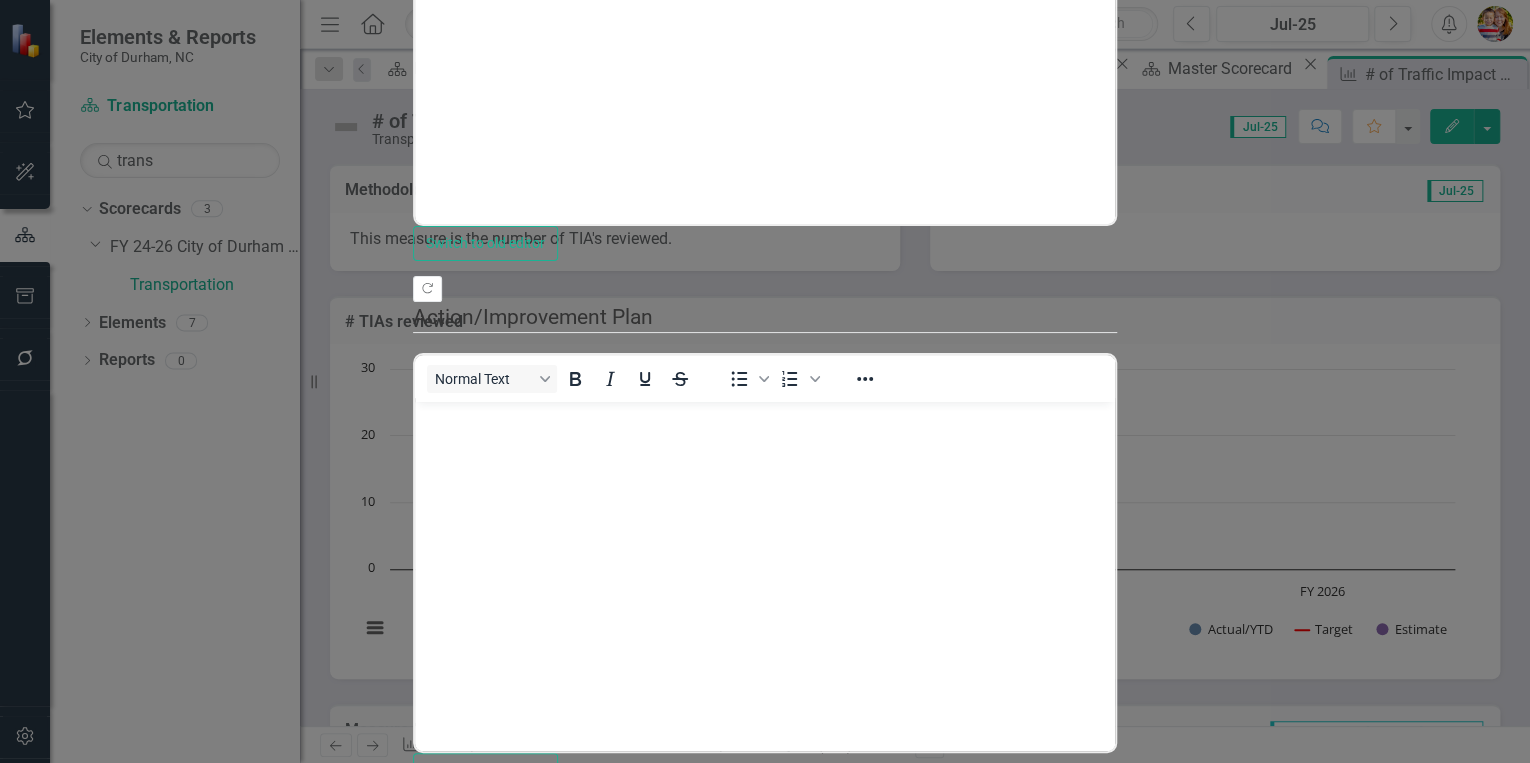 click on "Edit Fields" at bounding box center [549, -398] 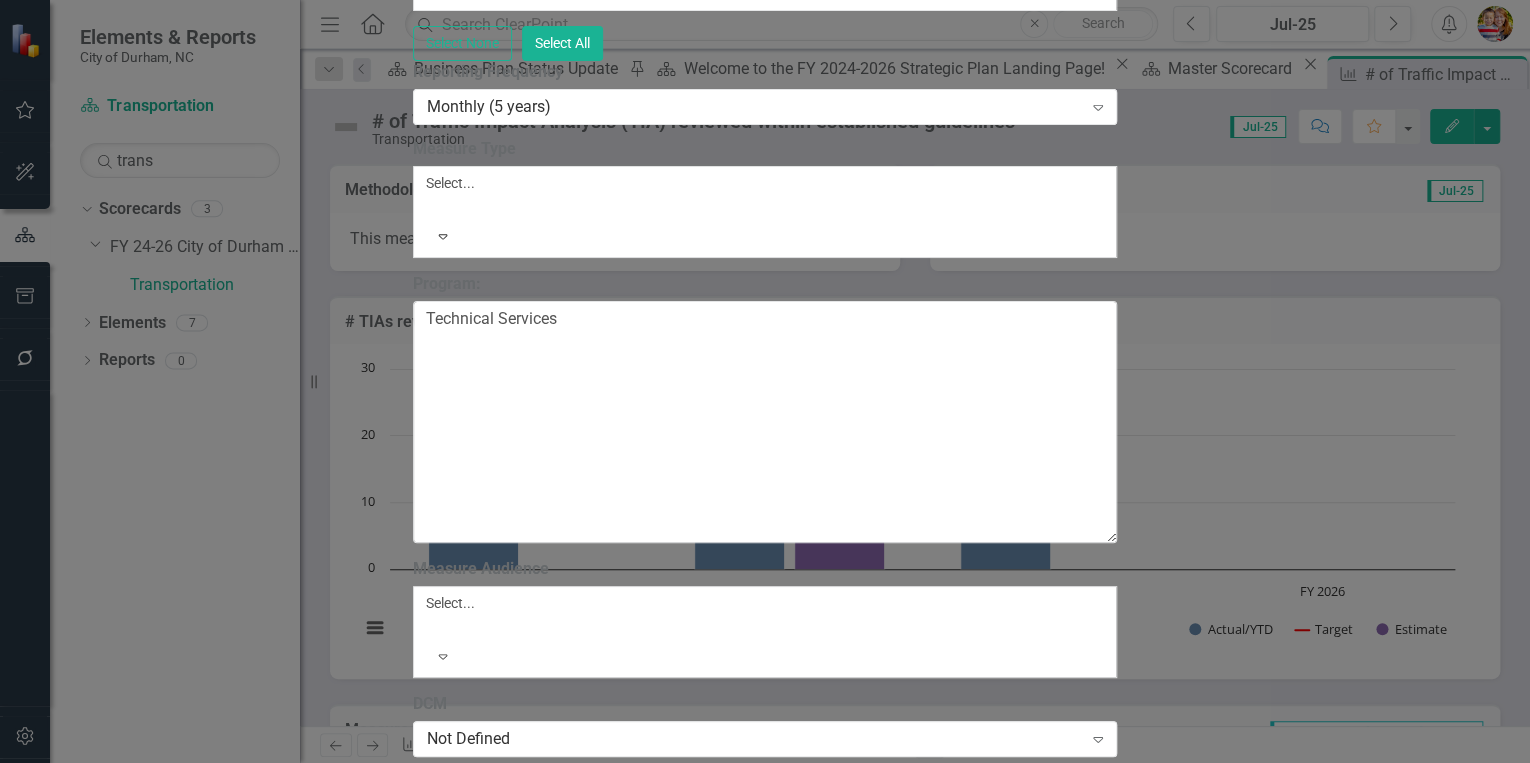 click on "Transportation" at bounding box center (754, -351) 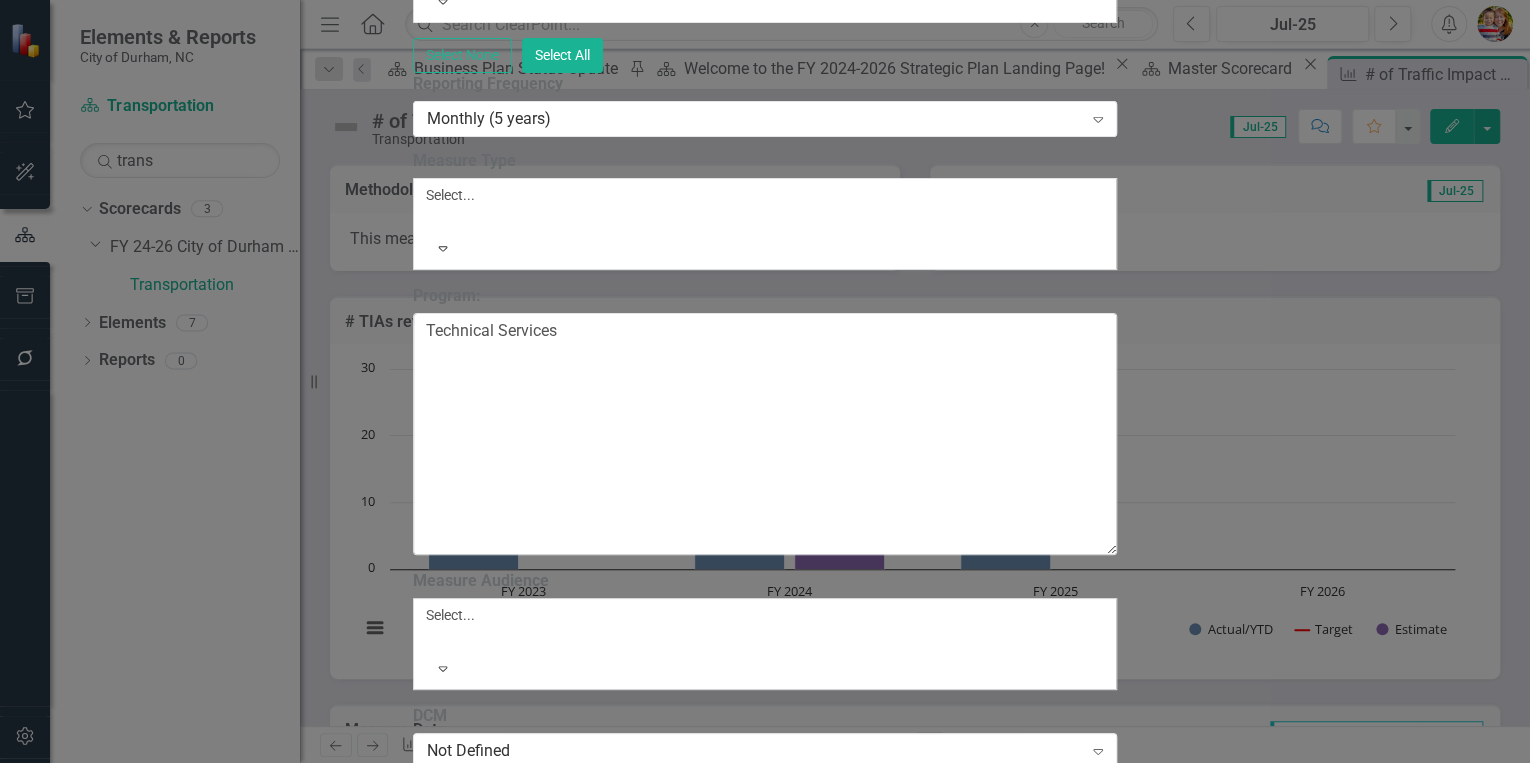 scroll, scrollTop: 0, scrollLeft: 0, axis: both 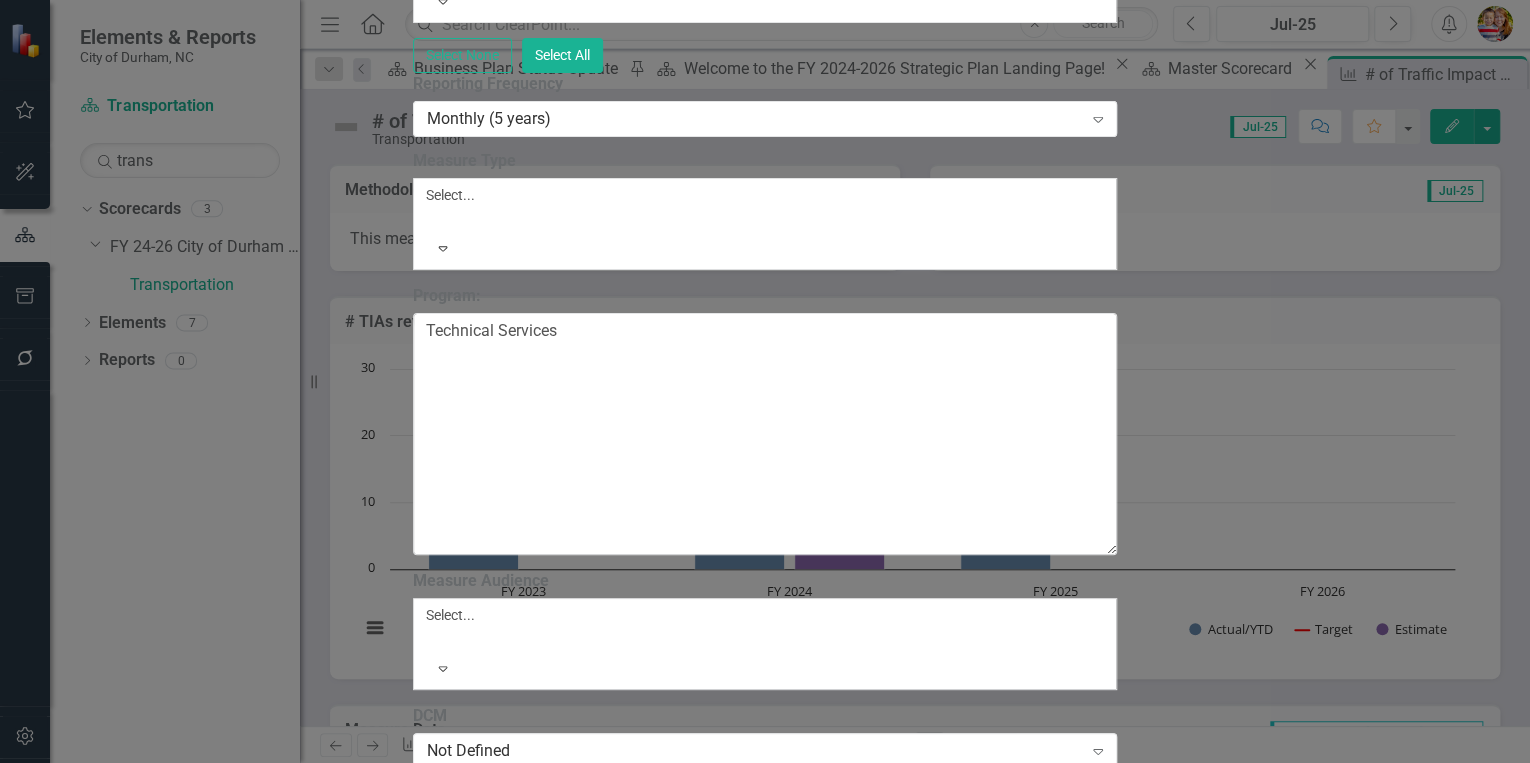 type on "planning" 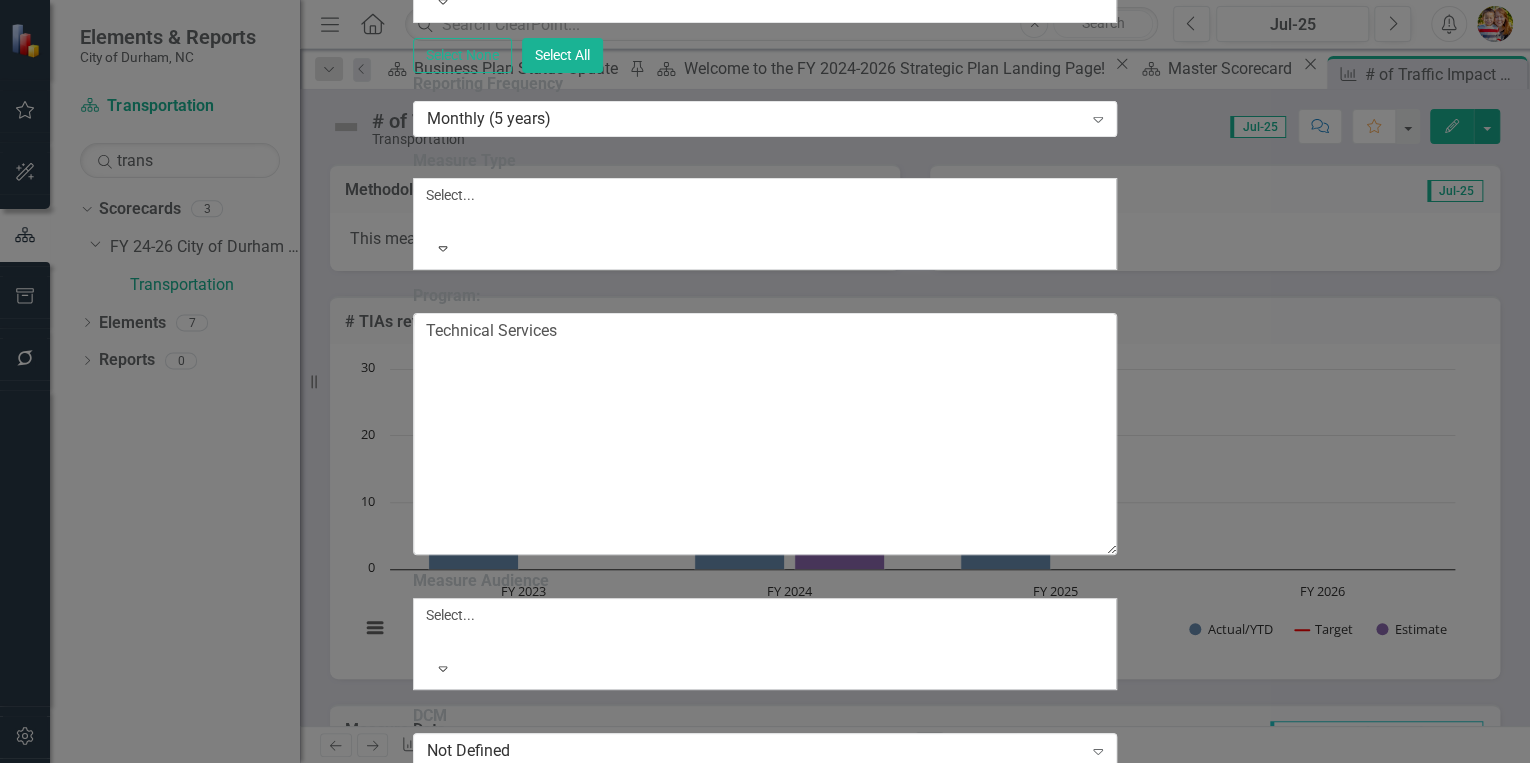 click on "Planning & Development" at bounding box center (85, 773) 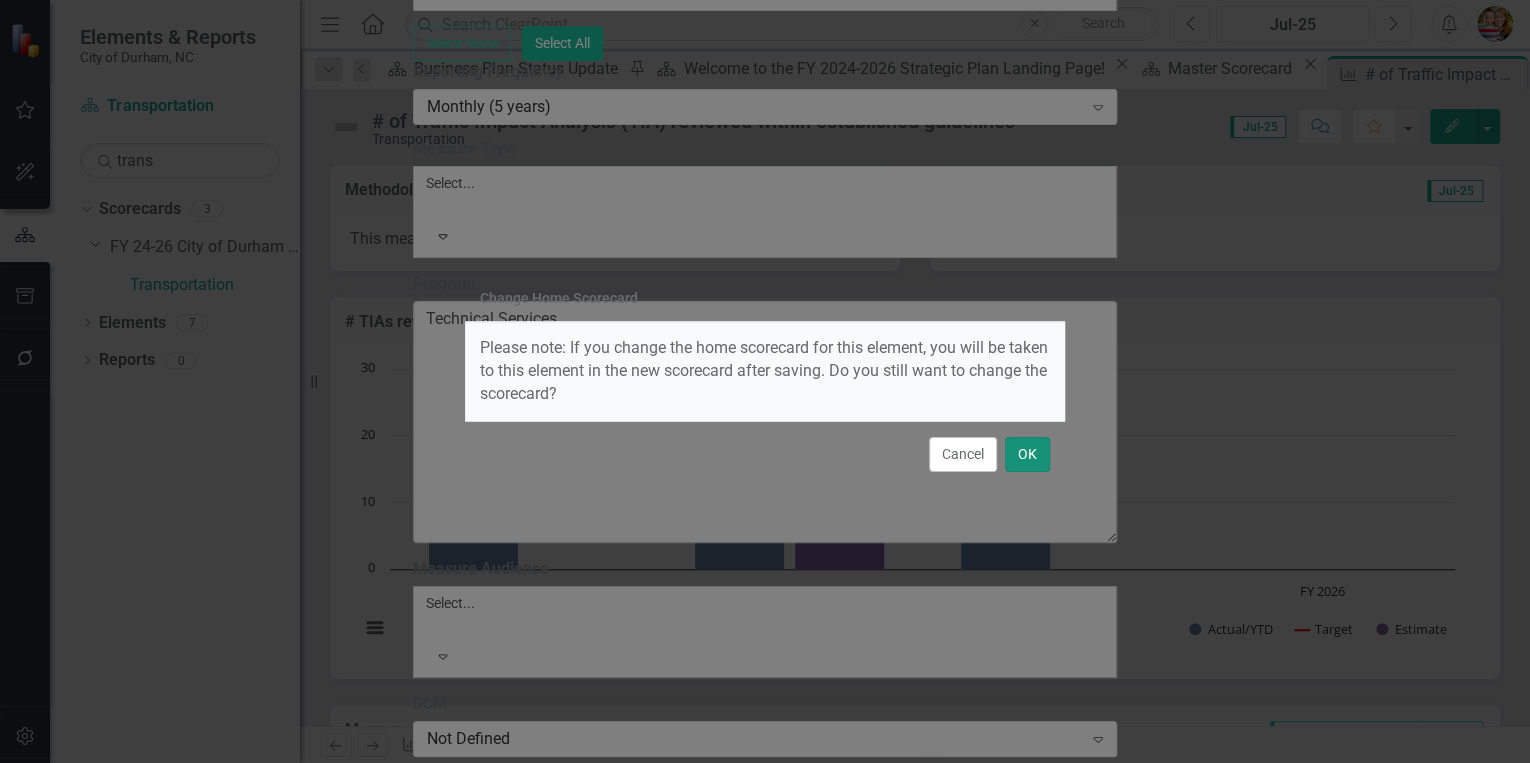 click on "OK" at bounding box center (1027, 454) 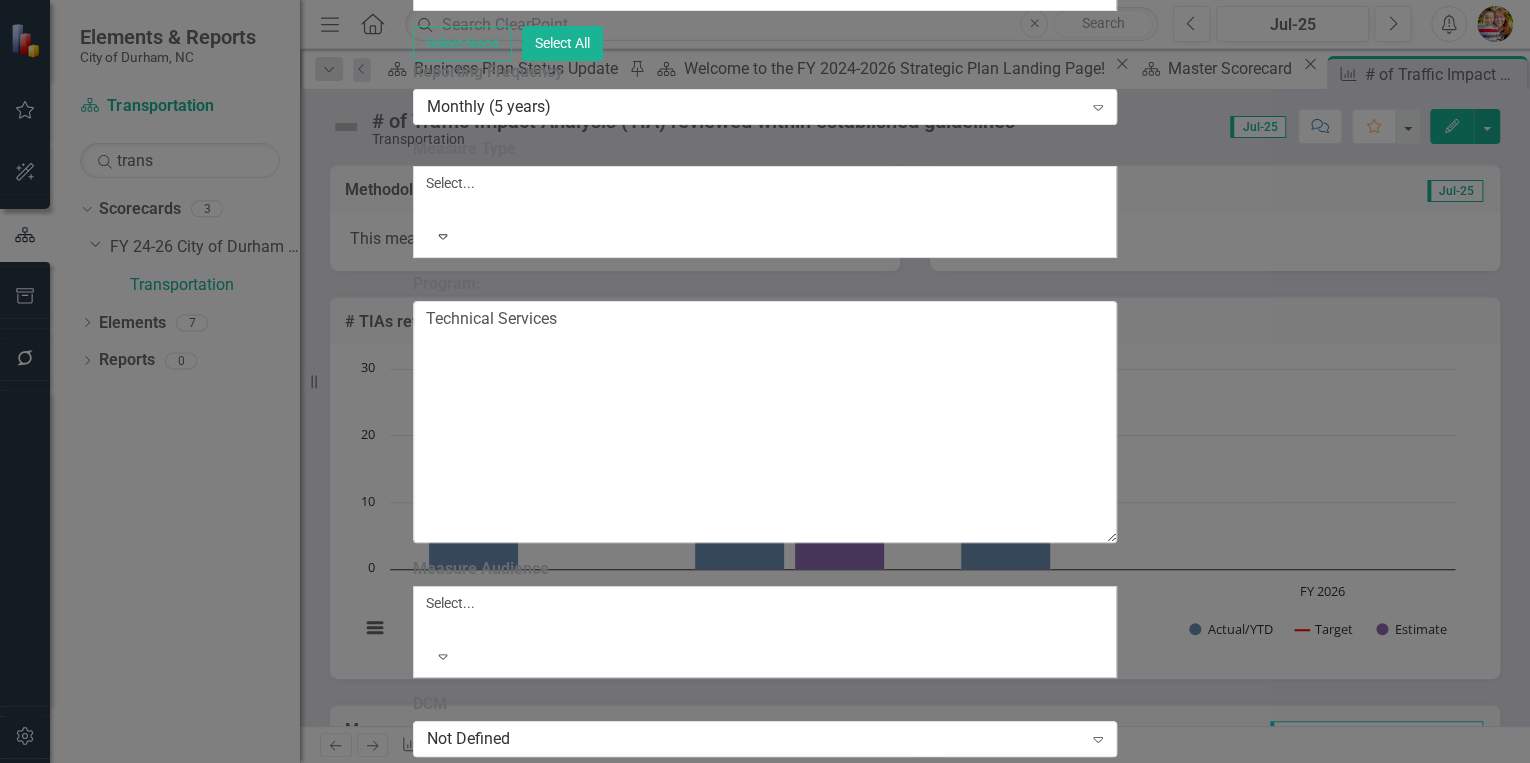 click on "Links" at bounding box center [787, -2103] 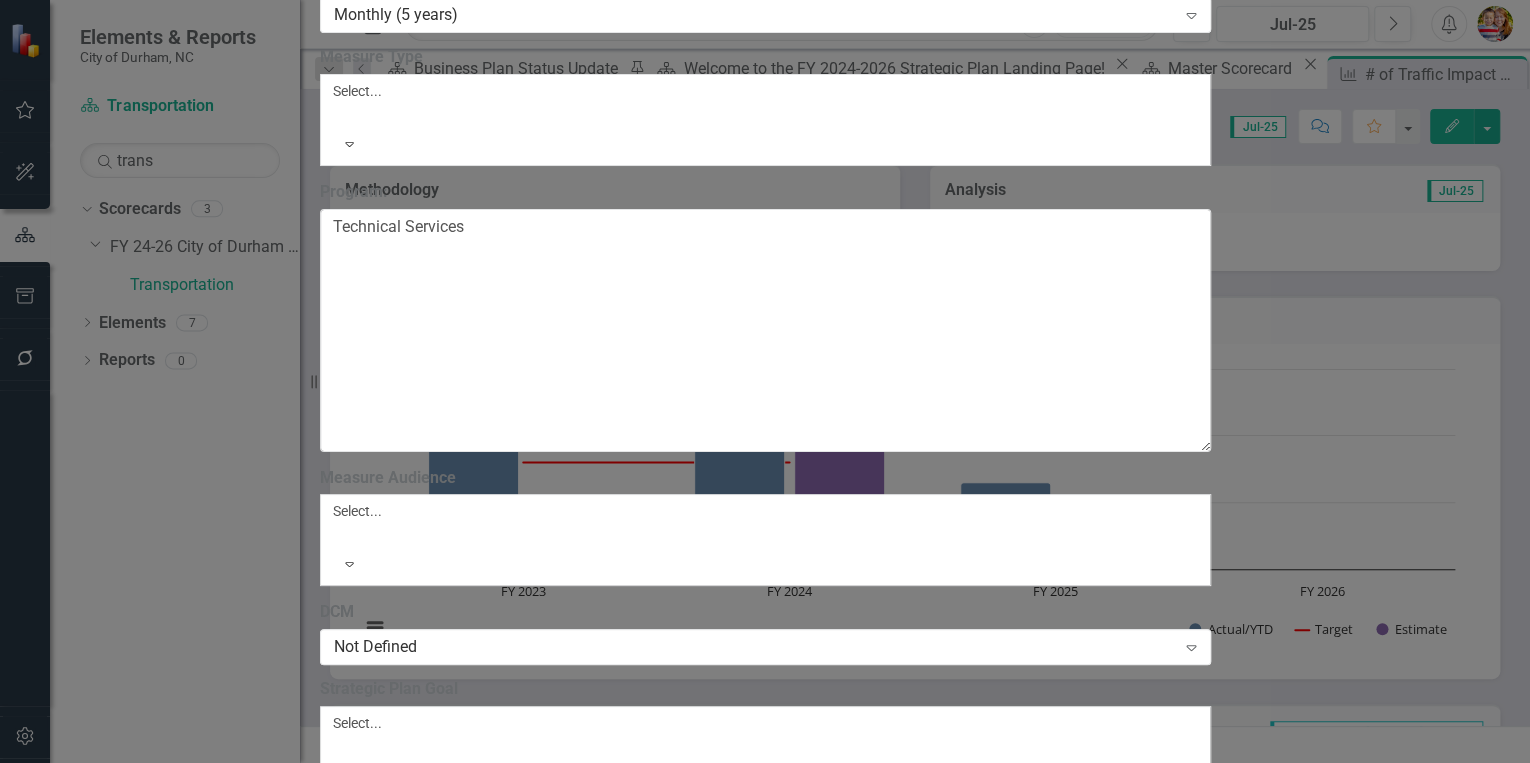 click on "Unlink" 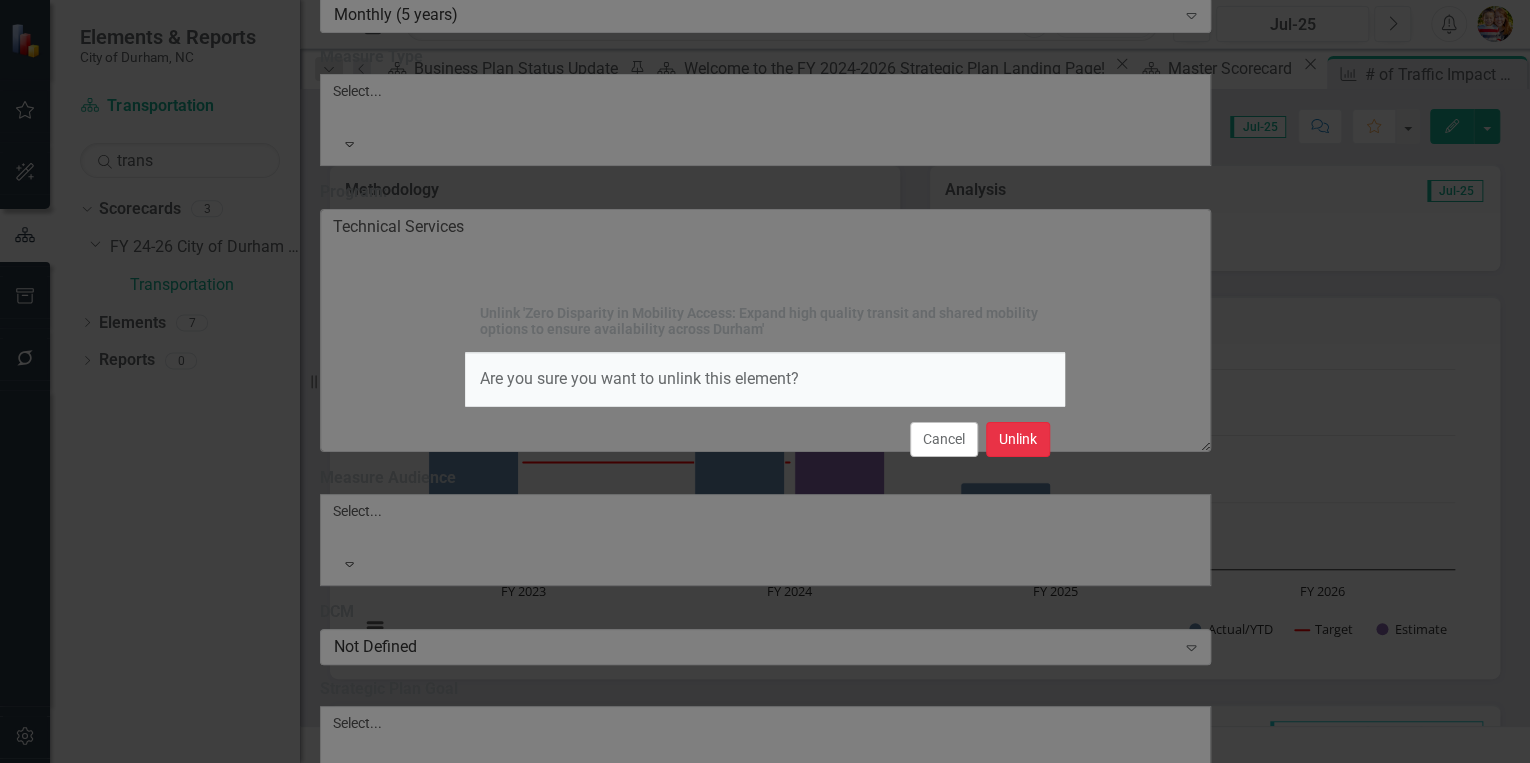 click on "Unlink" at bounding box center (1018, 439) 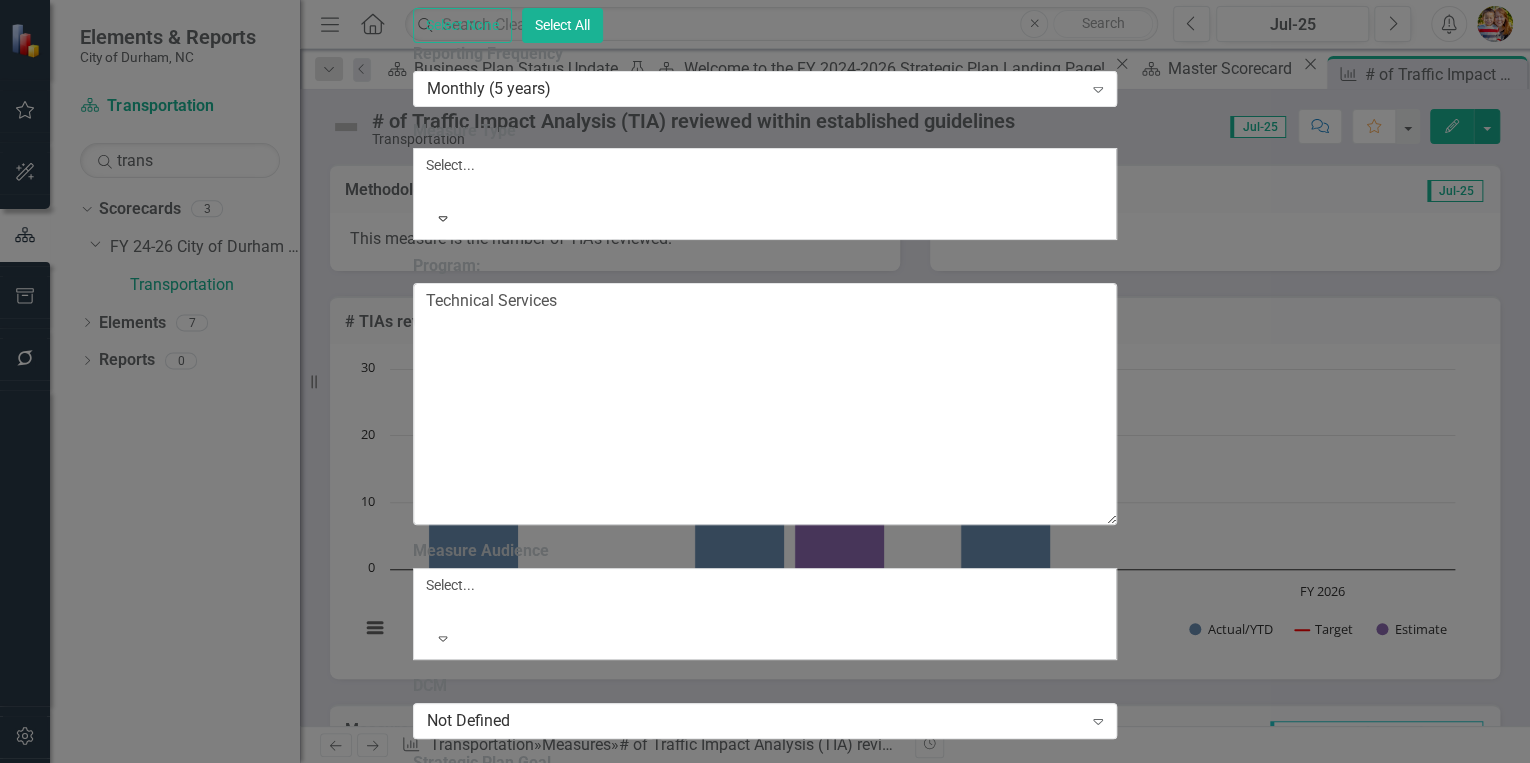 click on "Save" at bounding box center [509, 2968] 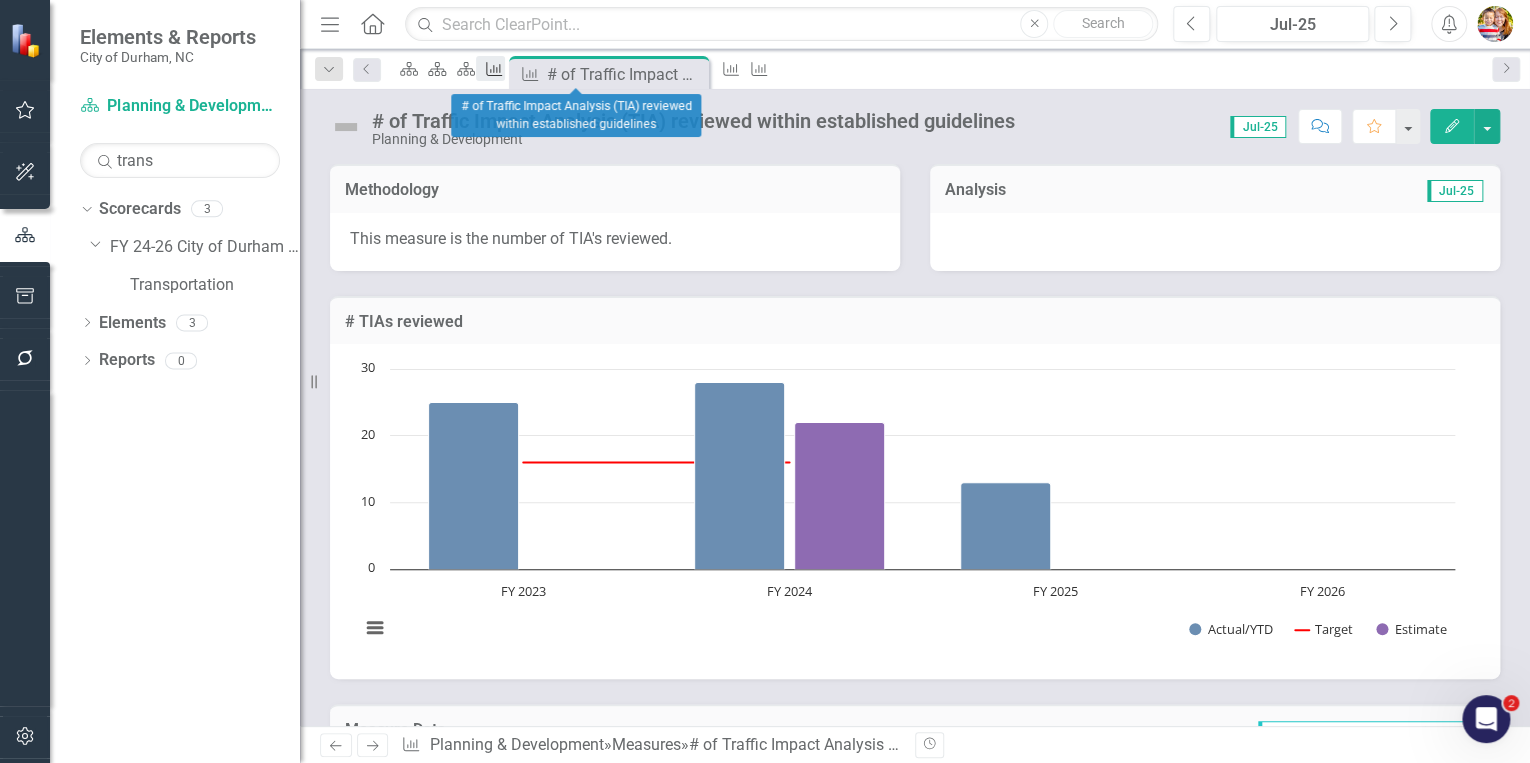 click on "Measure" 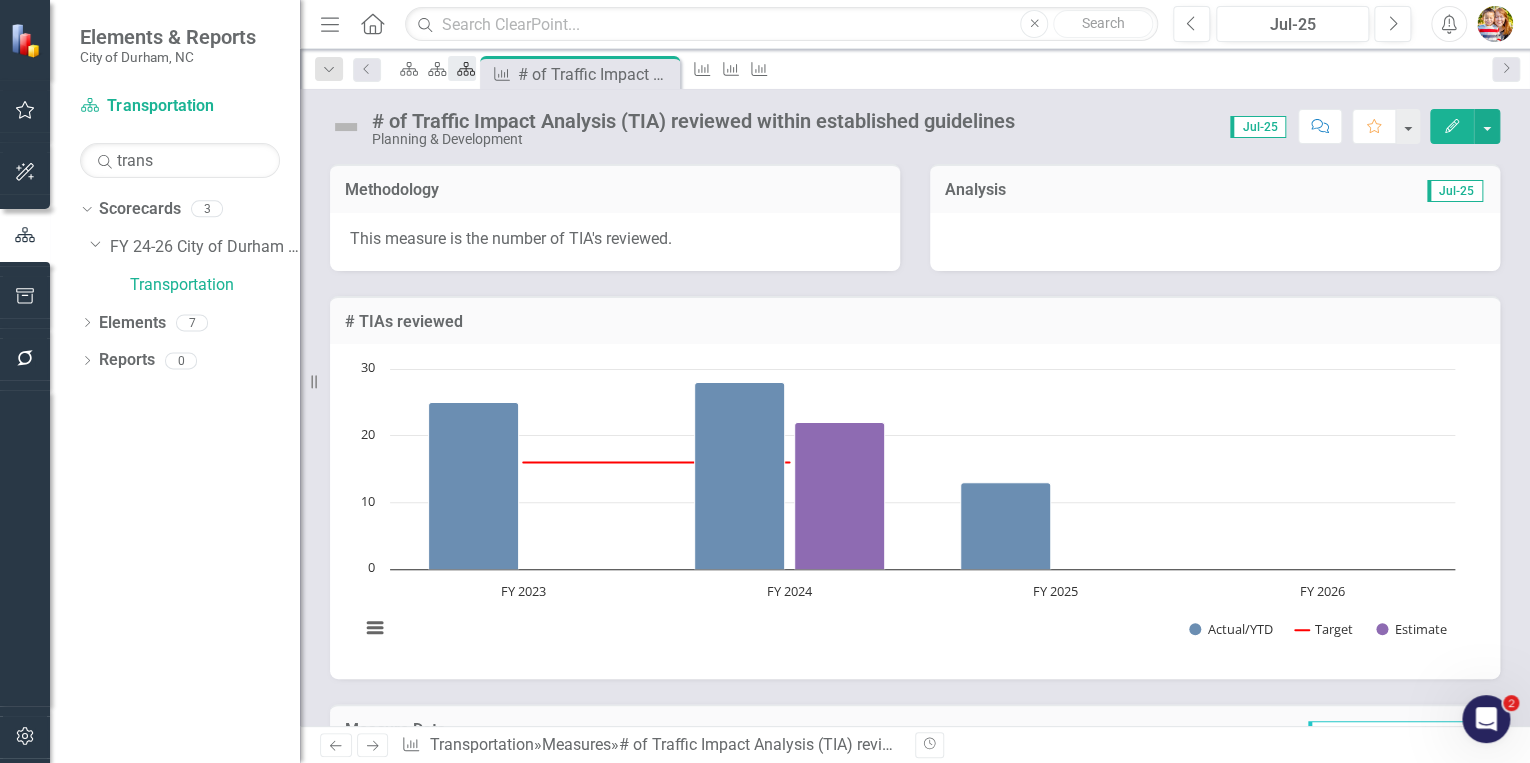 click on "Scorecard" 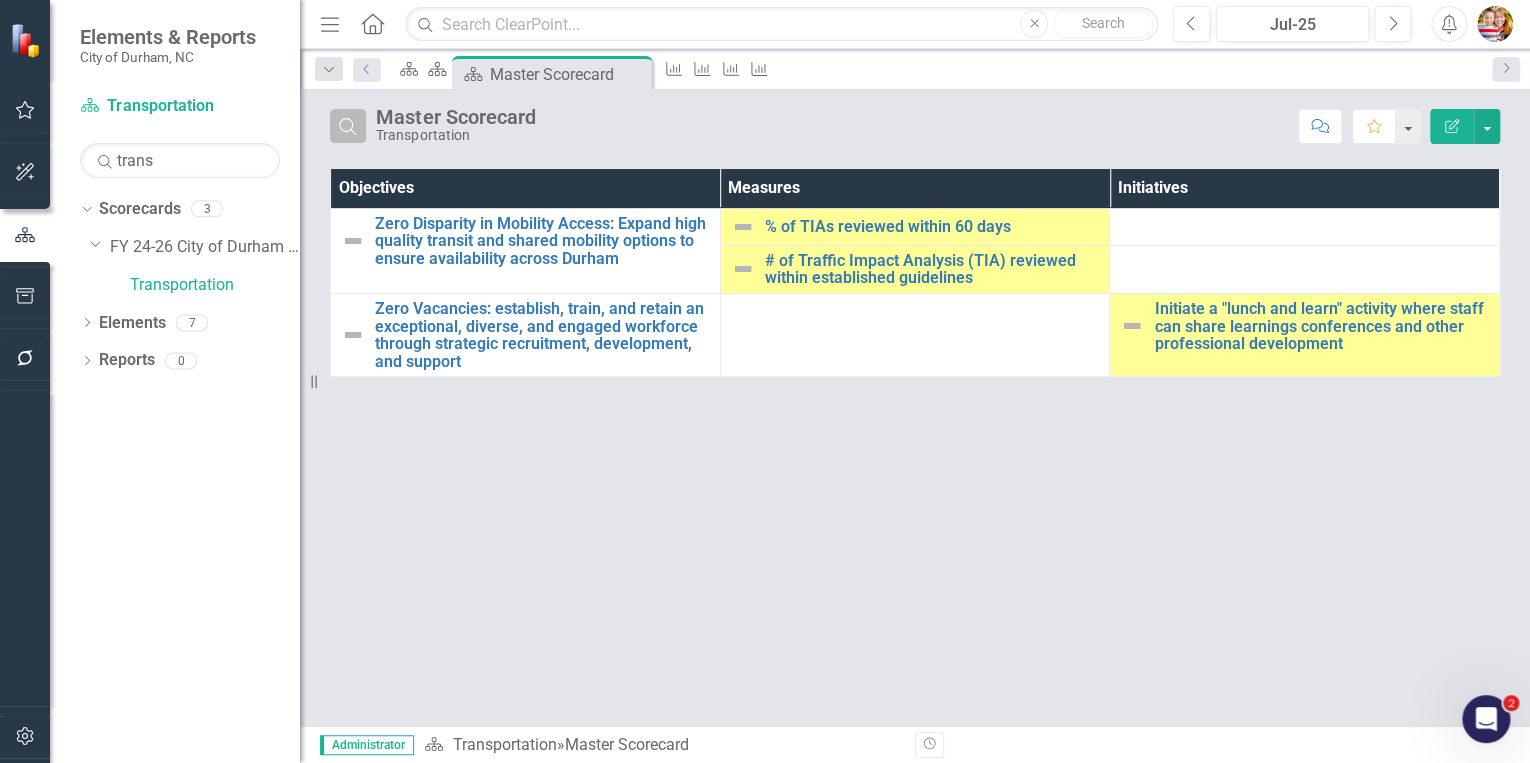 click on "Search" at bounding box center (348, 126) 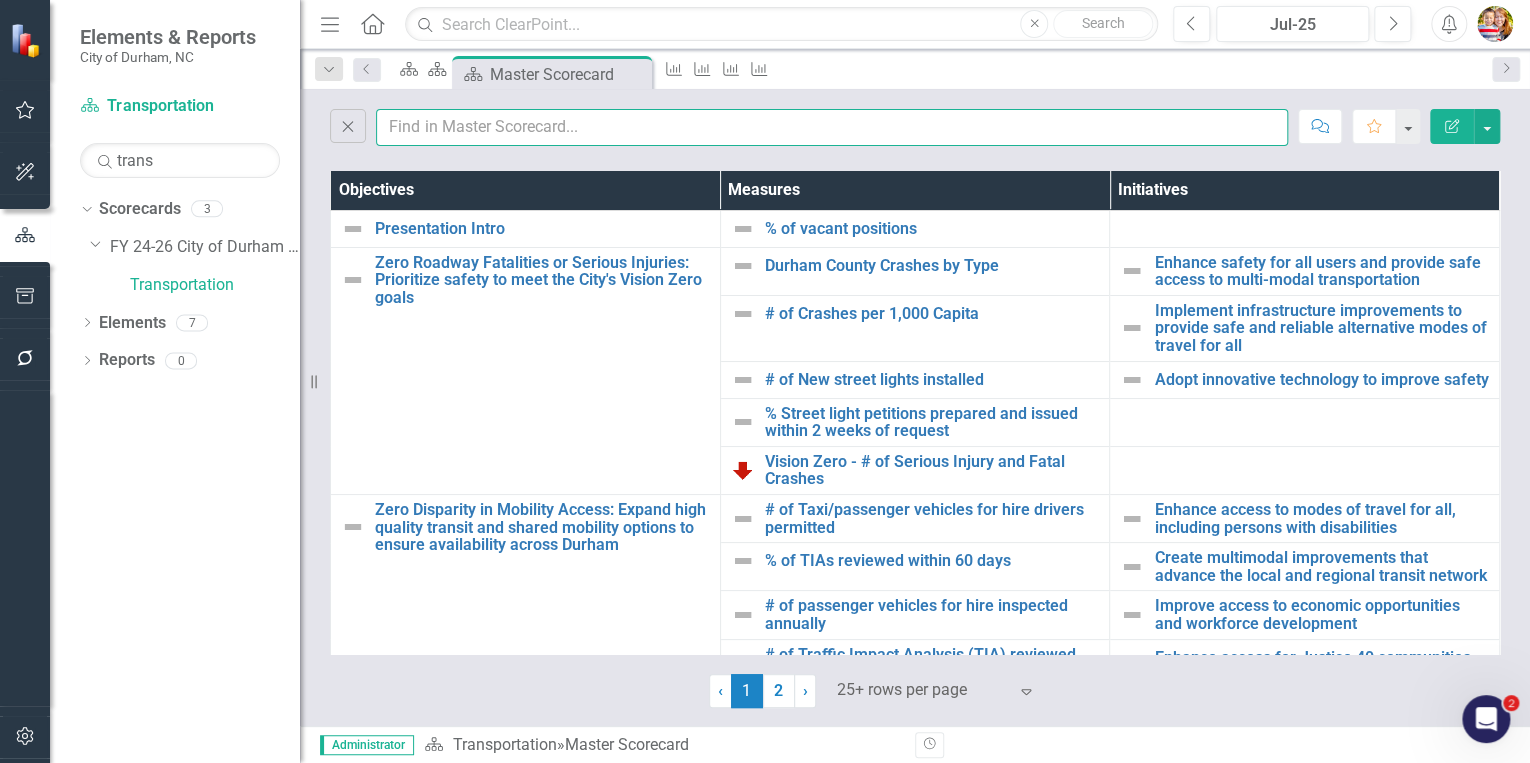drag, startPoint x: 518, startPoint y: 134, endPoint x: 498, endPoint y: 137, distance: 20.22375 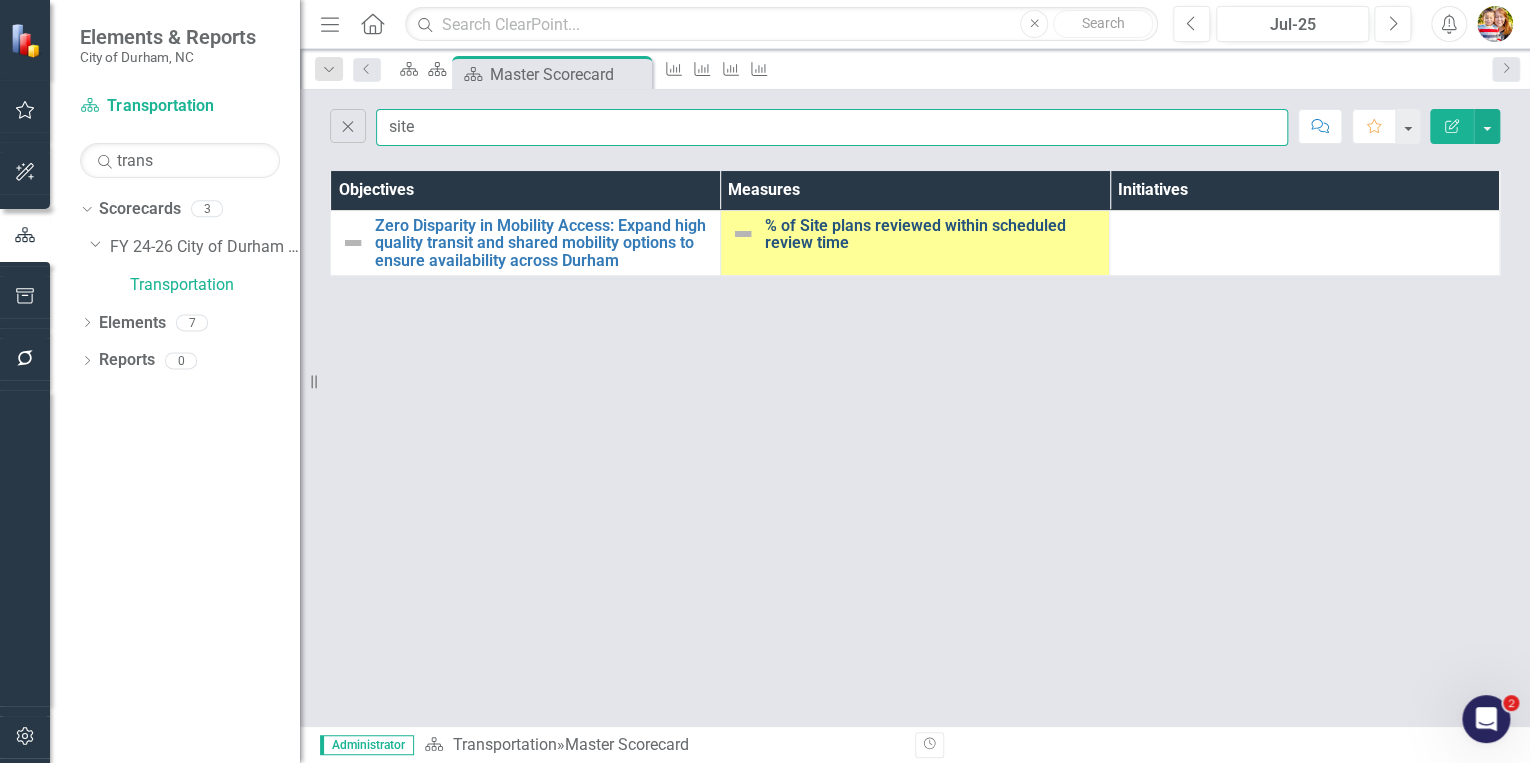 type on "site" 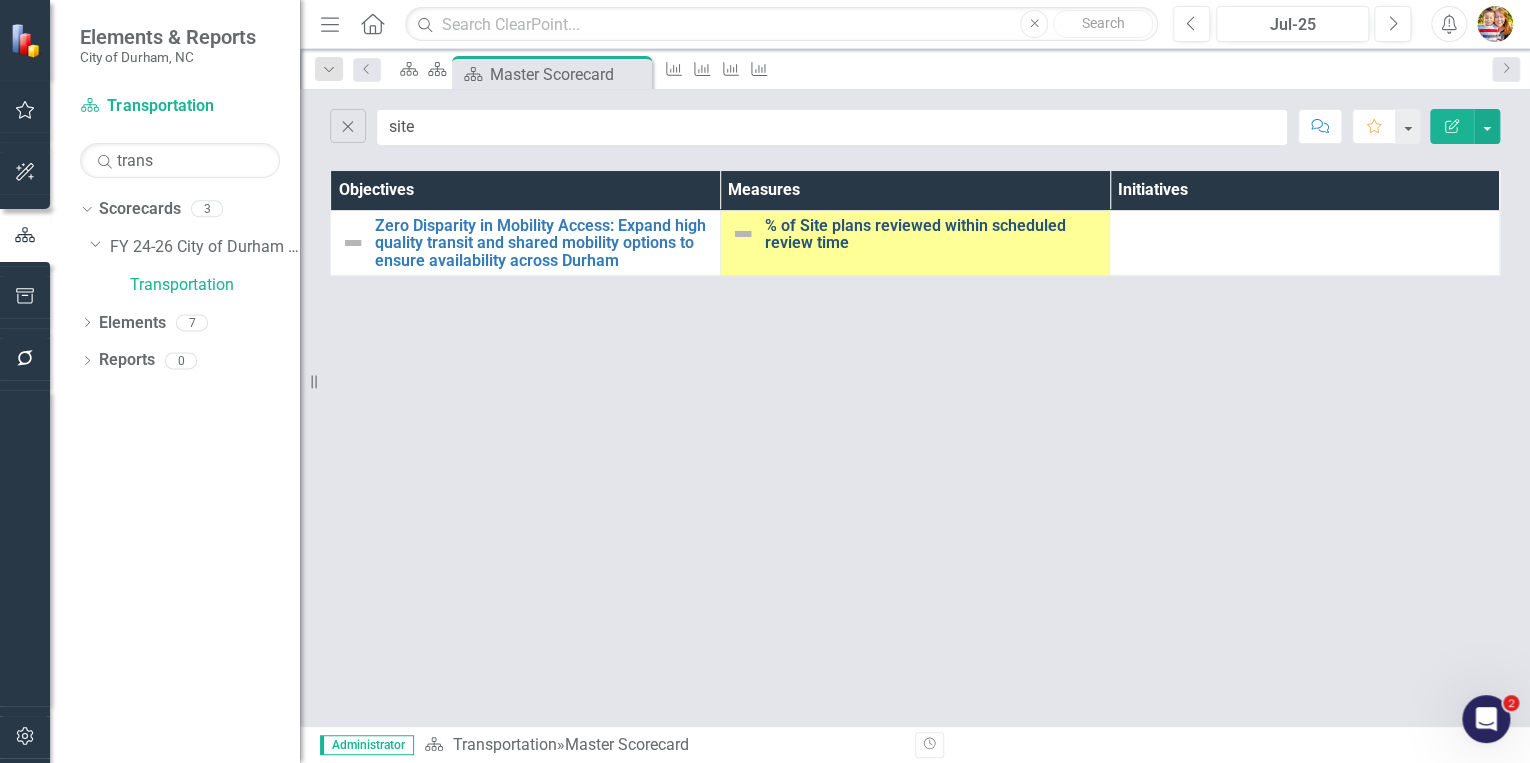 click on "% of Site plans reviewed within scheduled review time" at bounding box center [932, 234] 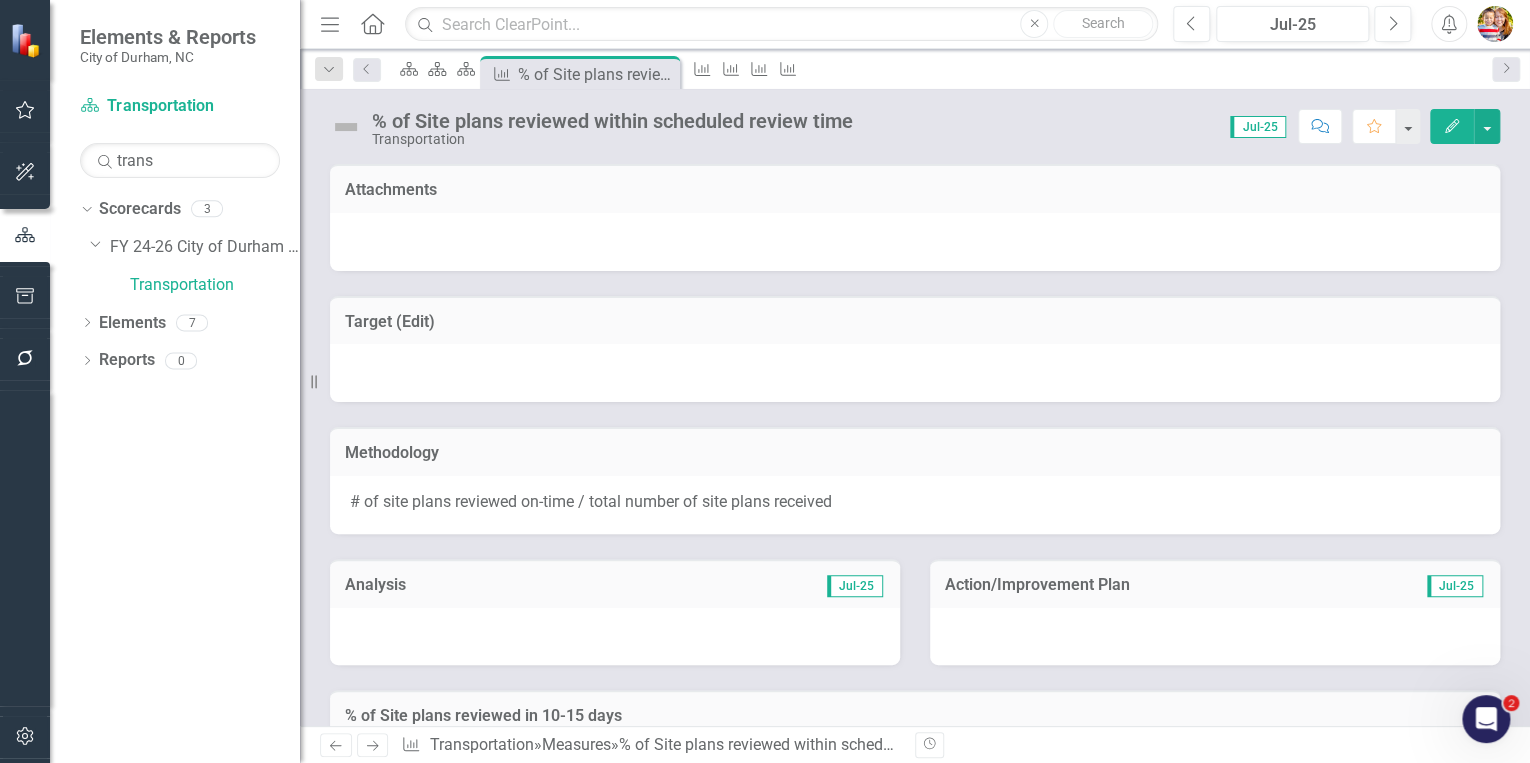click 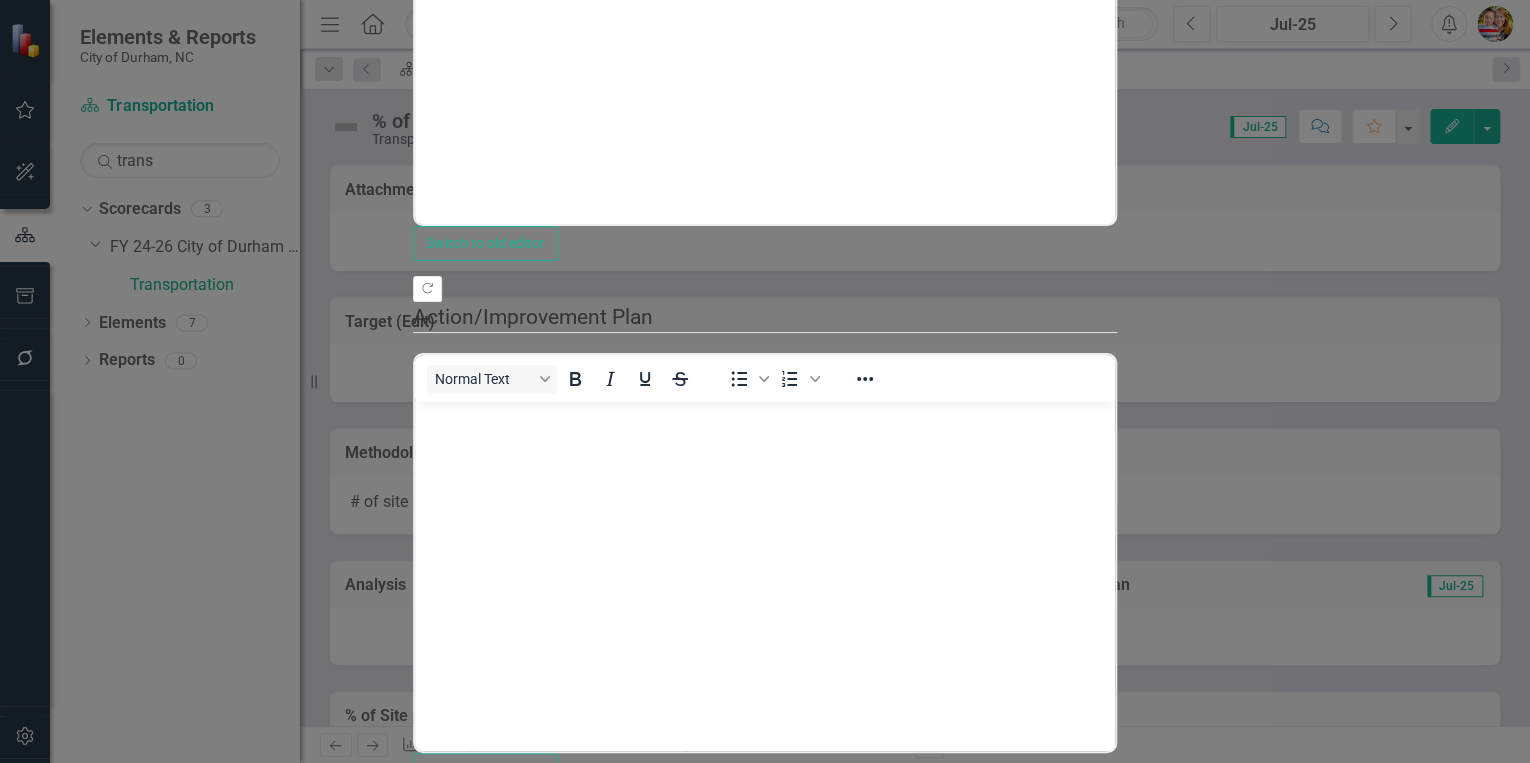scroll, scrollTop: 0, scrollLeft: 0, axis: both 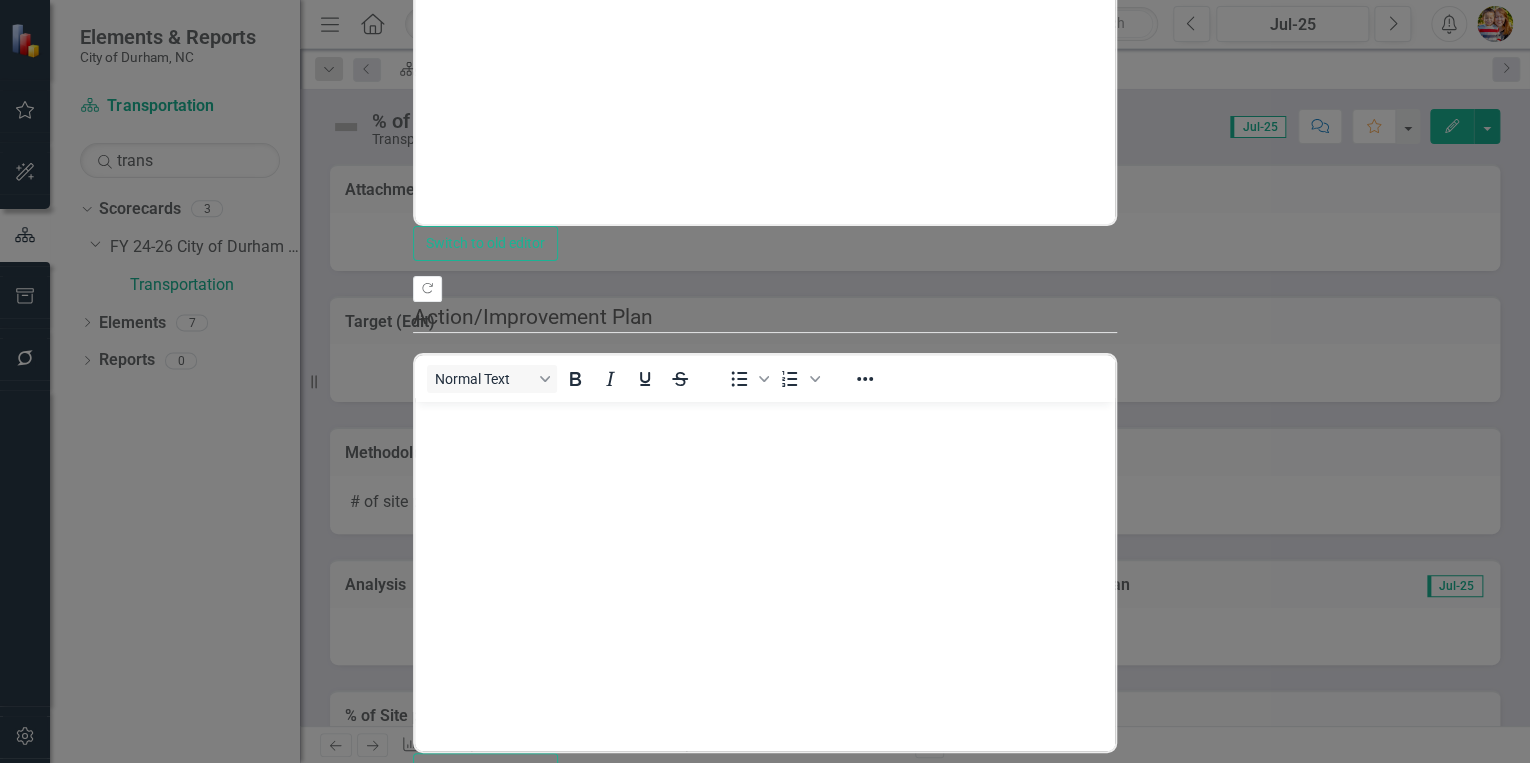 click on "Edit Fields" at bounding box center (549, -398) 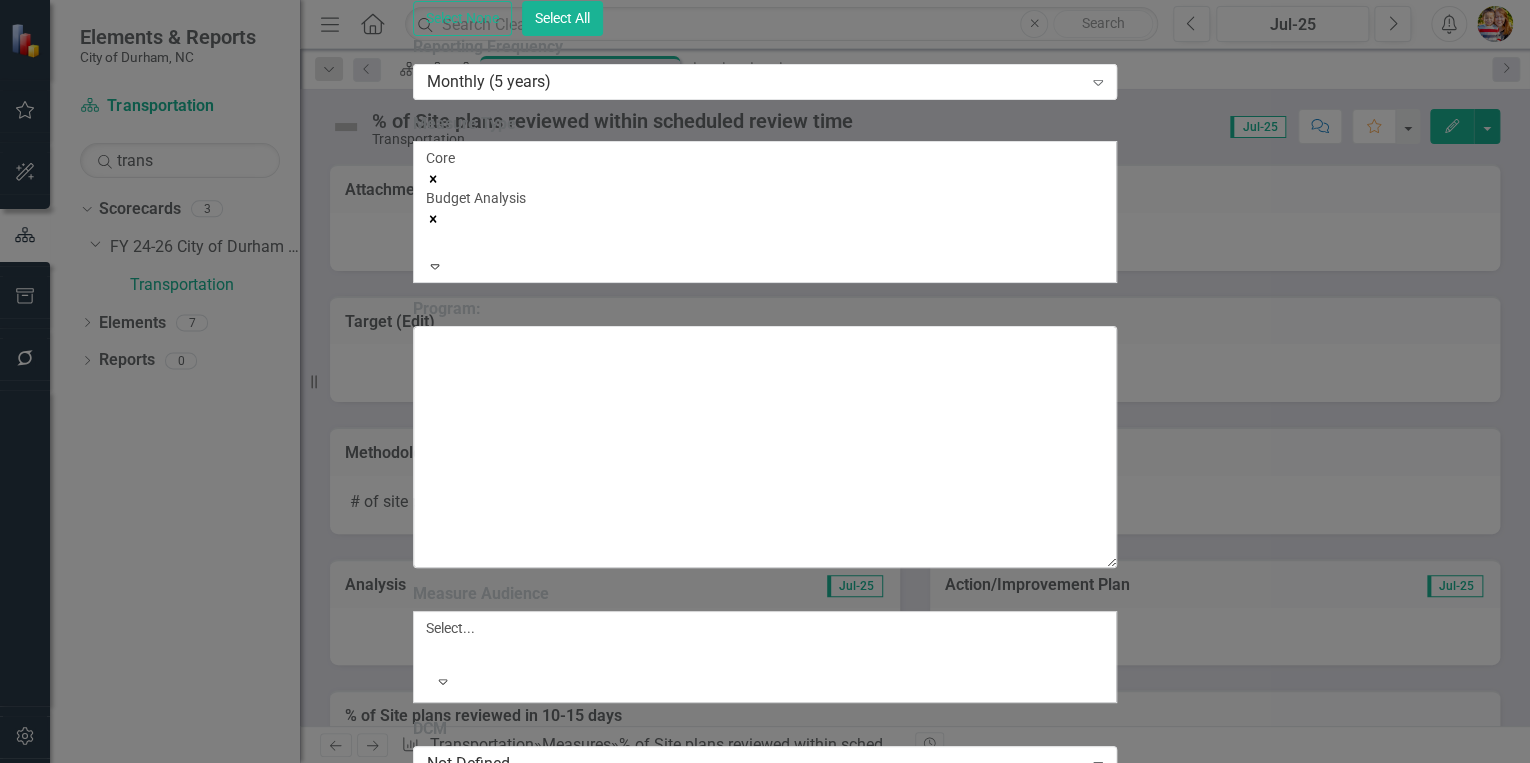 click on "Transportation" at bounding box center (754, -376) 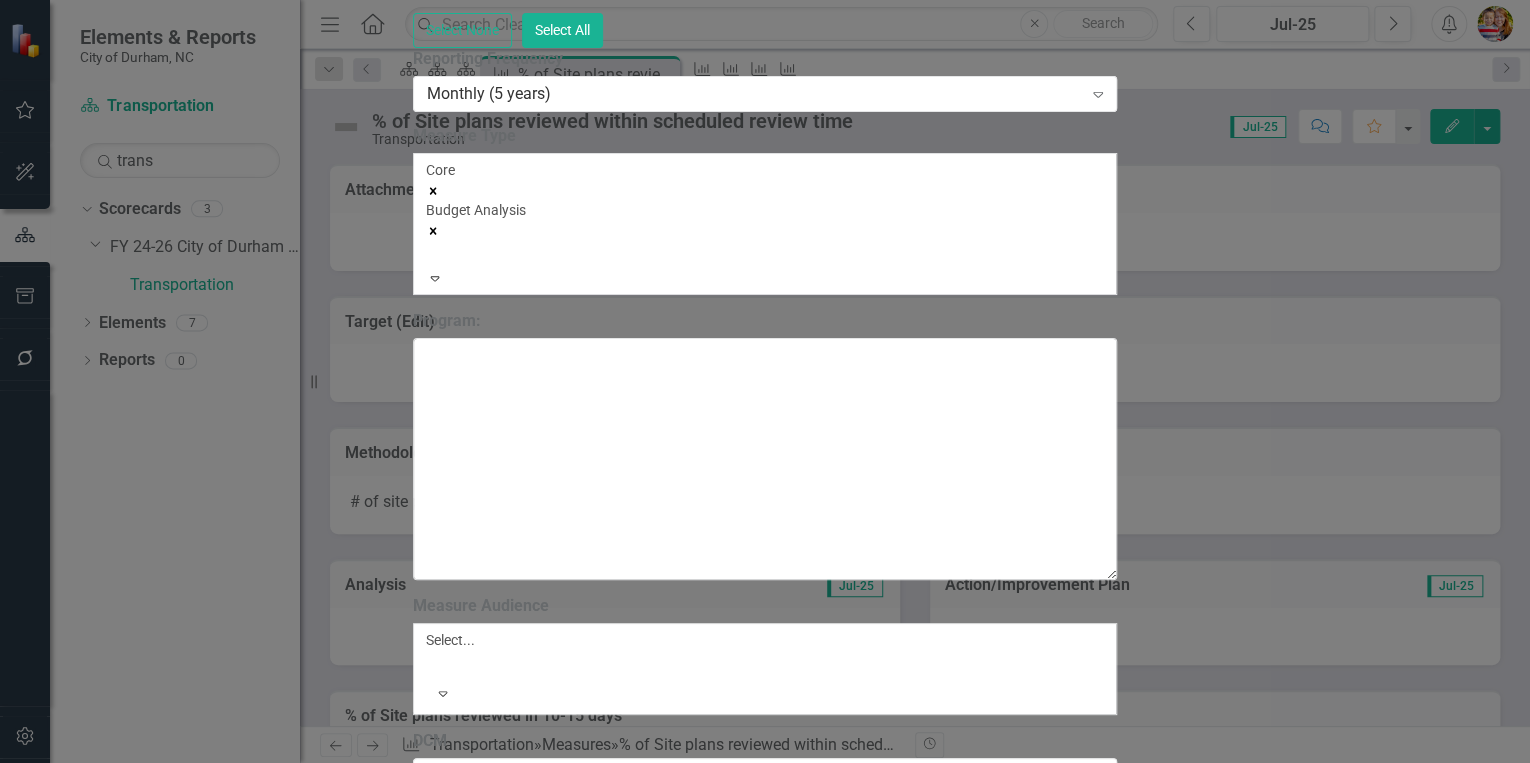 scroll, scrollTop: 0, scrollLeft: 0, axis: both 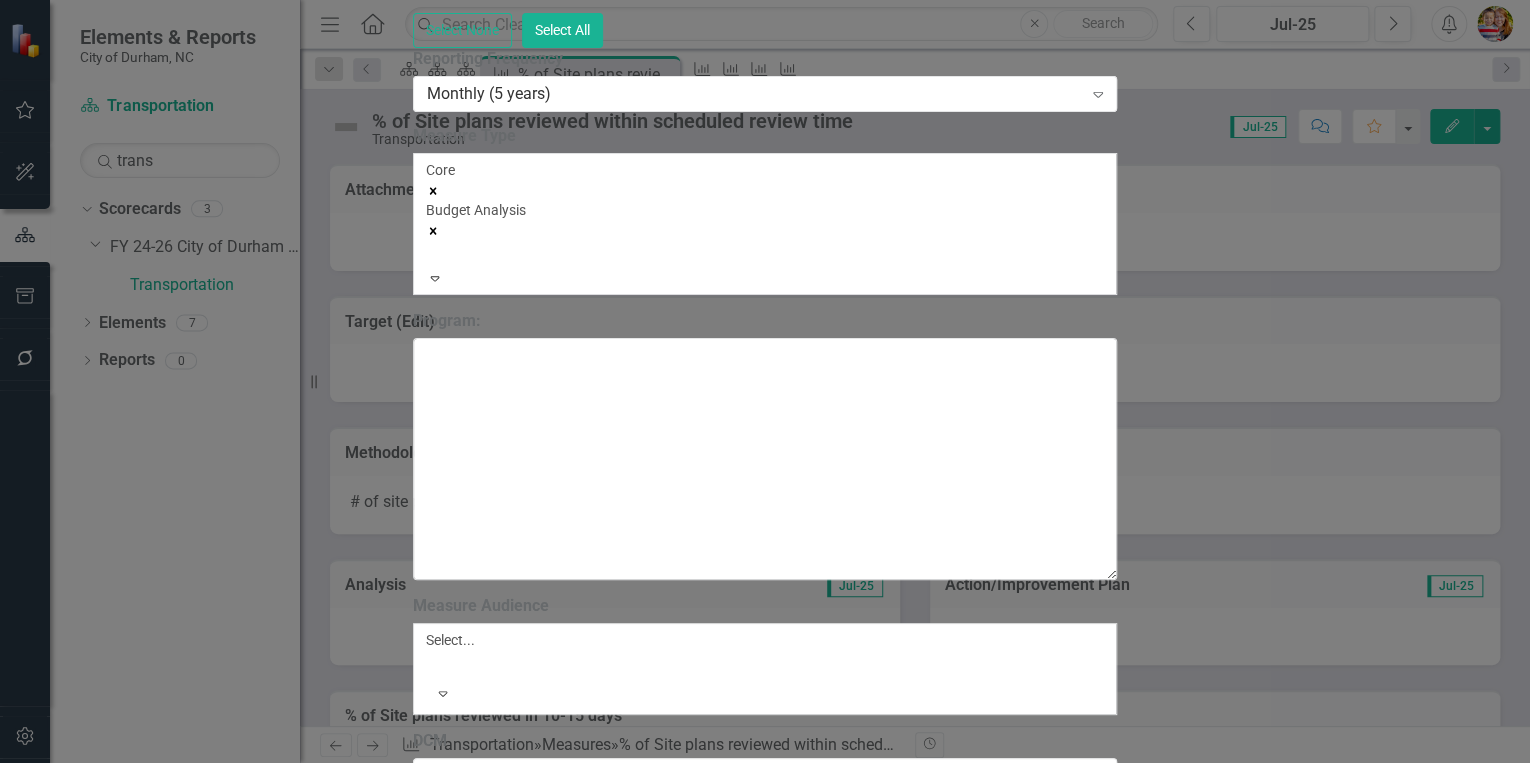 type on "planning" 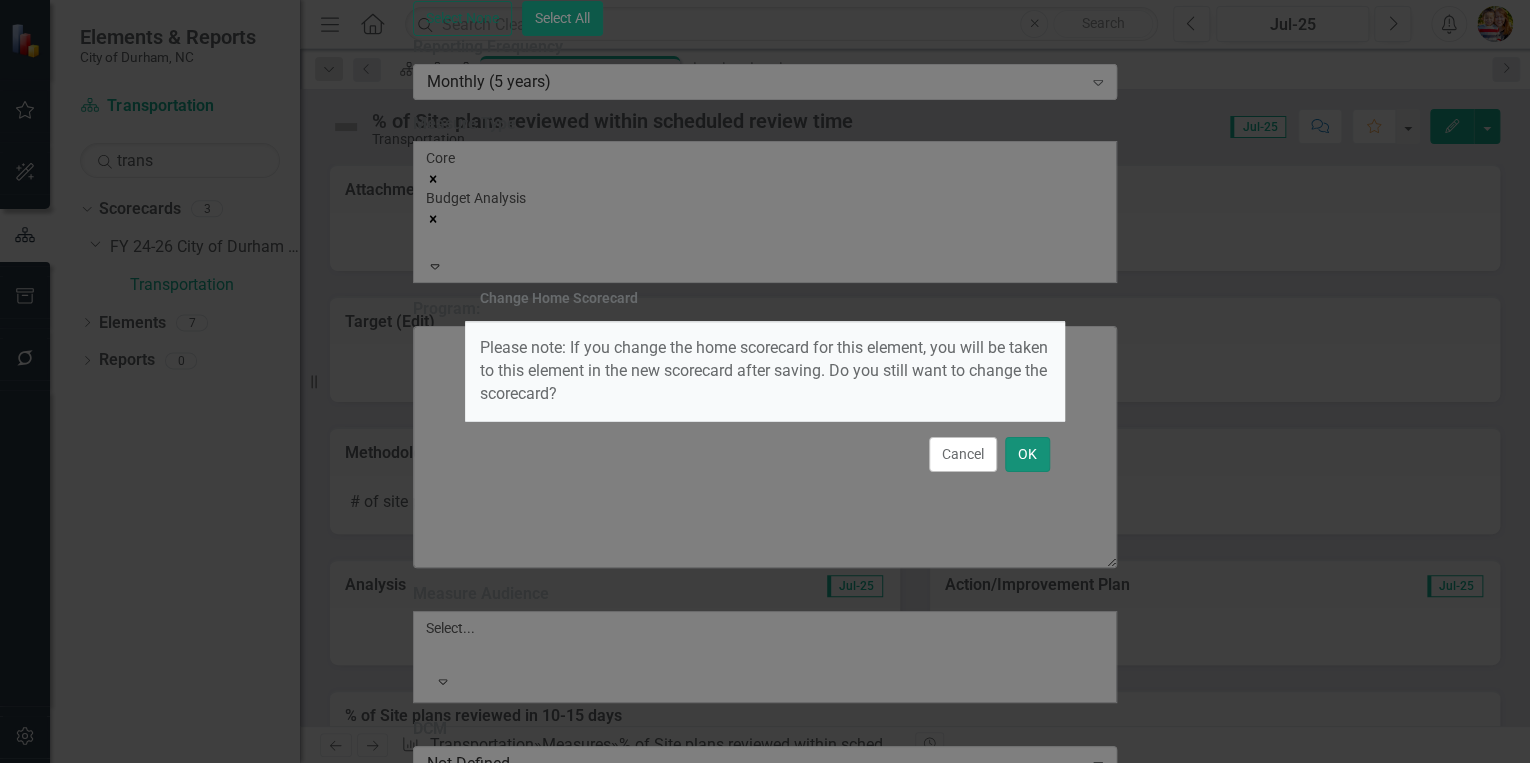 click on "OK" at bounding box center (1027, 454) 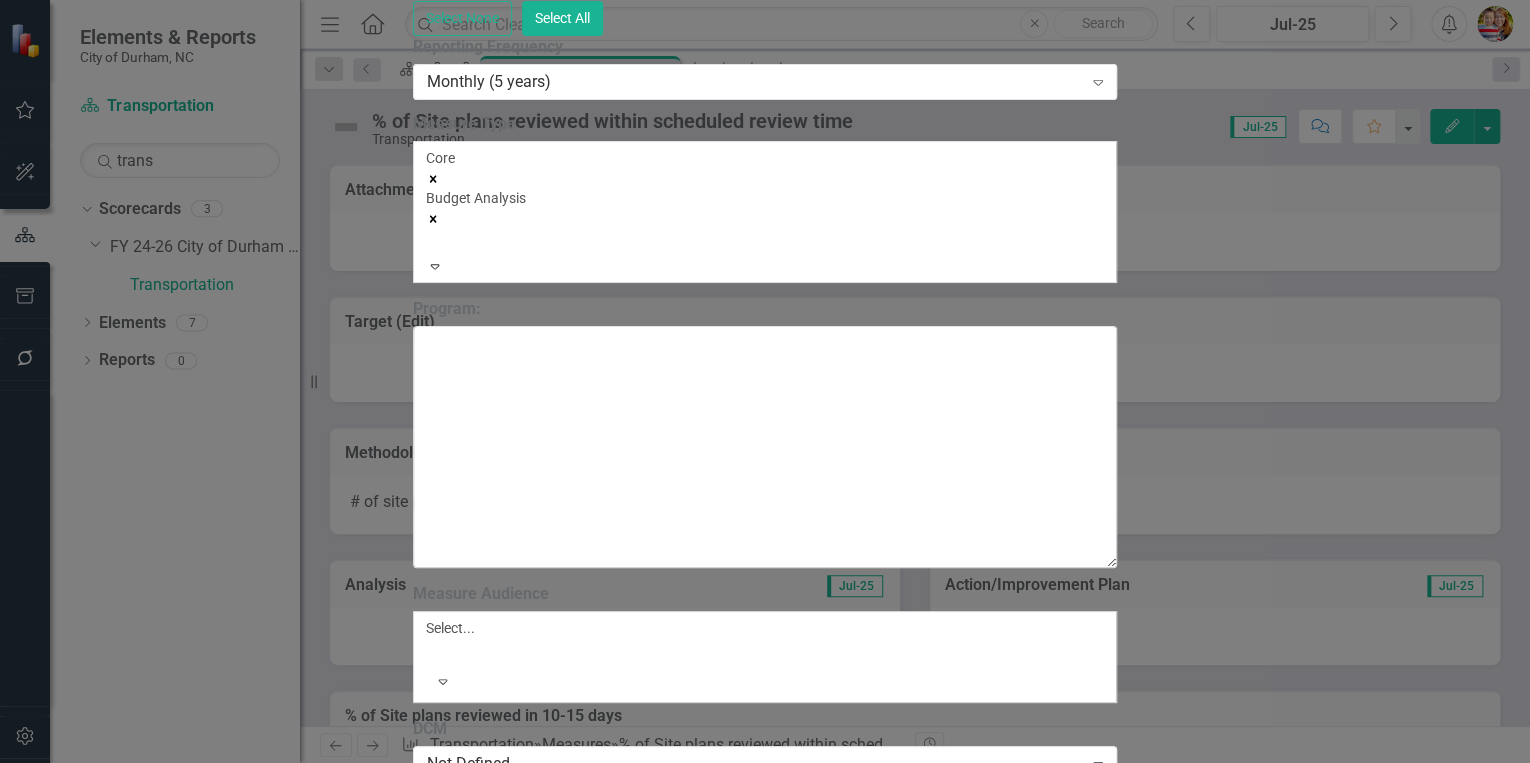 click on "Links" at bounding box center [787, -2128] 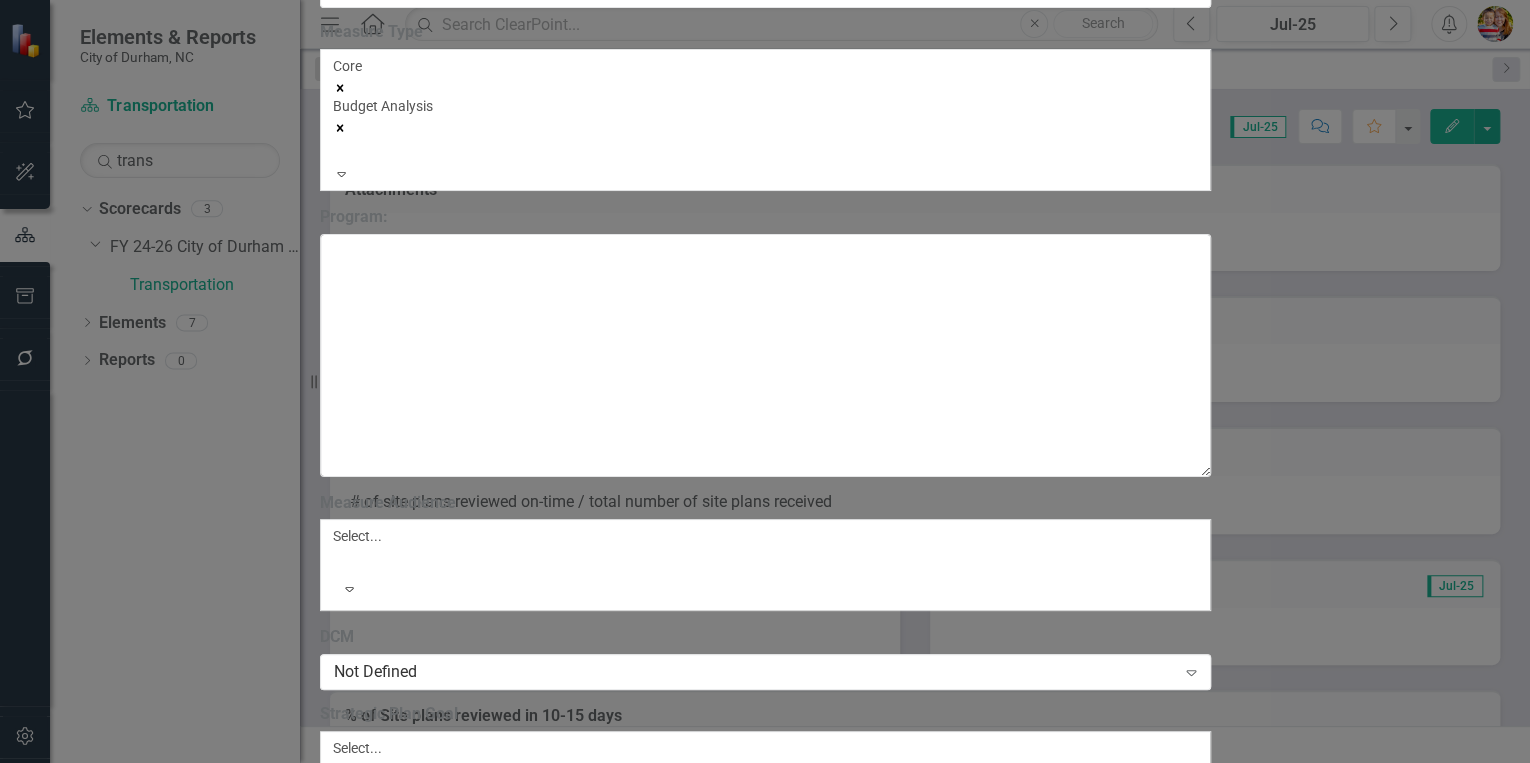 click on "Unlink" 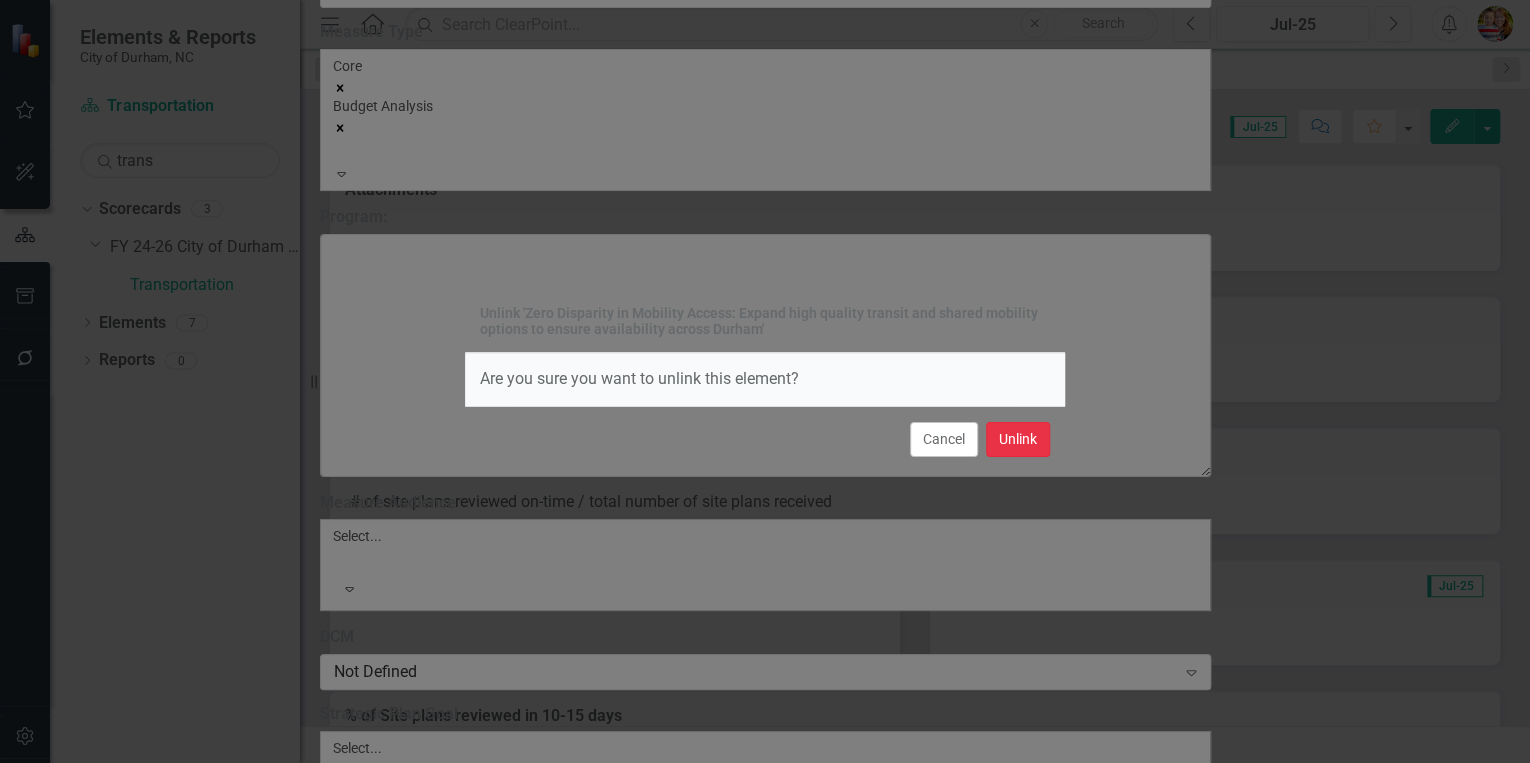 click on "Unlink" at bounding box center (1018, 439) 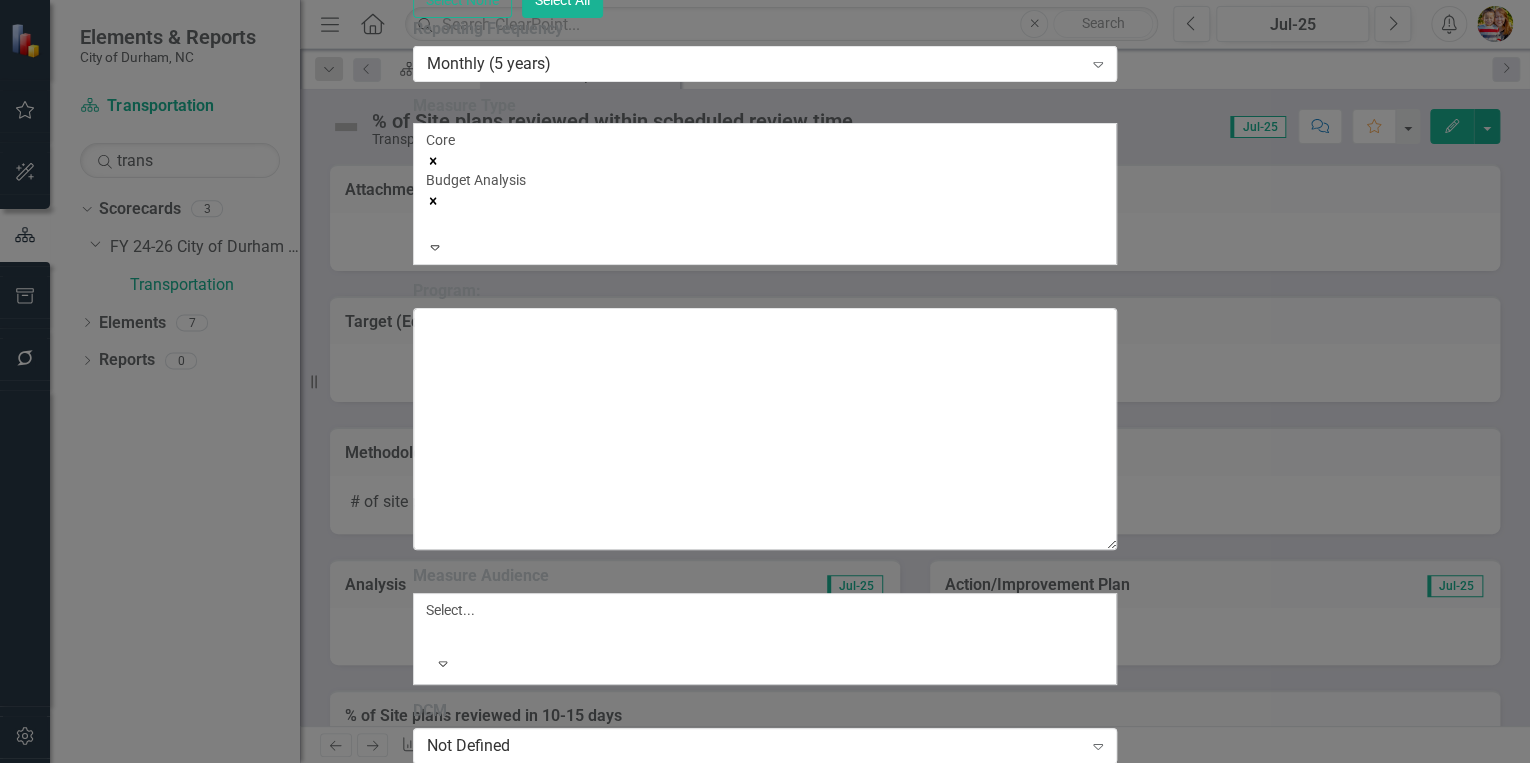 click on "Save" at bounding box center [509, 2993] 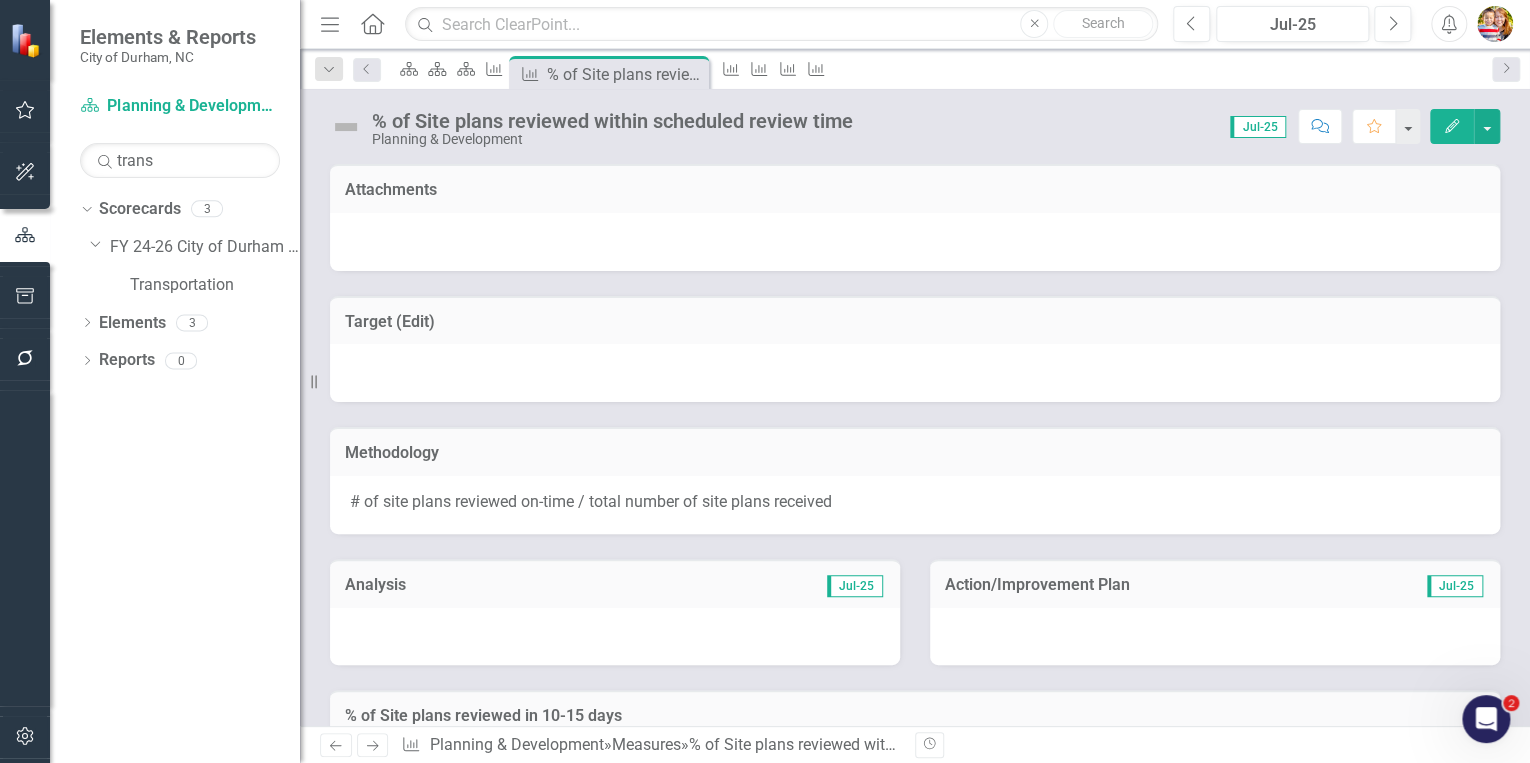 click on "Edit" 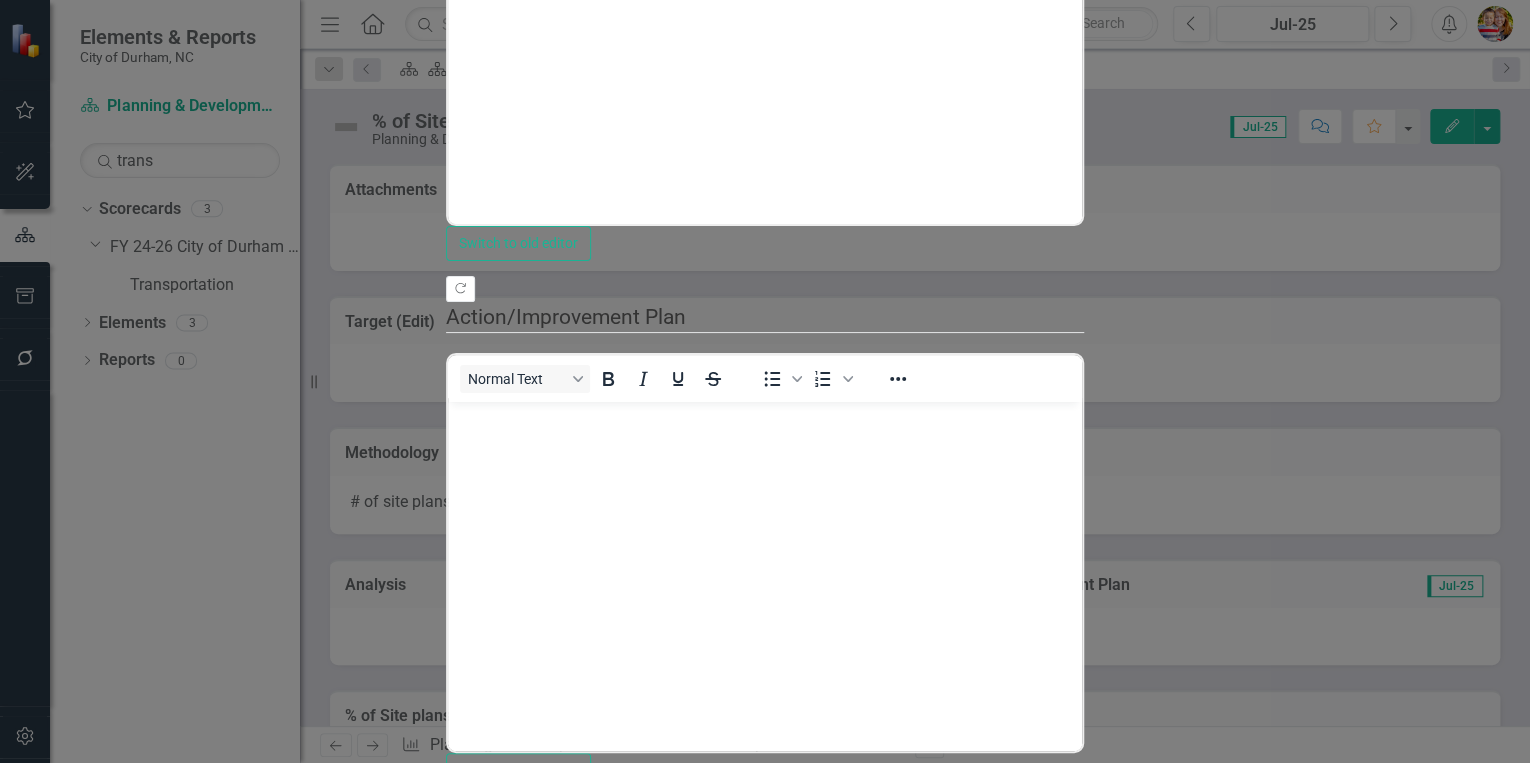 scroll, scrollTop: 0, scrollLeft: 0, axis: both 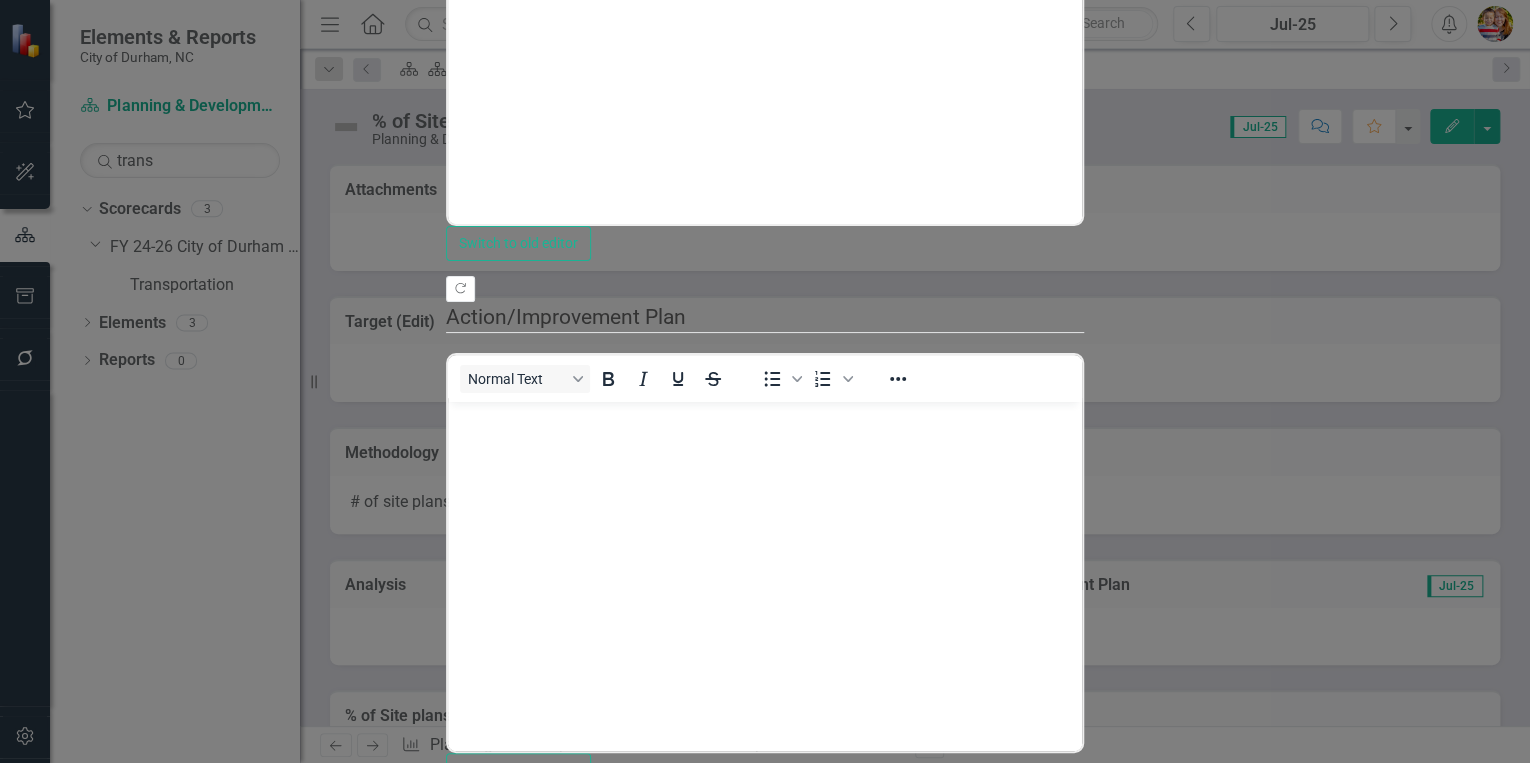 click on "Edit Fields" at bounding box center [582, -398] 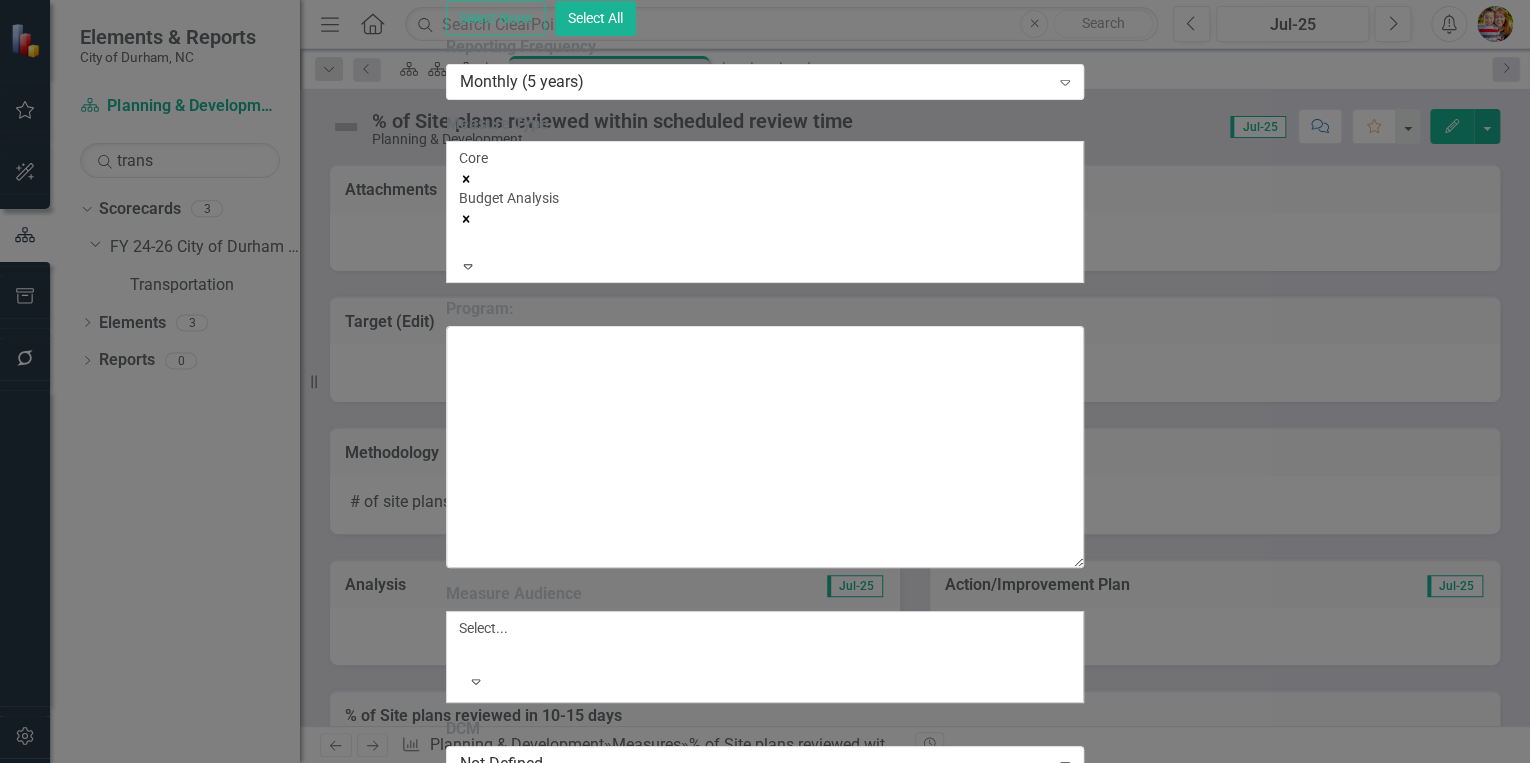 click on "[FIRST] [LAST] (Transportation)" at bounding box center (754, -165) 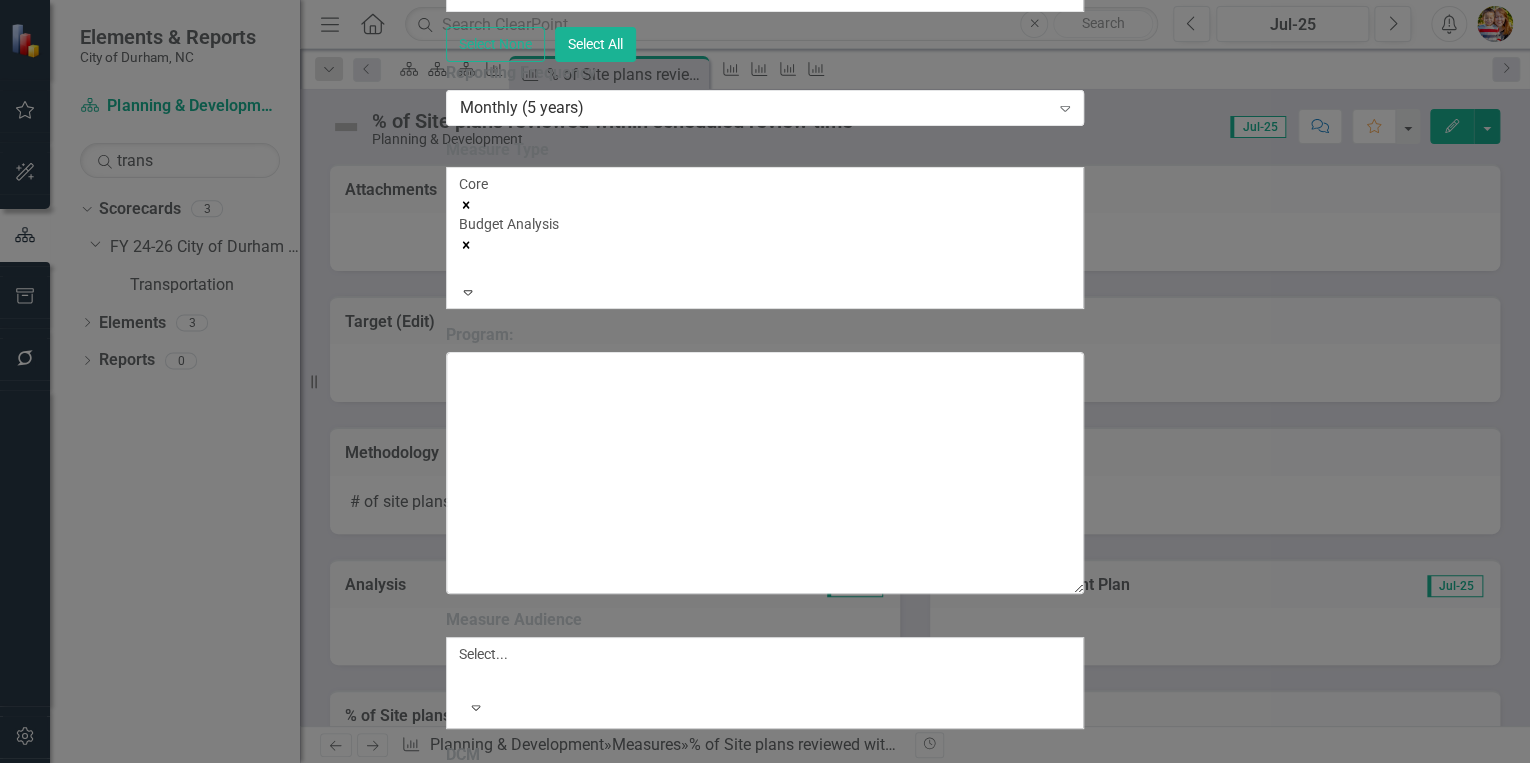 scroll, scrollTop: 6405, scrollLeft: 0, axis: vertical 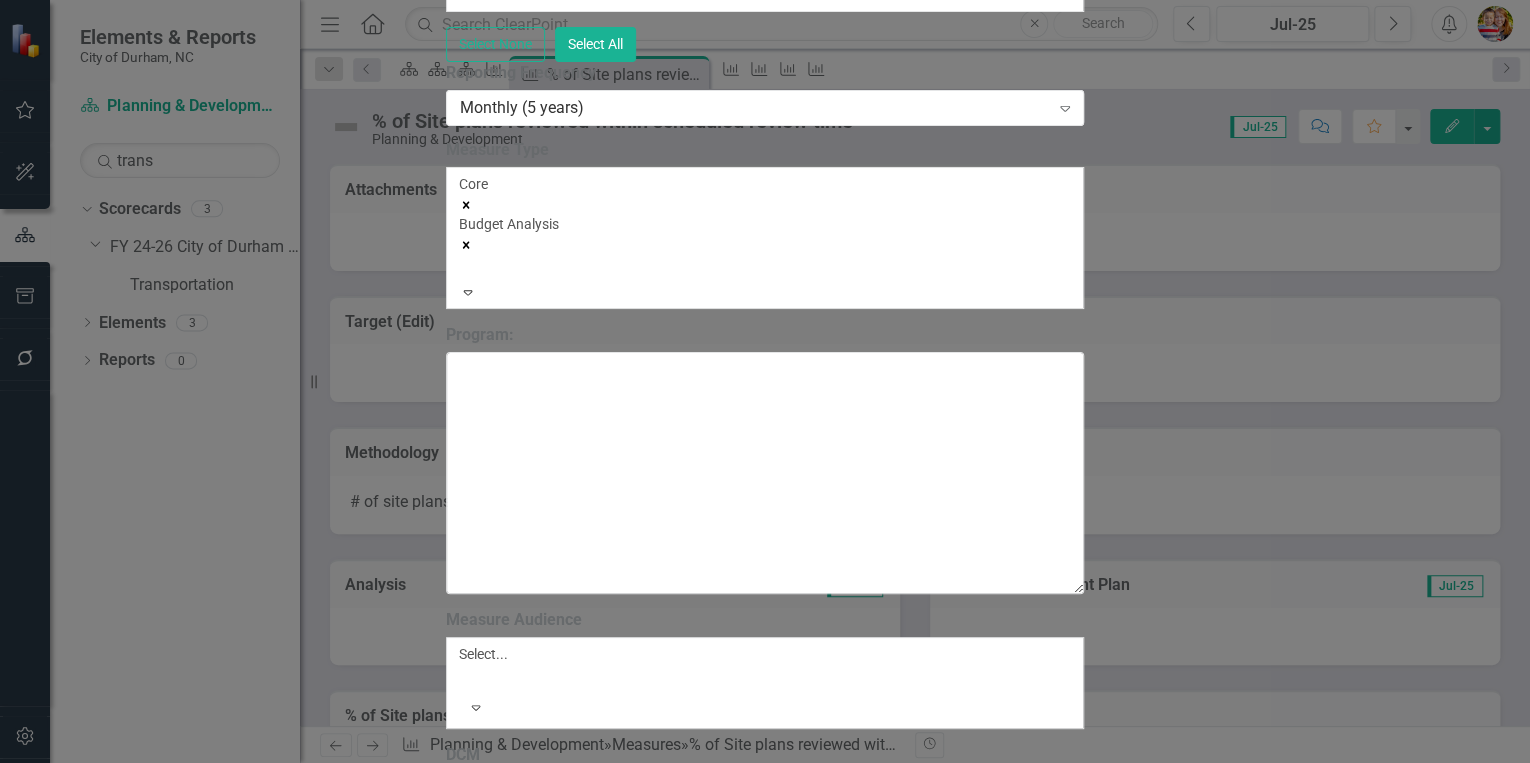 click on "Not Defined" at bounding box center [765, 774] 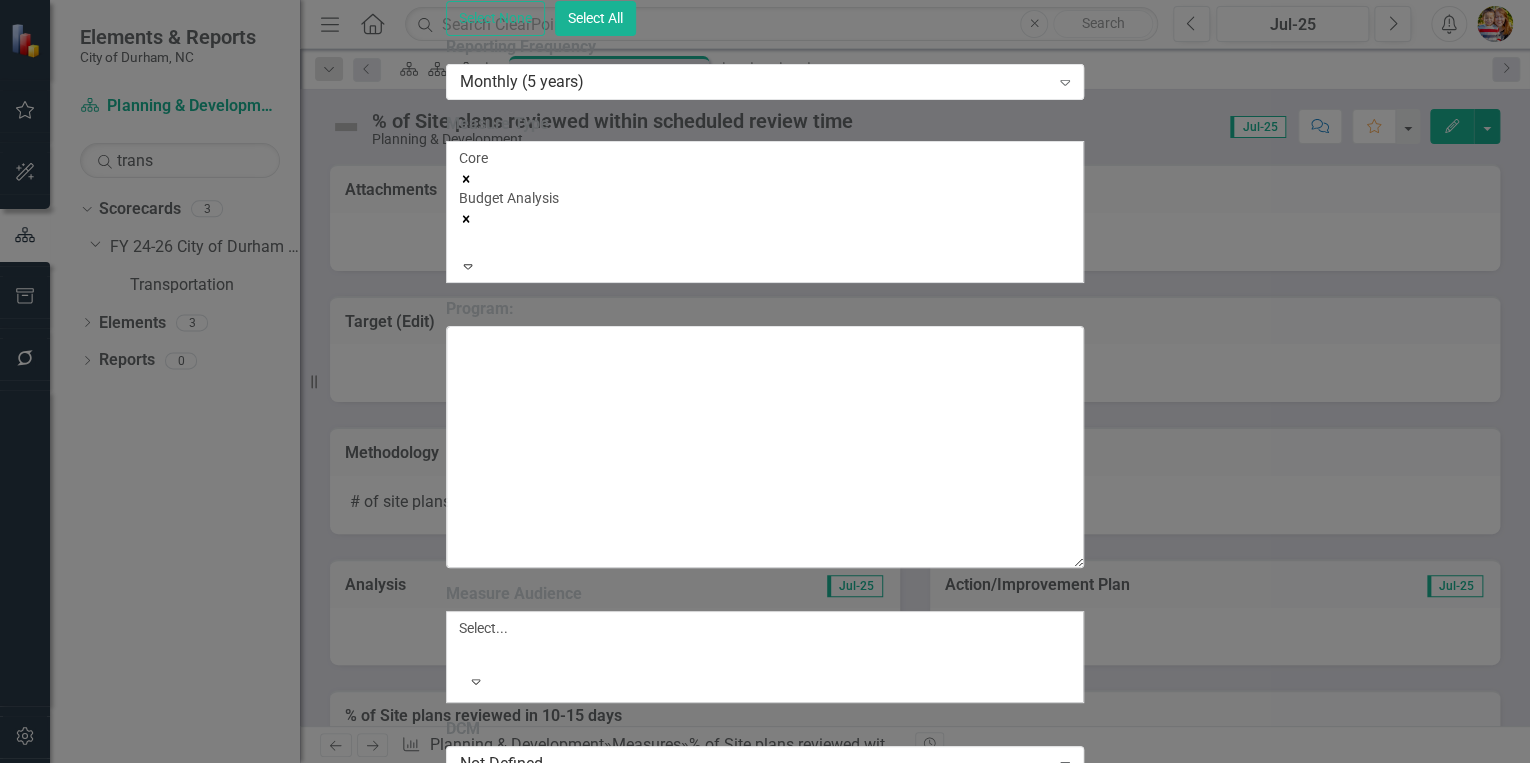 drag, startPoint x: 1459, startPoint y: 738, endPoint x: 1411, endPoint y: 670, distance: 83.23461 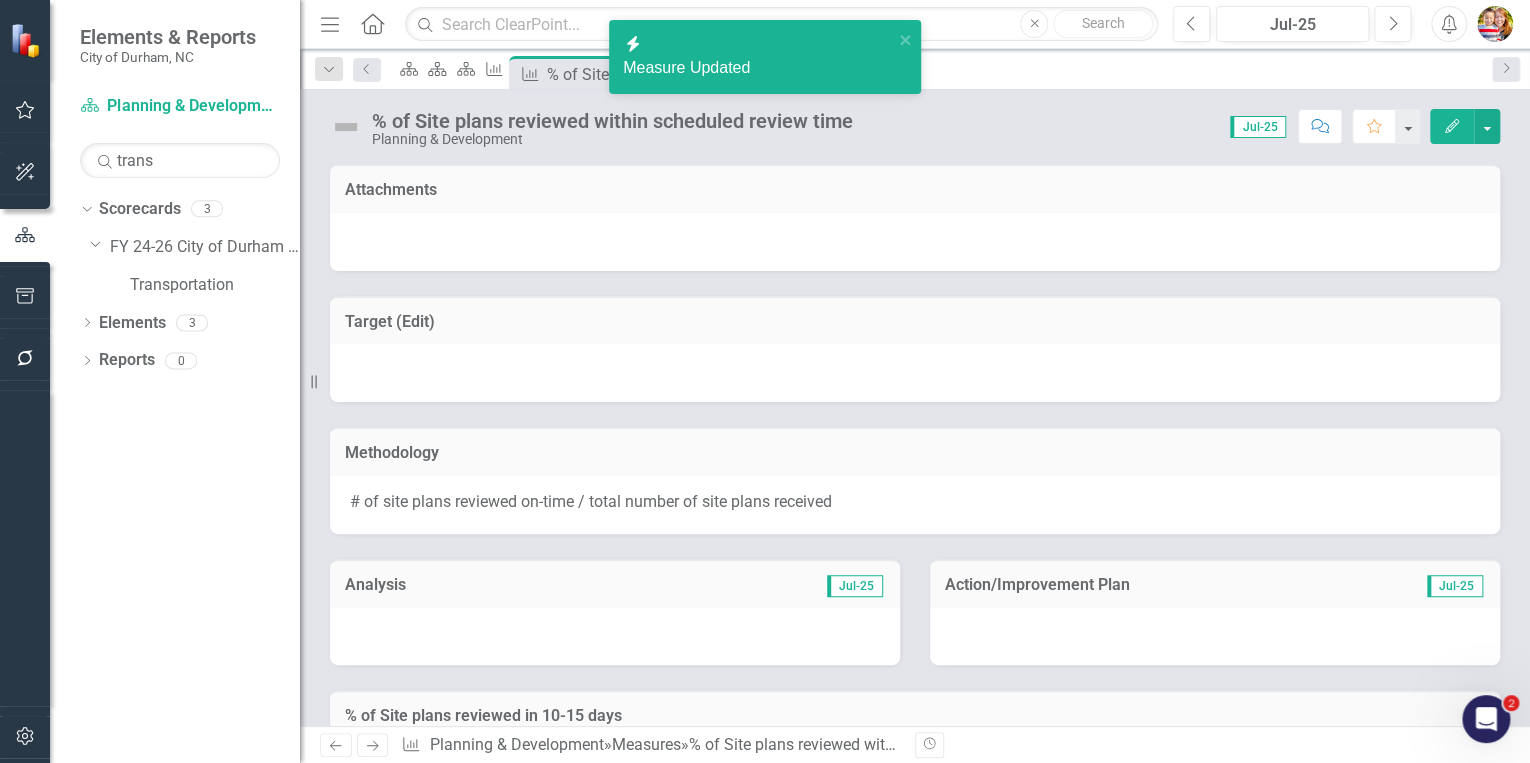 click on "Measure" 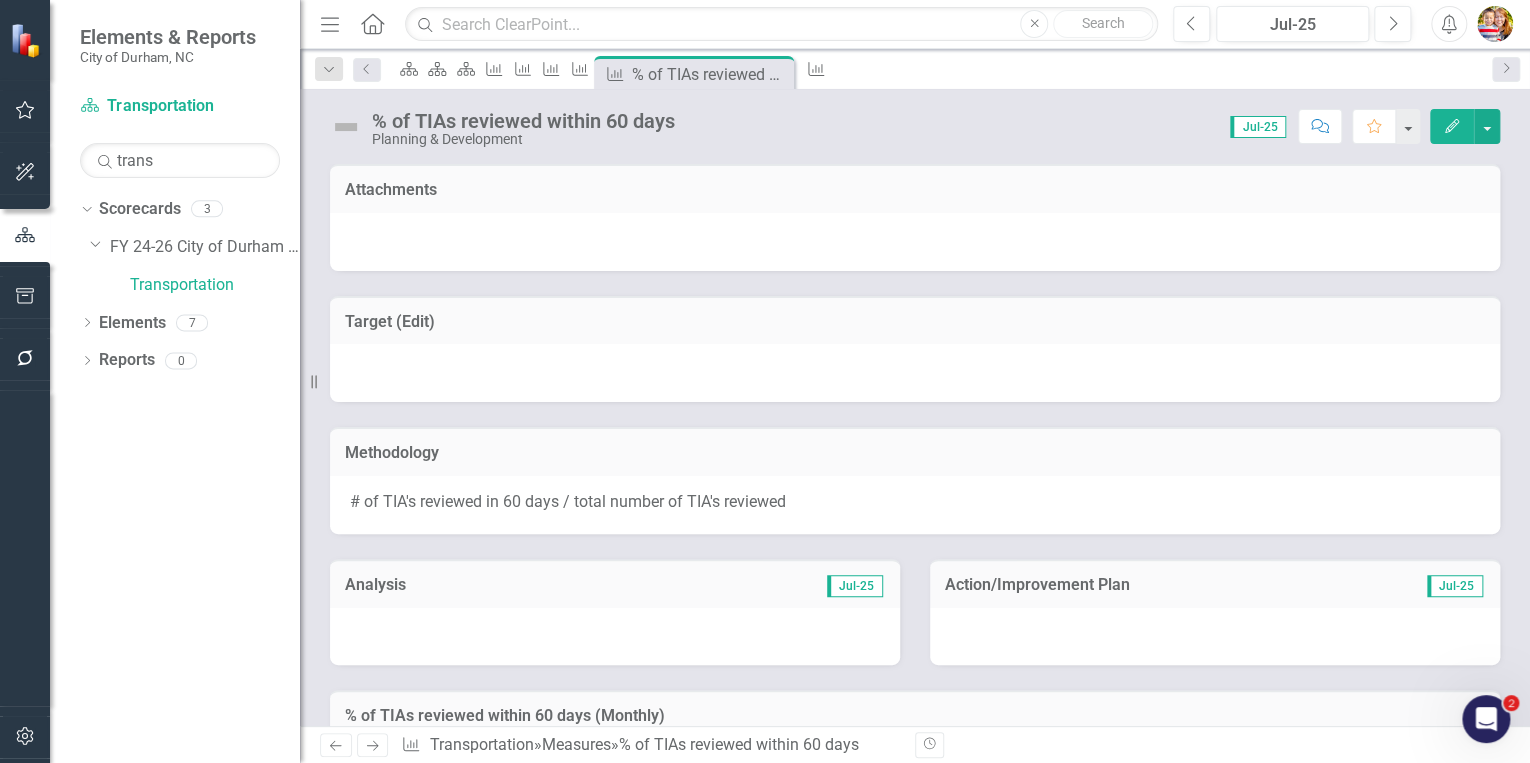 click on "Edit" 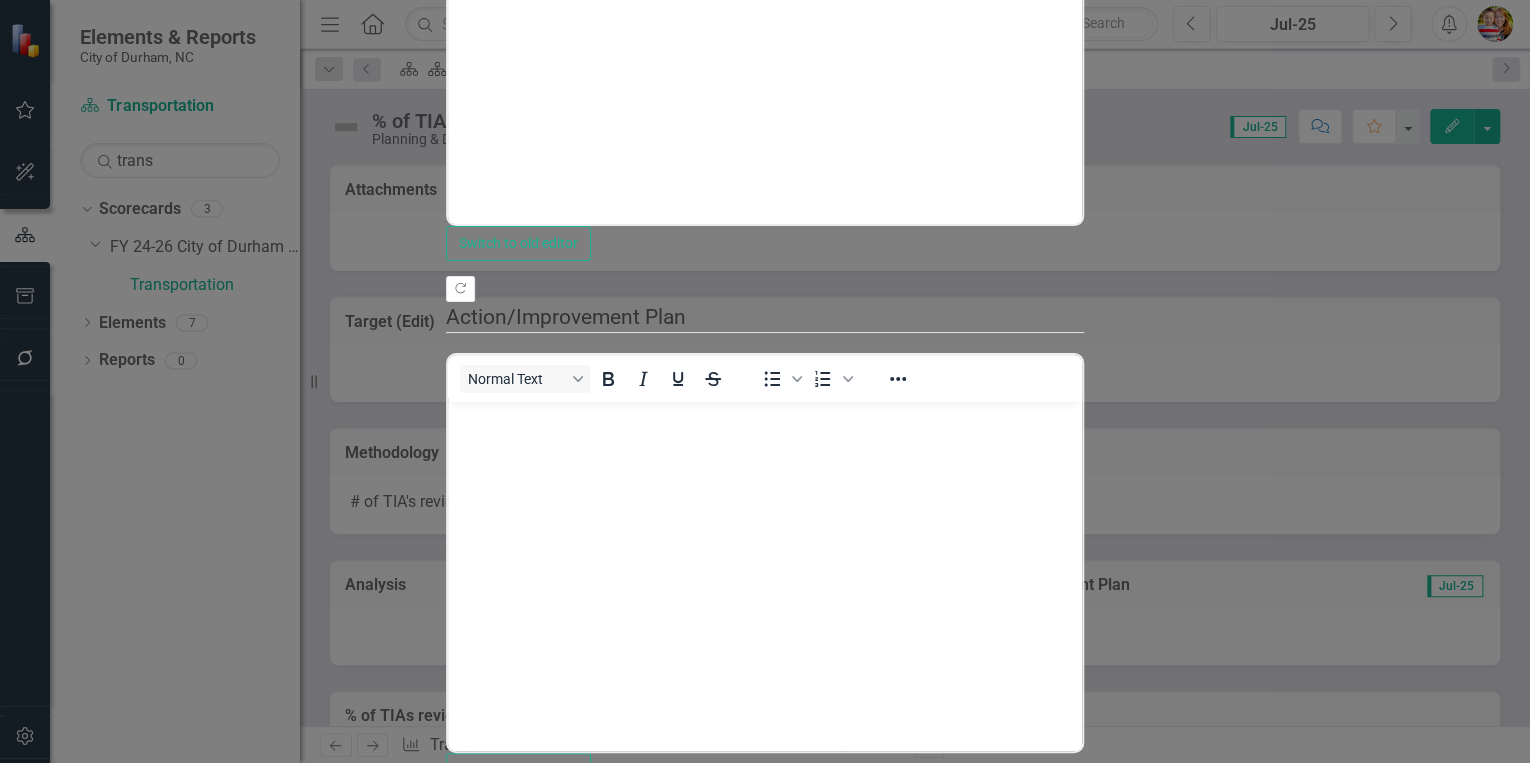 scroll, scrollTop: 0, scrollLeft: 0, axis: both 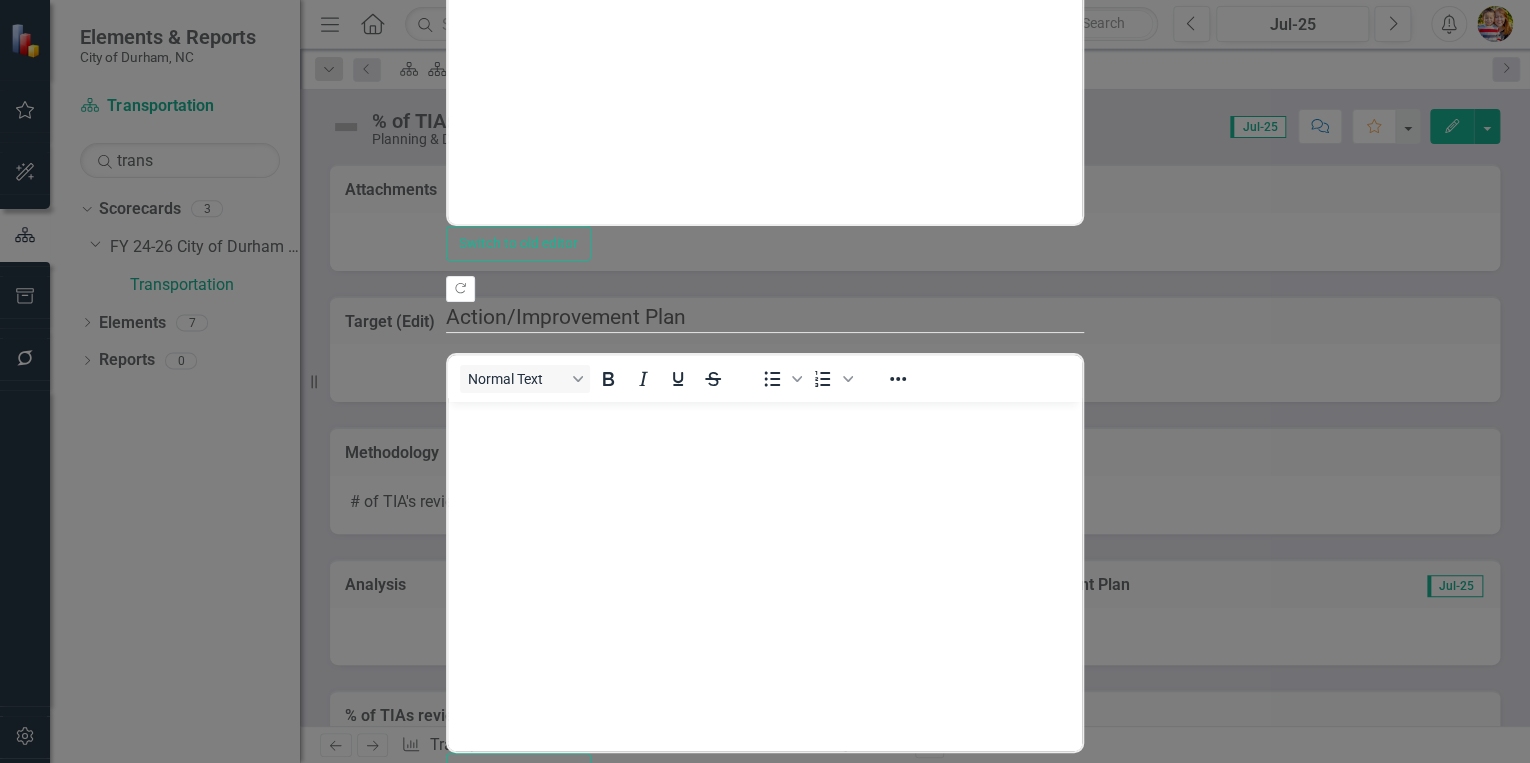 click on "Edit Fields" at bounding box center (582, -398) 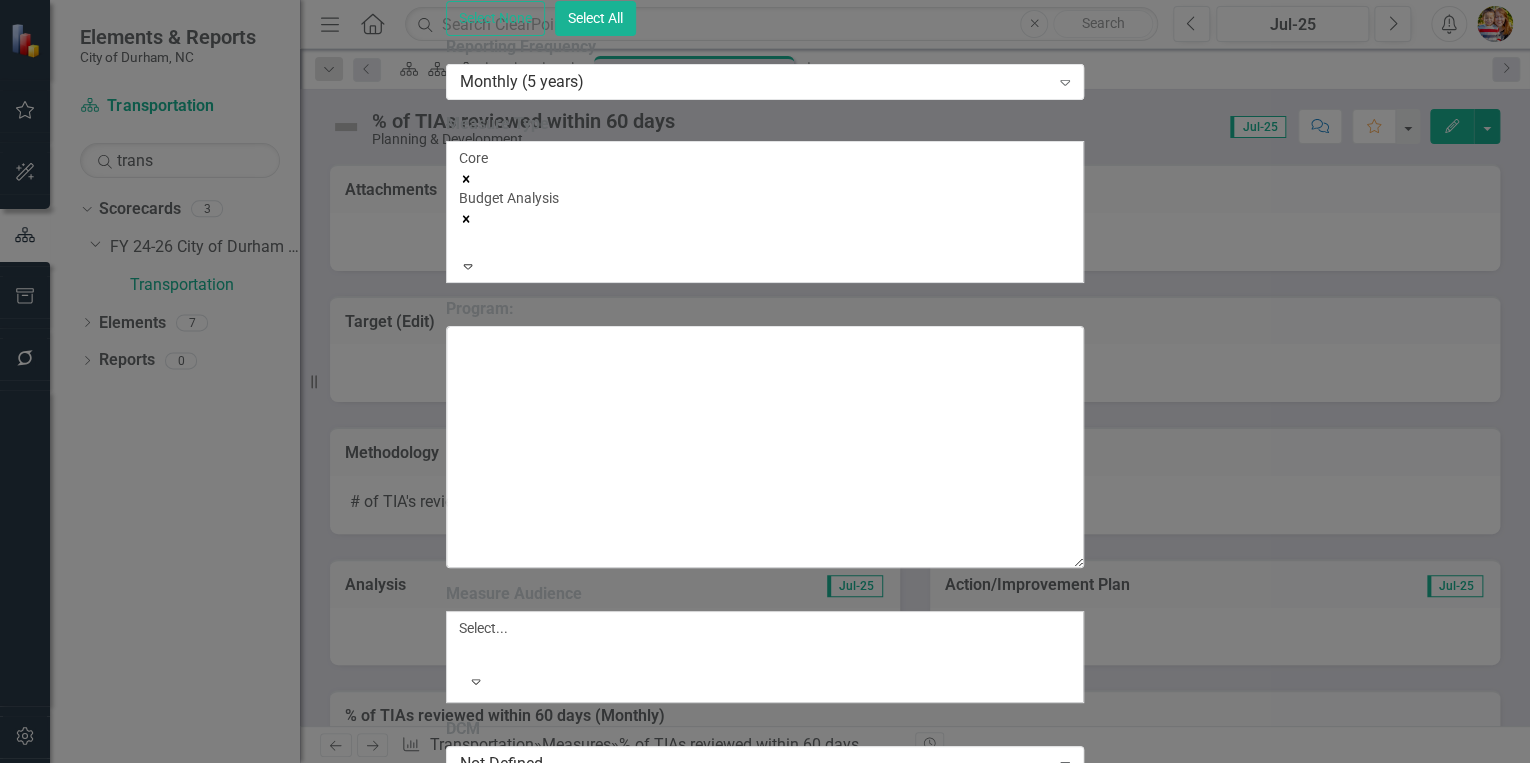 click on "[FIRST] [LAST] (Transportation)" at bounding box center [754, -165] 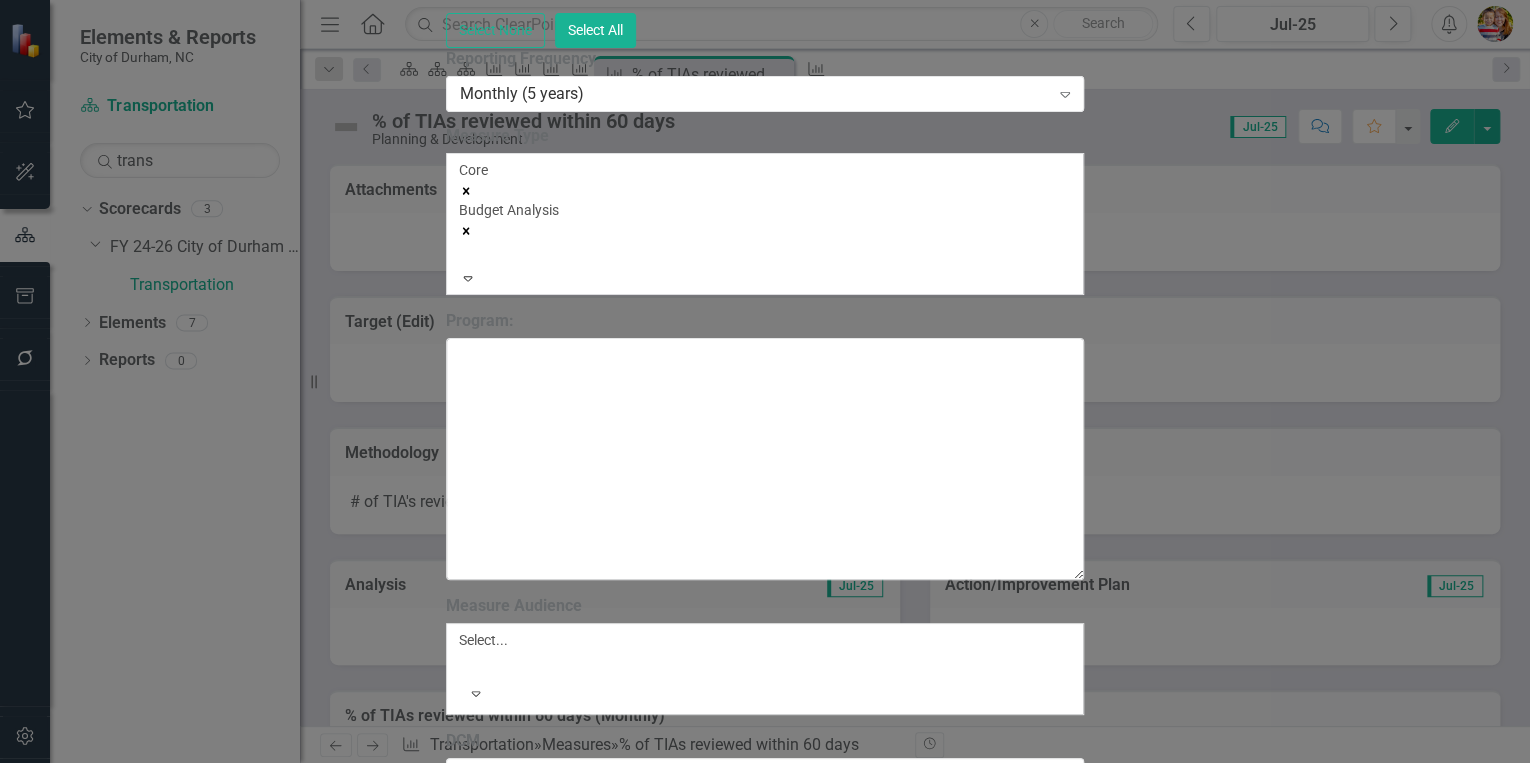 scroll, scrollTop: 230, scrollLeft: 0, axis: vertical 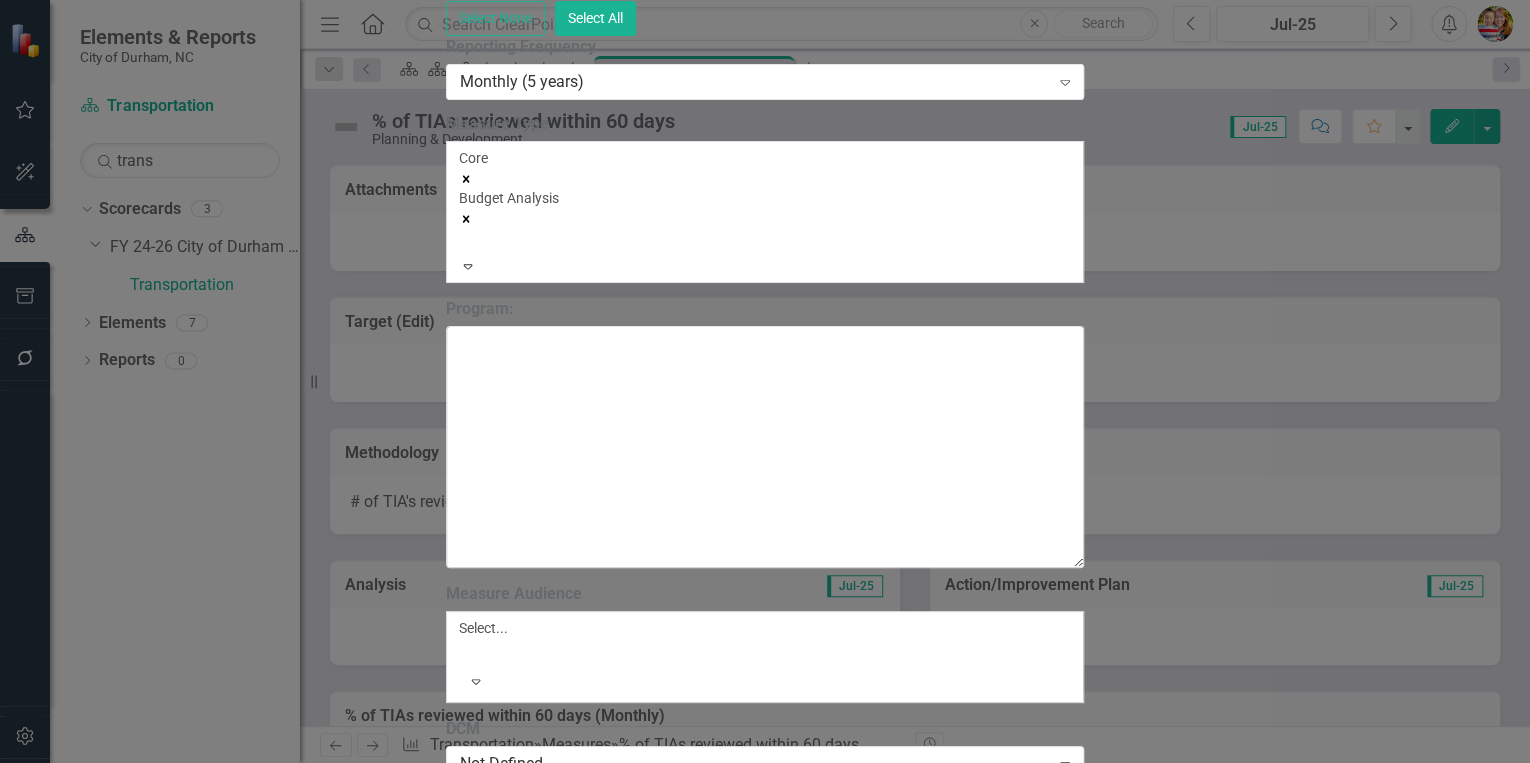 click on "Expand" at bounding box center [1065, -164] 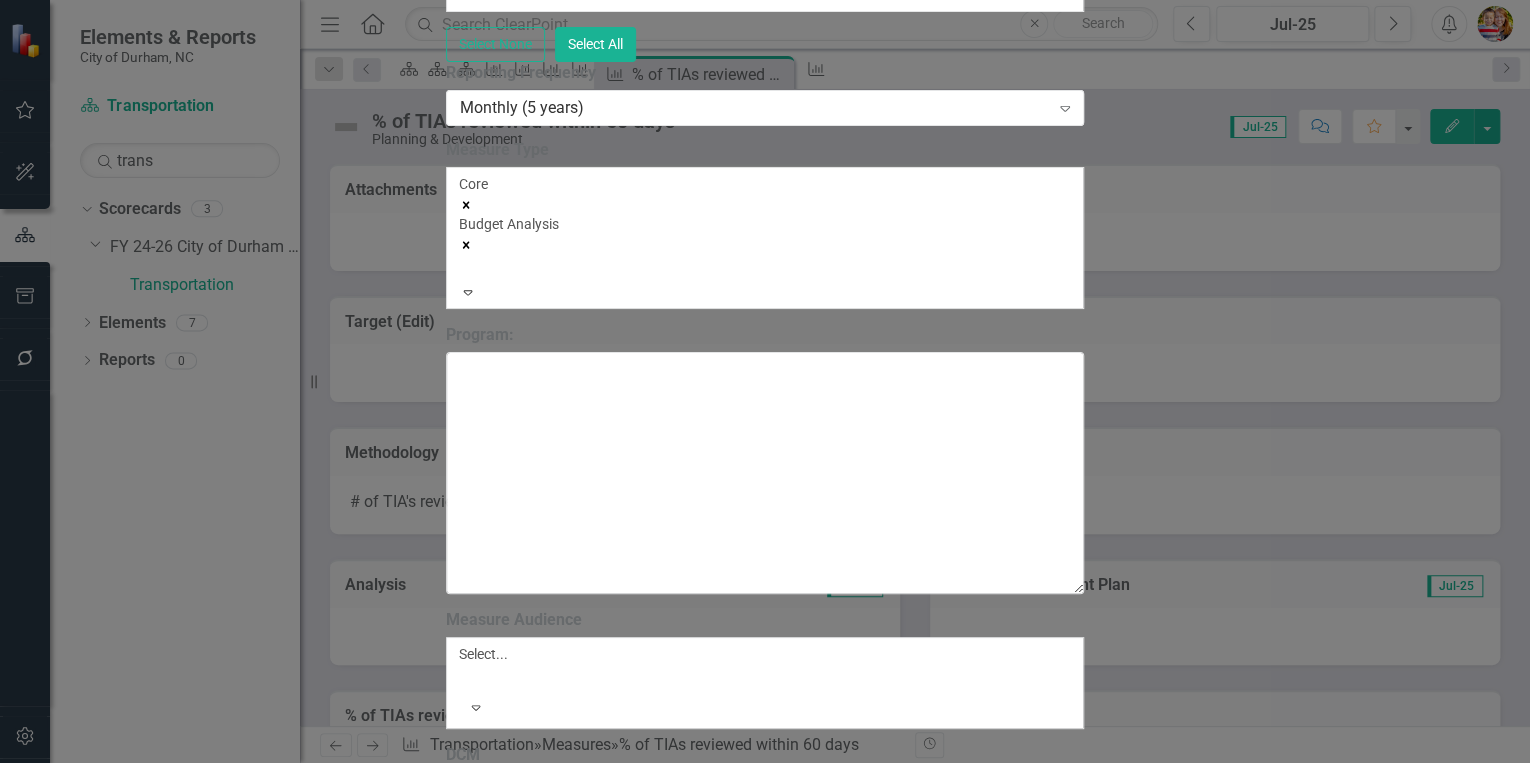 scroll, scrollTop: 6405, scrollLeft: 0, axis: vertical 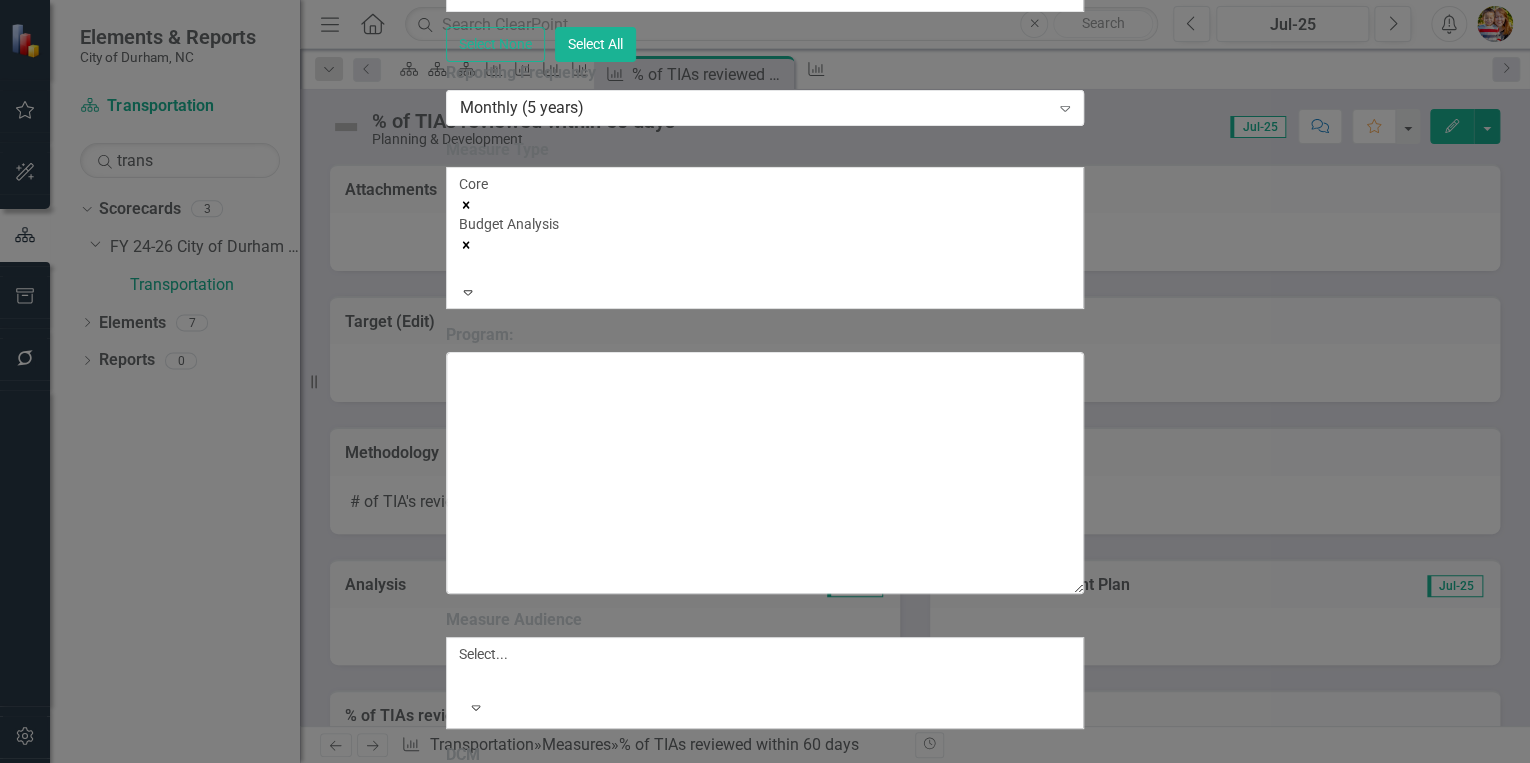 click on "Not Defined" at bounding box center (765, 774) 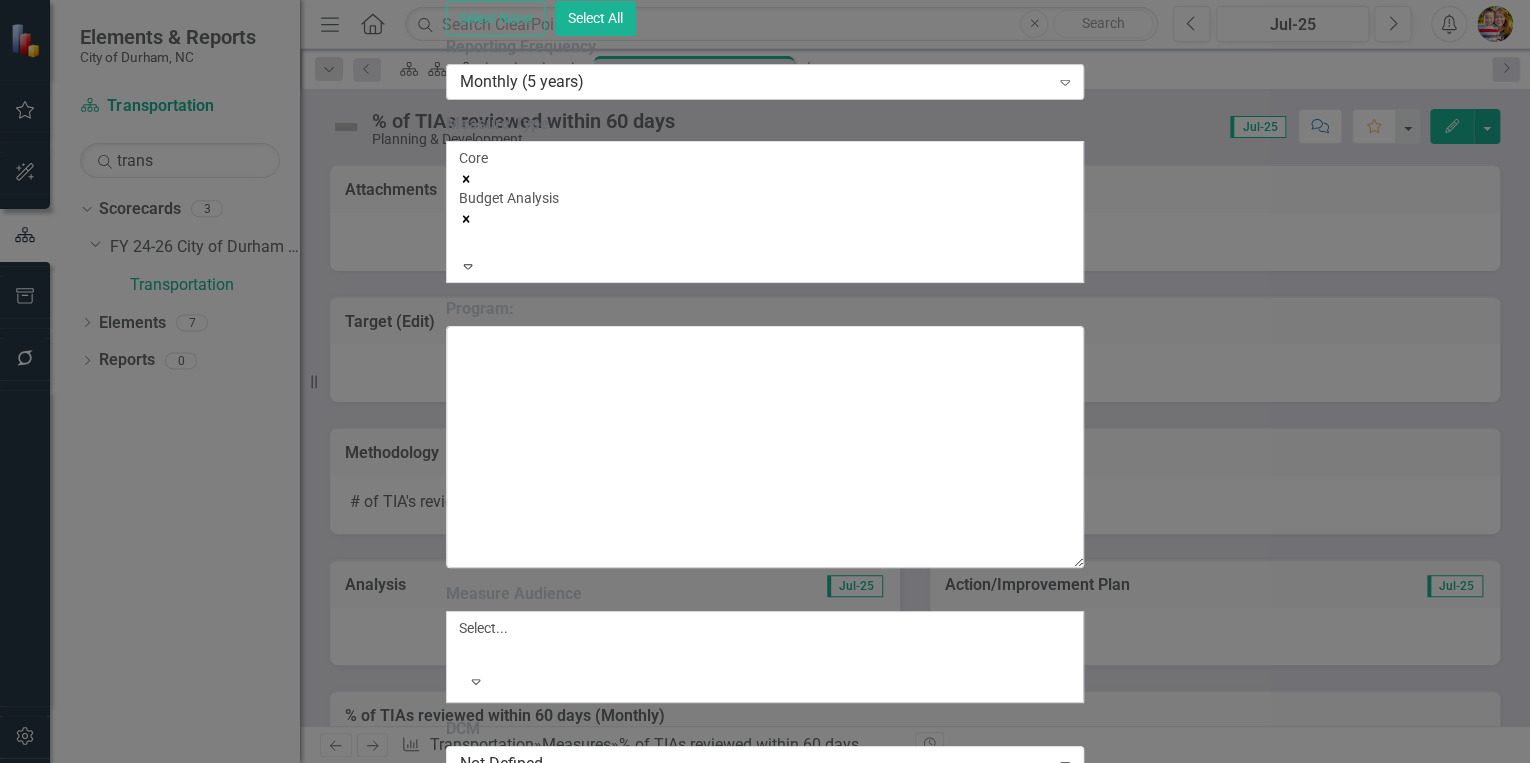 drag, startPoint x: 1460, startPoint y: 737, endPoint x: 989, endPoint y: 542, distance: 509.77054 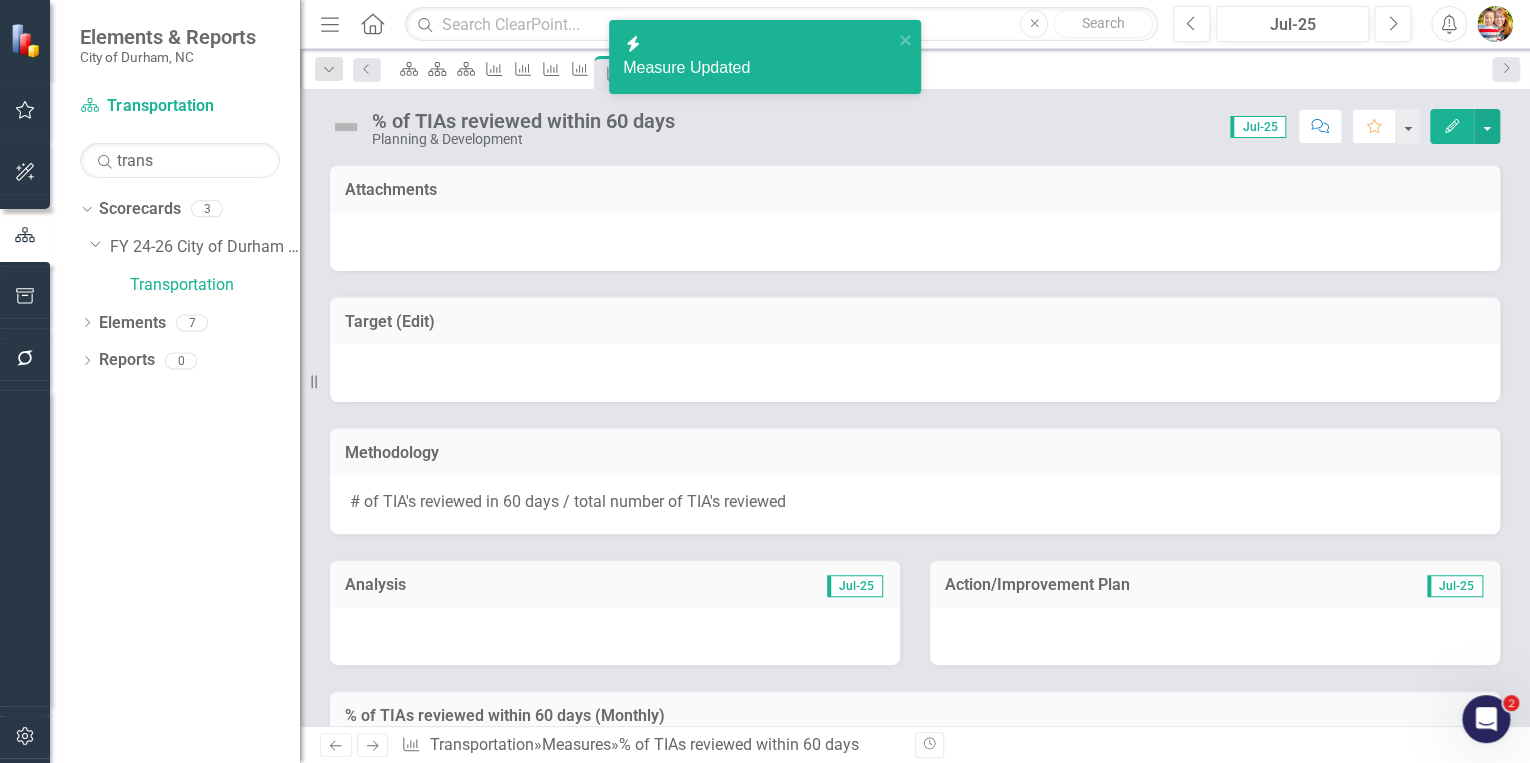 click 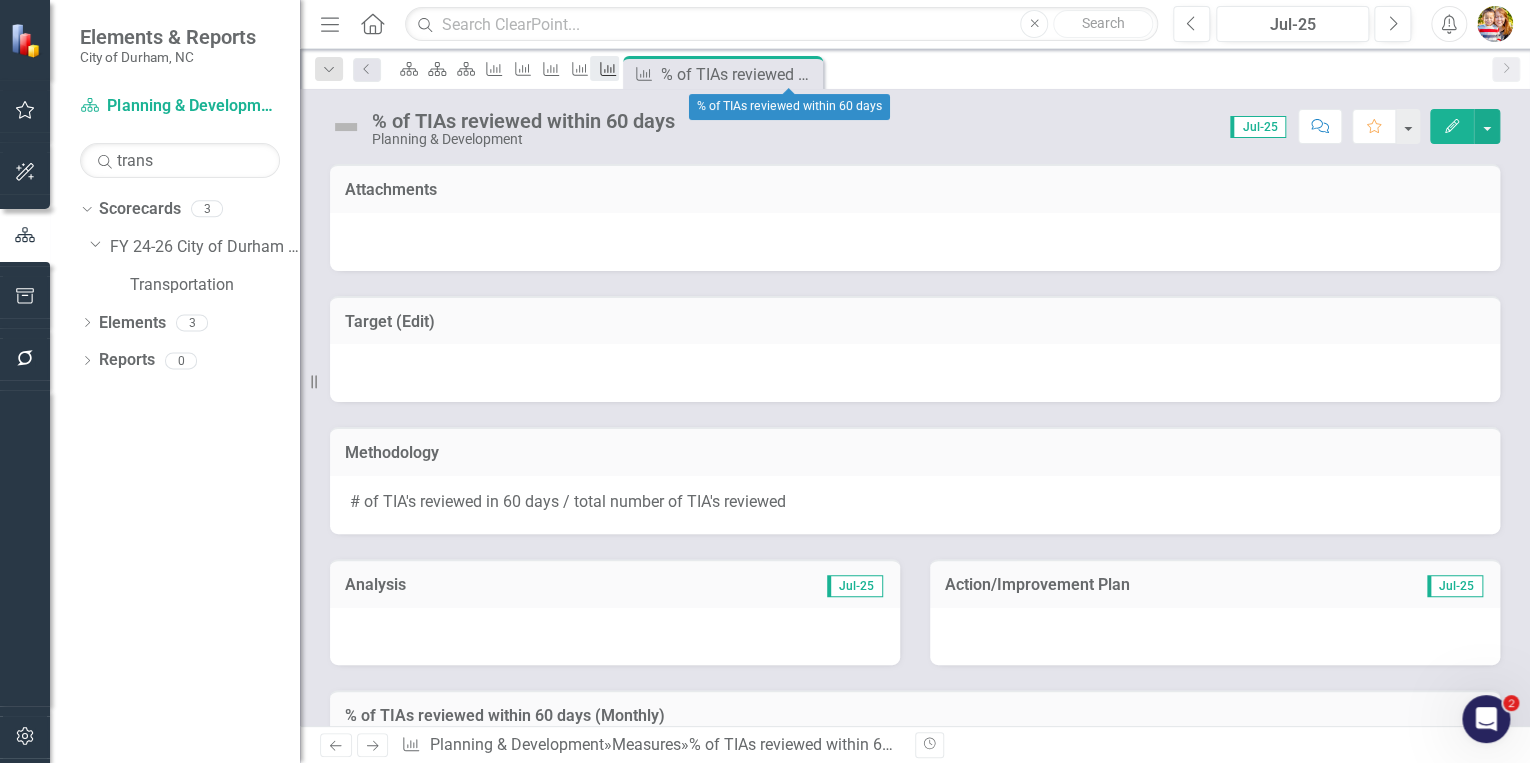 click on "Measure" 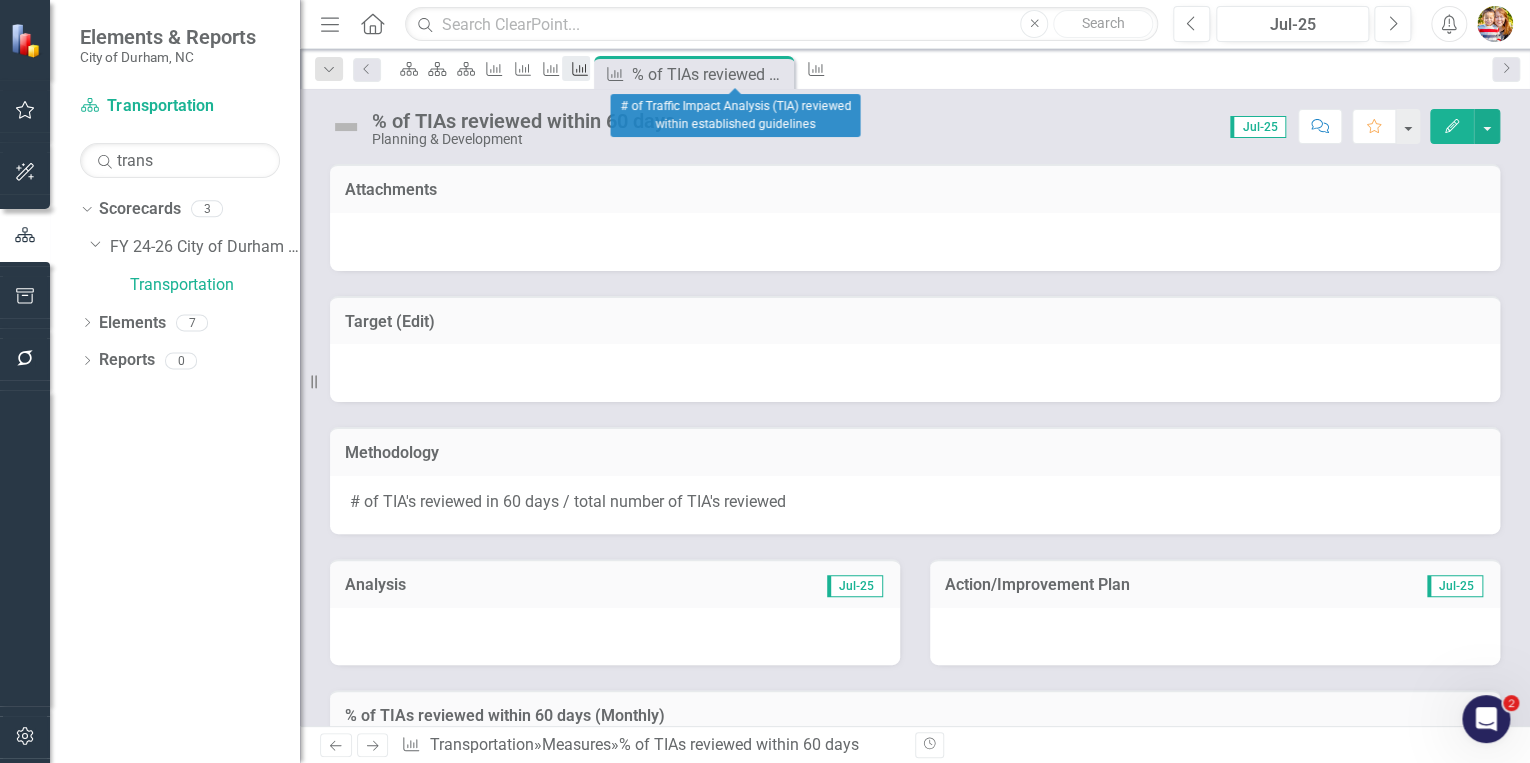 click 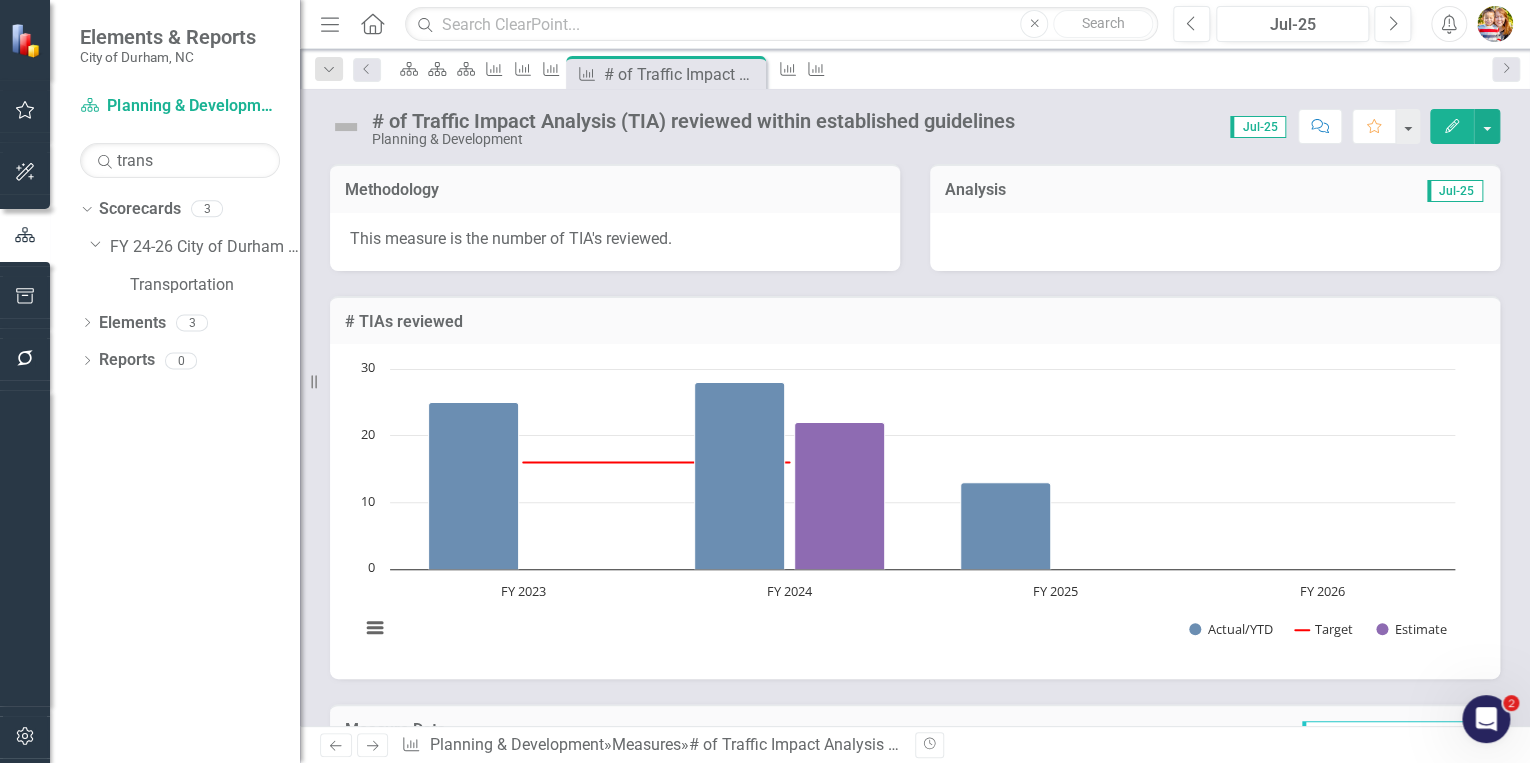 click on "Edit" at bounding box center (1452, 126) 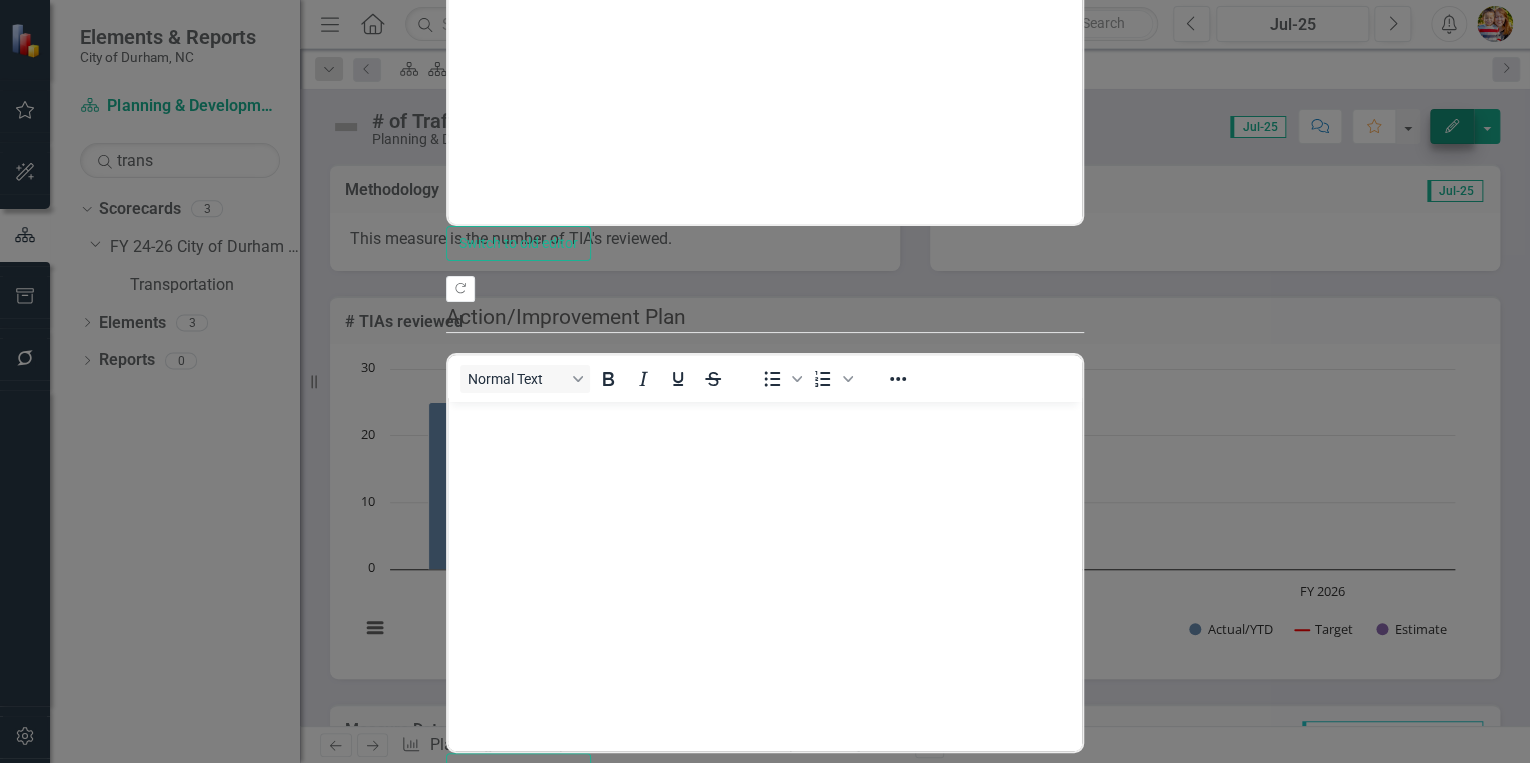 scroll, scrollTop: 0, scrollLeft: 0, axis: both 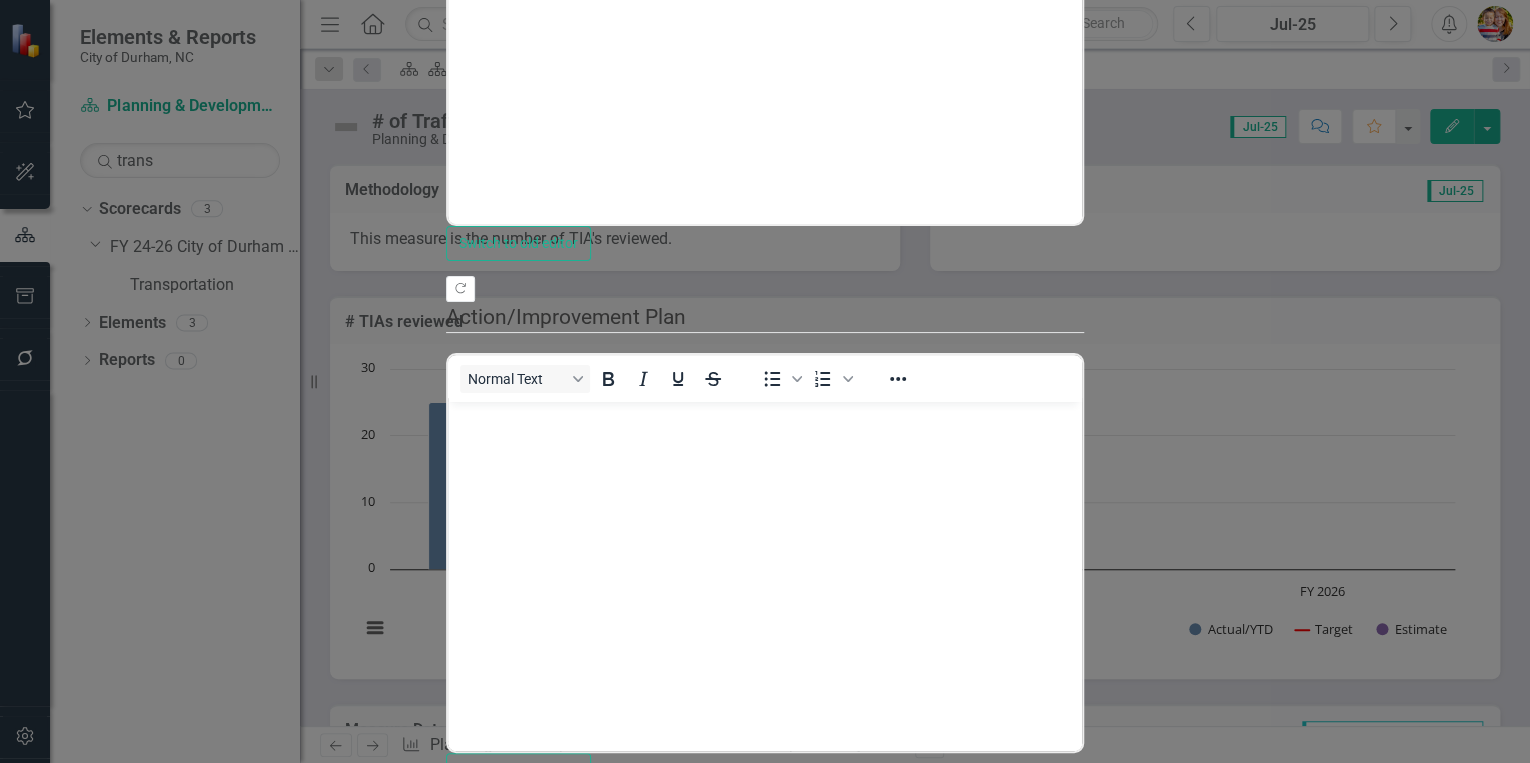 click on "Edit Fields" at bounding box center [582, -398] 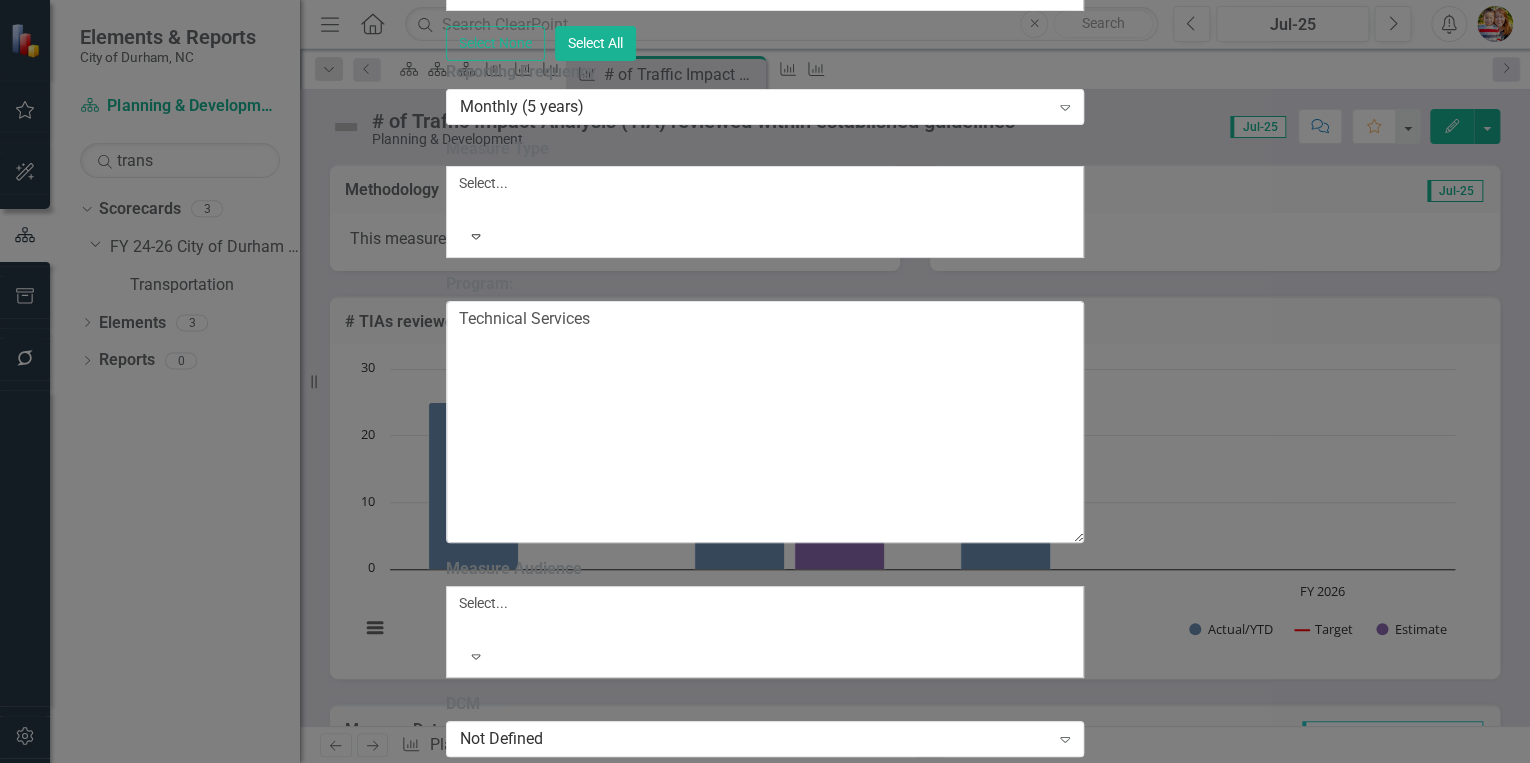 click on "[FIRST] [LAST] (Transportation)" at bounding box center (754, -140) 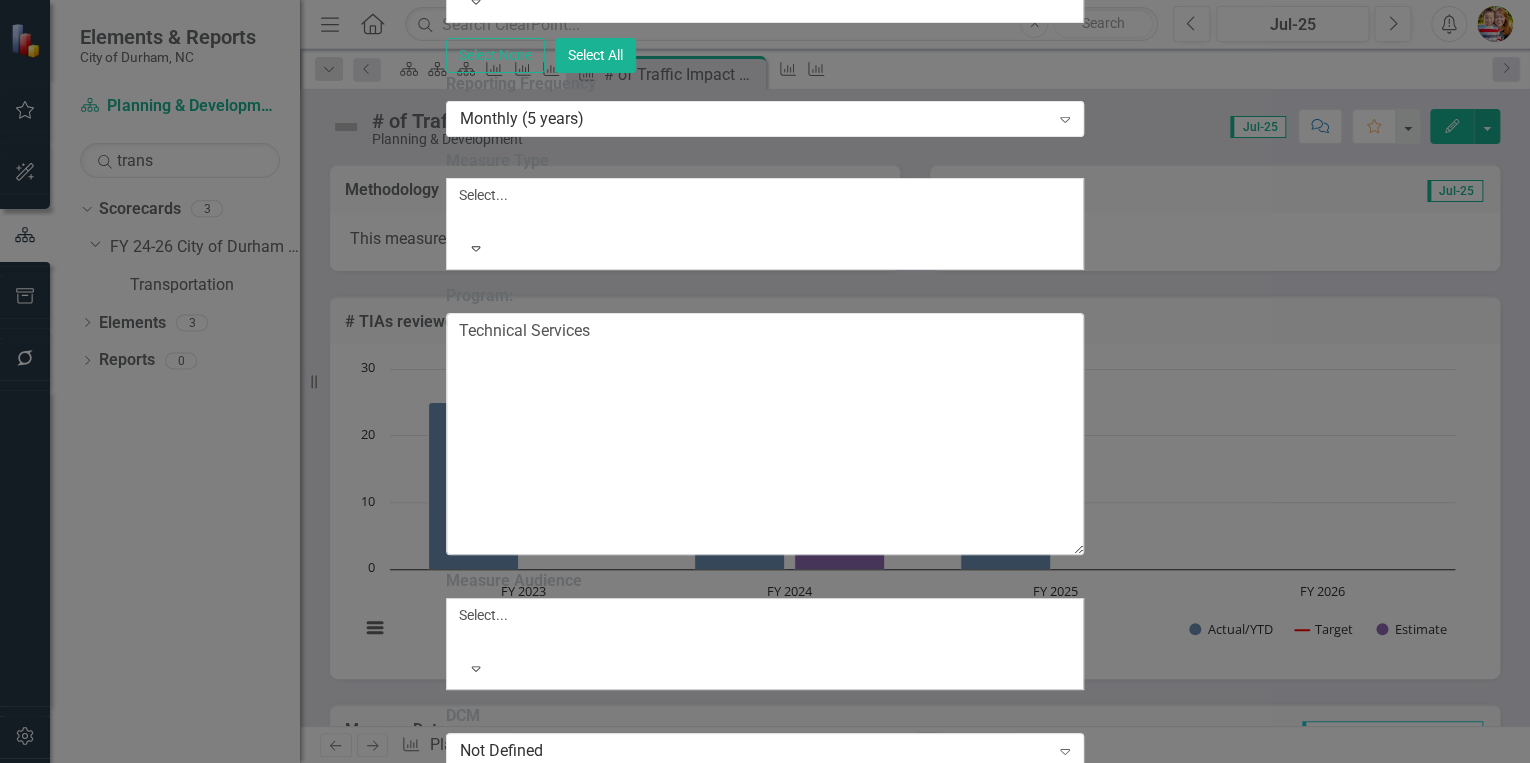scroll, scrollTop: 1047, scrollLeft: 0, axis: vertical 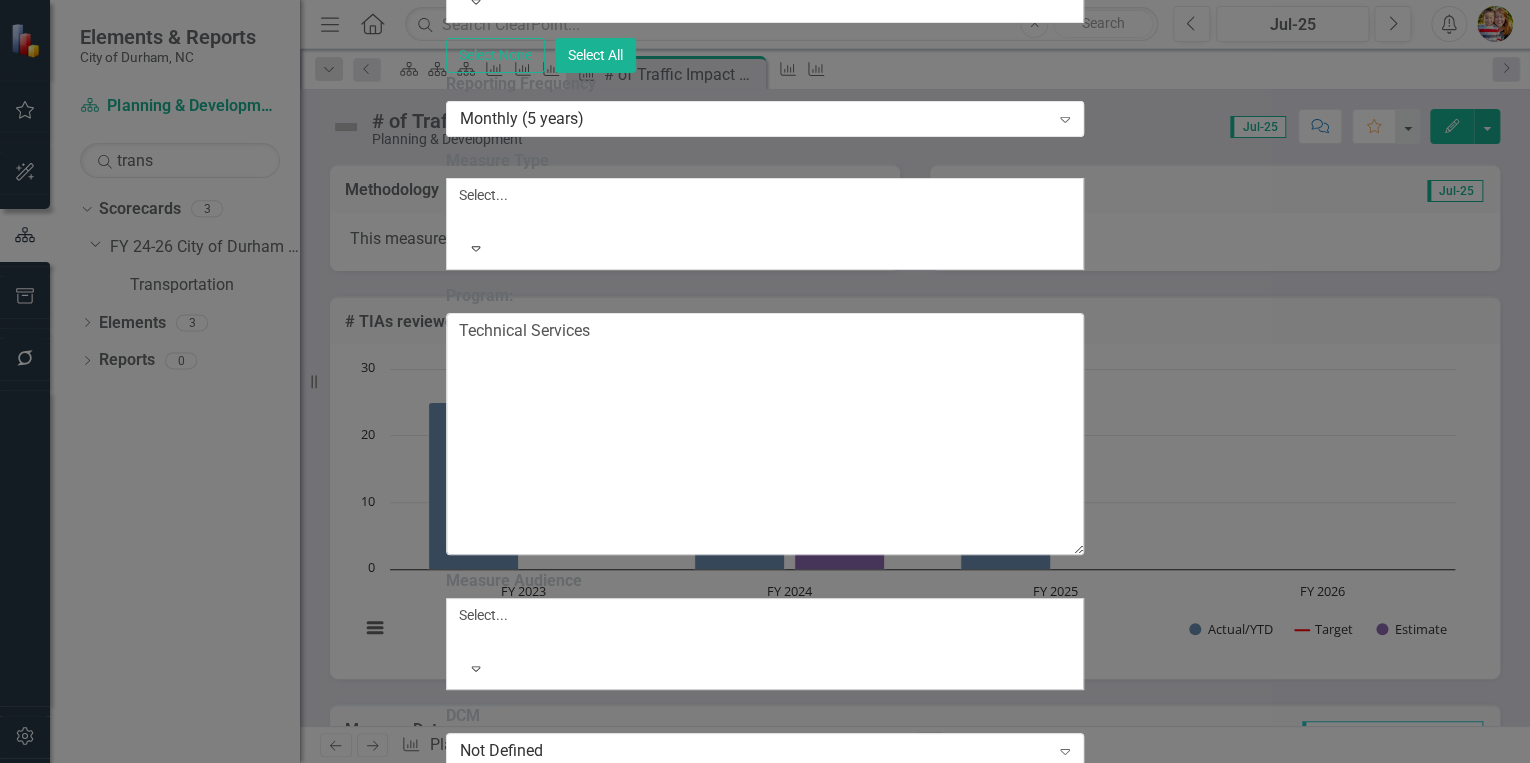 type on "not" 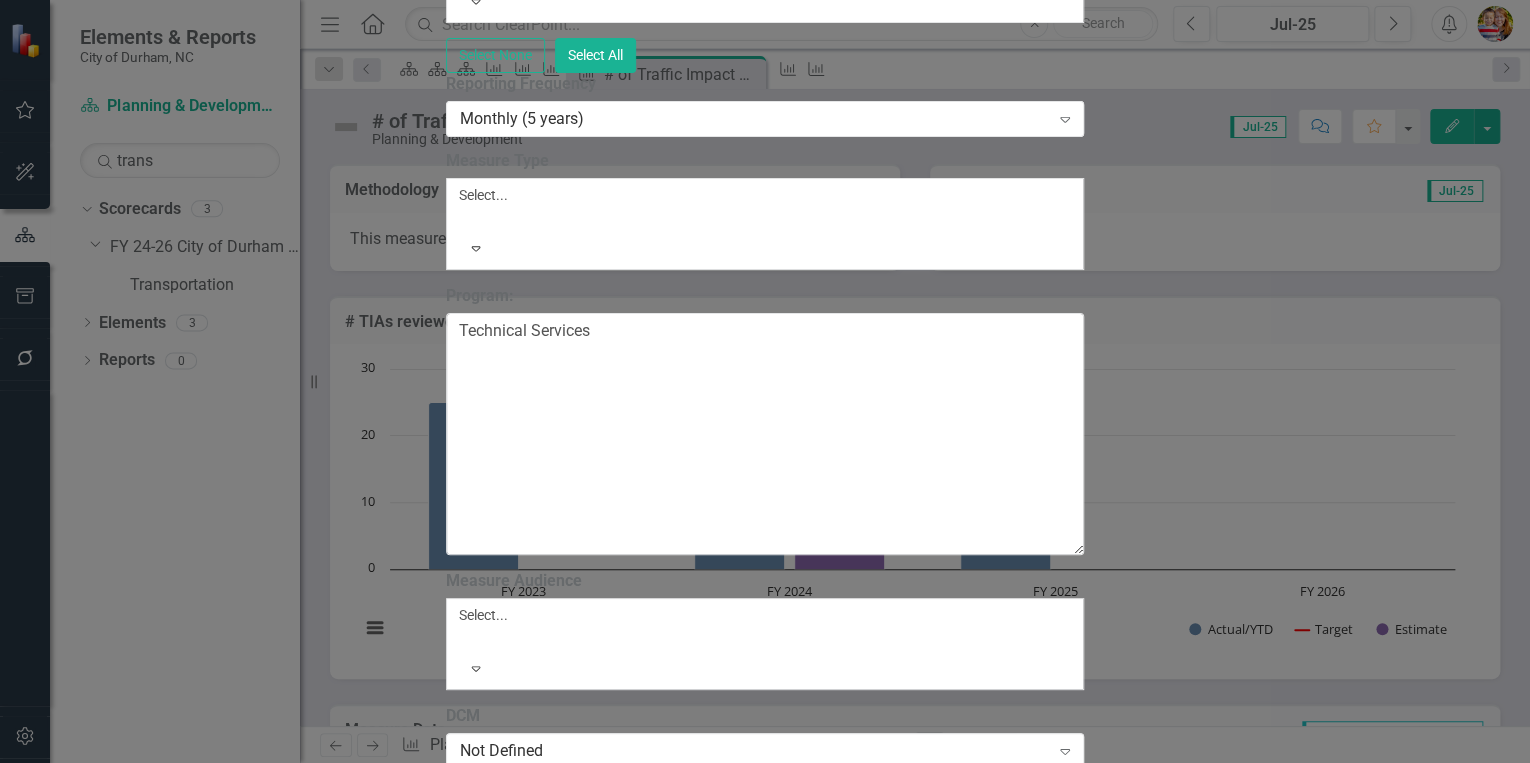 click on "Not  Defined" at bounding box center [39, 773] 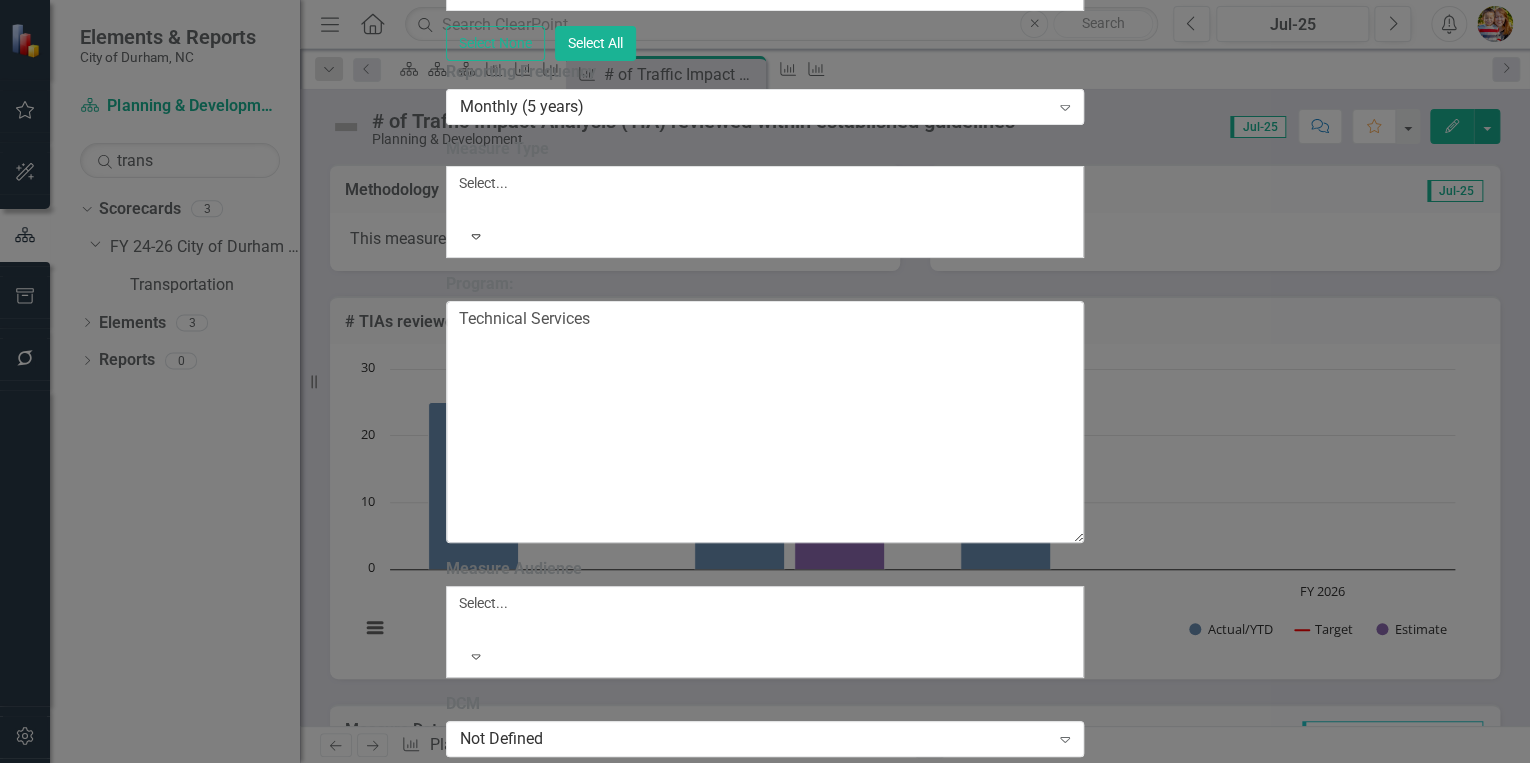 click on "Save" at bounding box center (542, 2949) 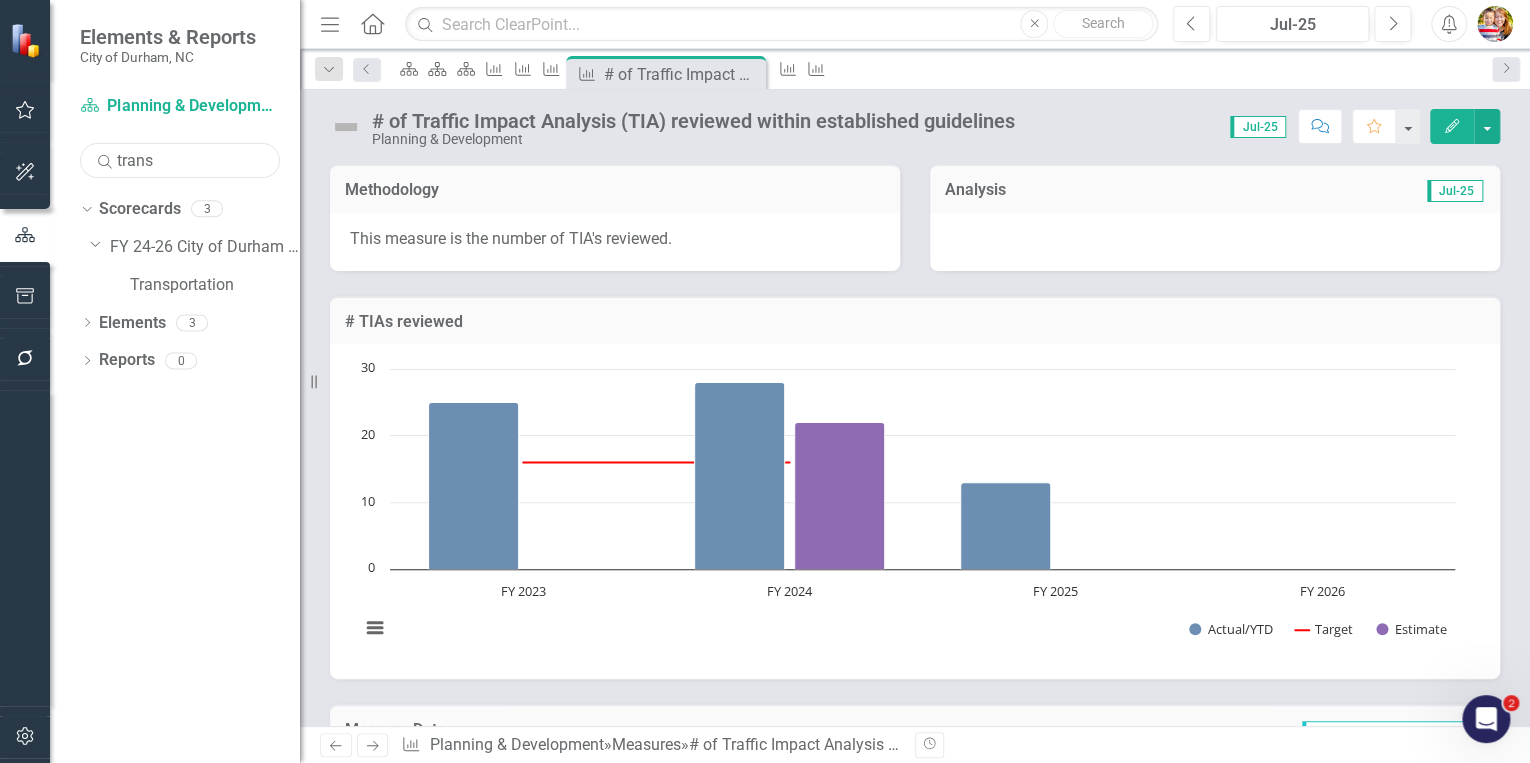 drag, startPoint x: 164, startPoint y: 160, endPoint x: 84, endPoint y: 157, distance: 80.05623 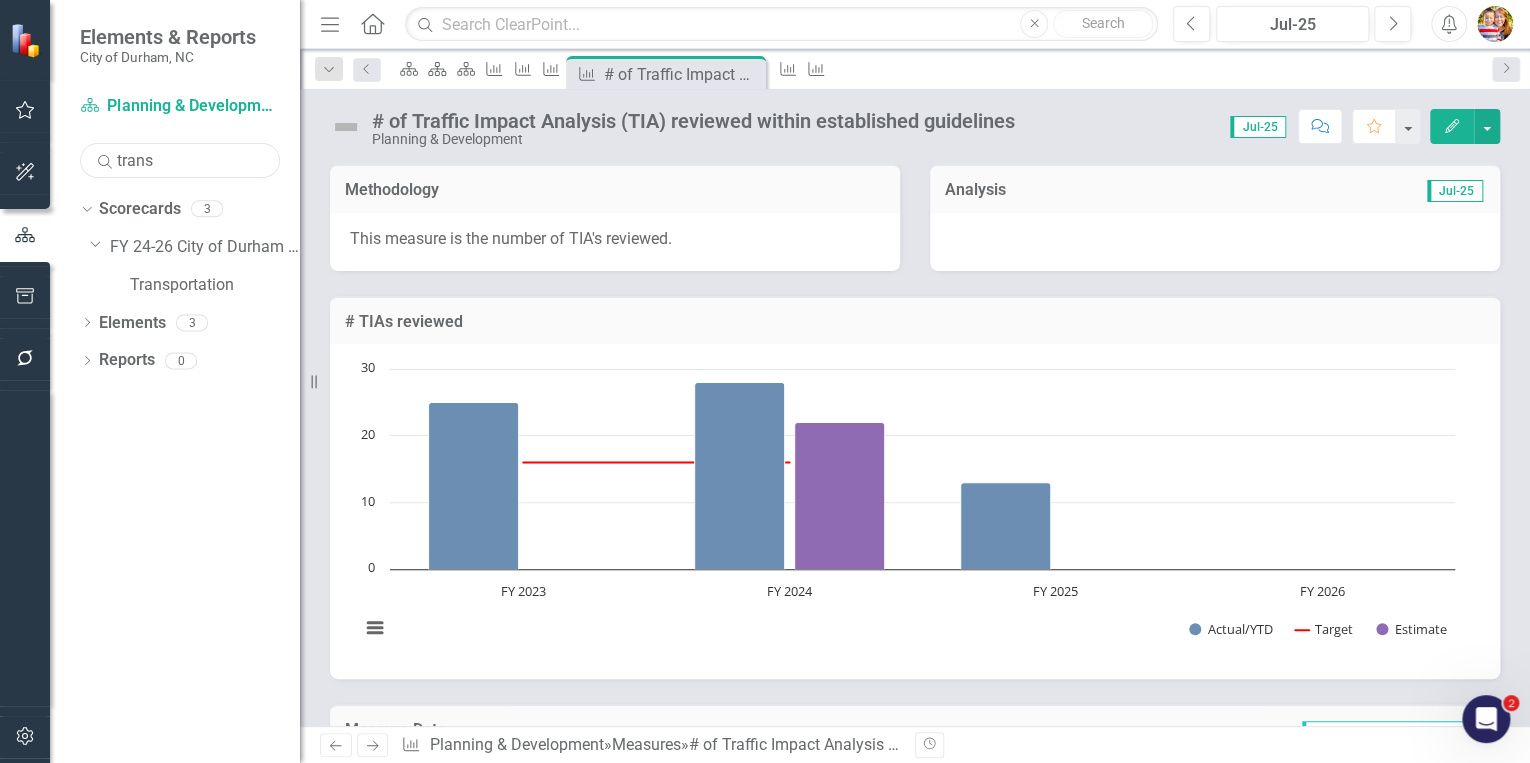 click on "trans" at bounding box center (180, 160) 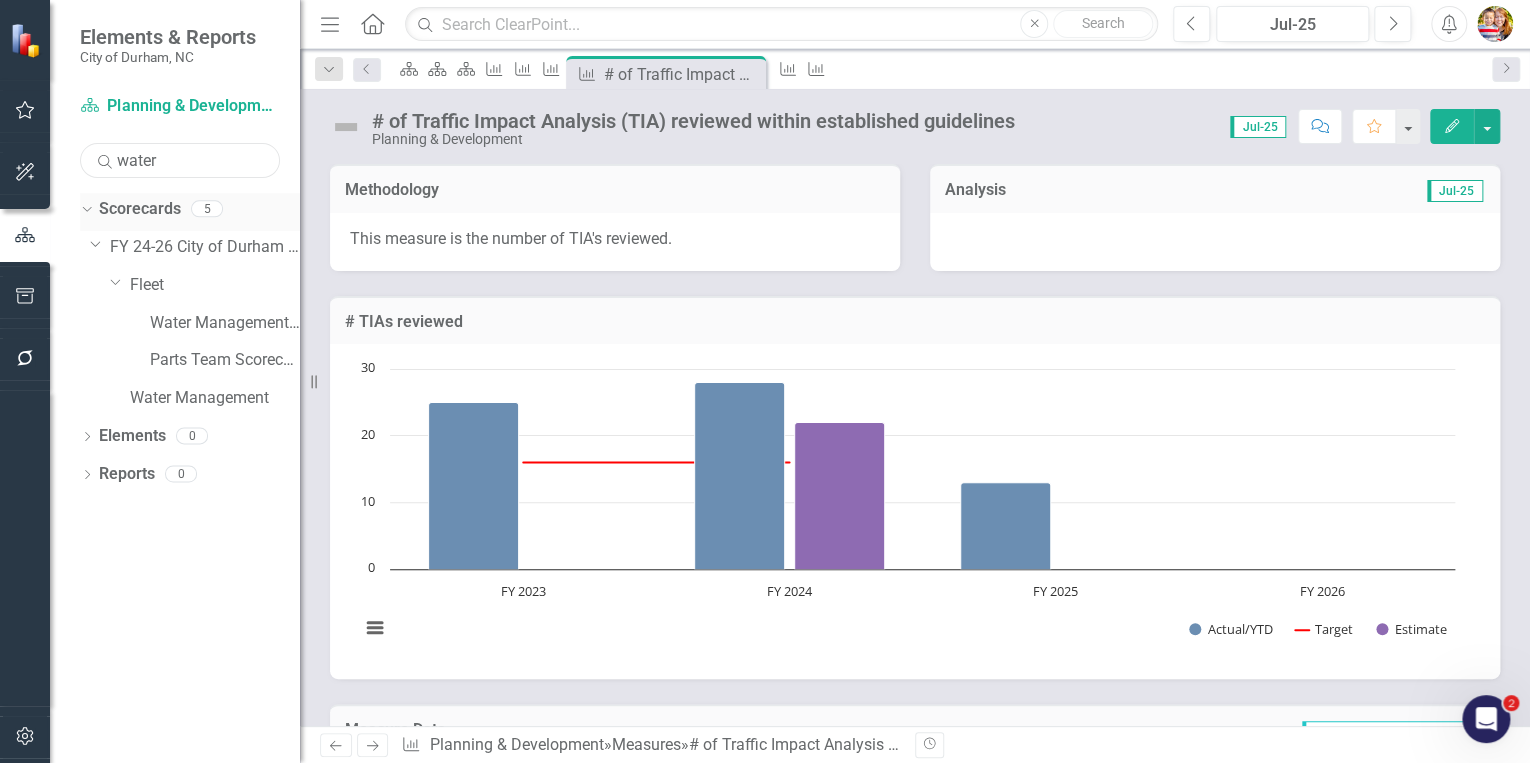 type on "water" 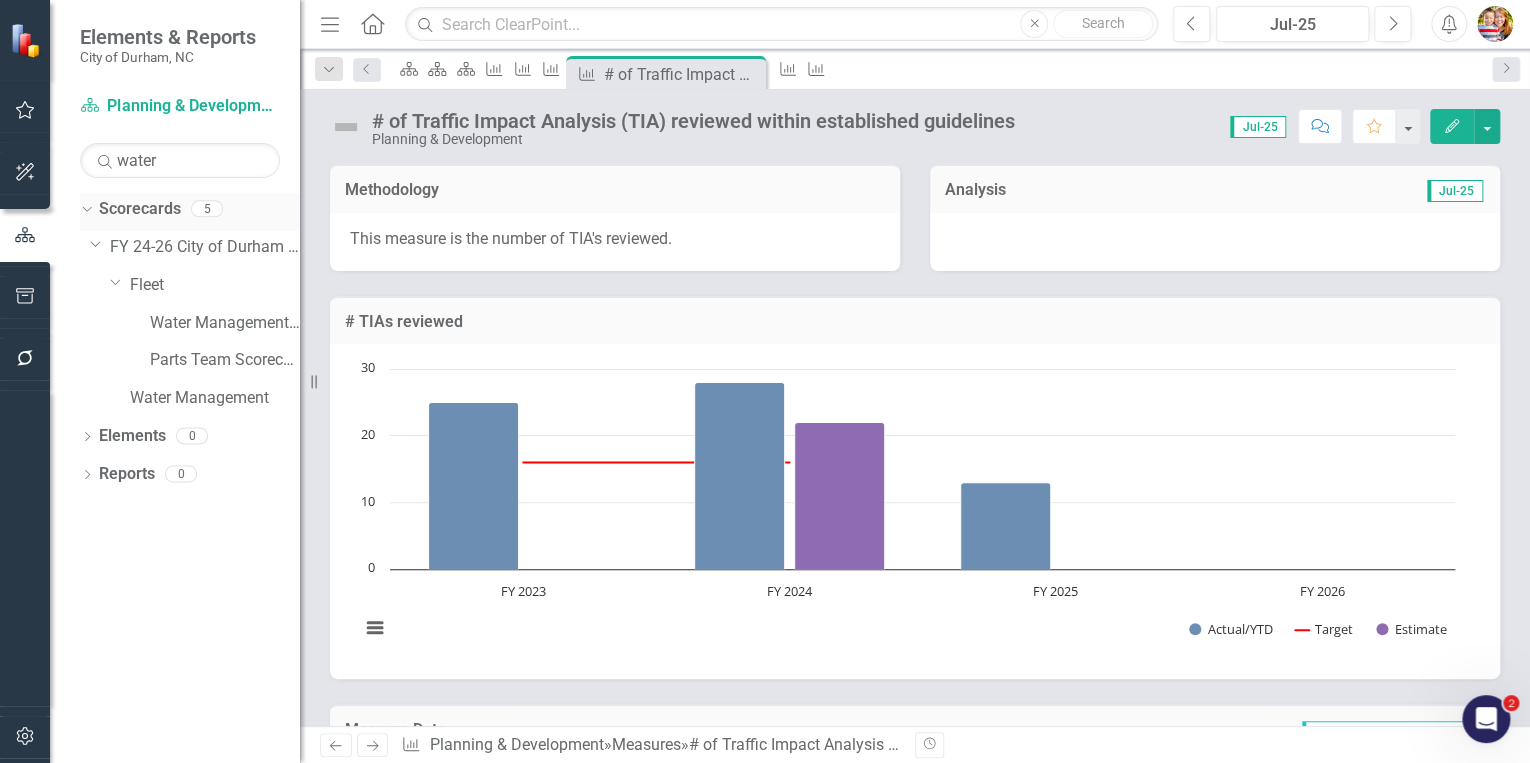 click on "Dropdown" 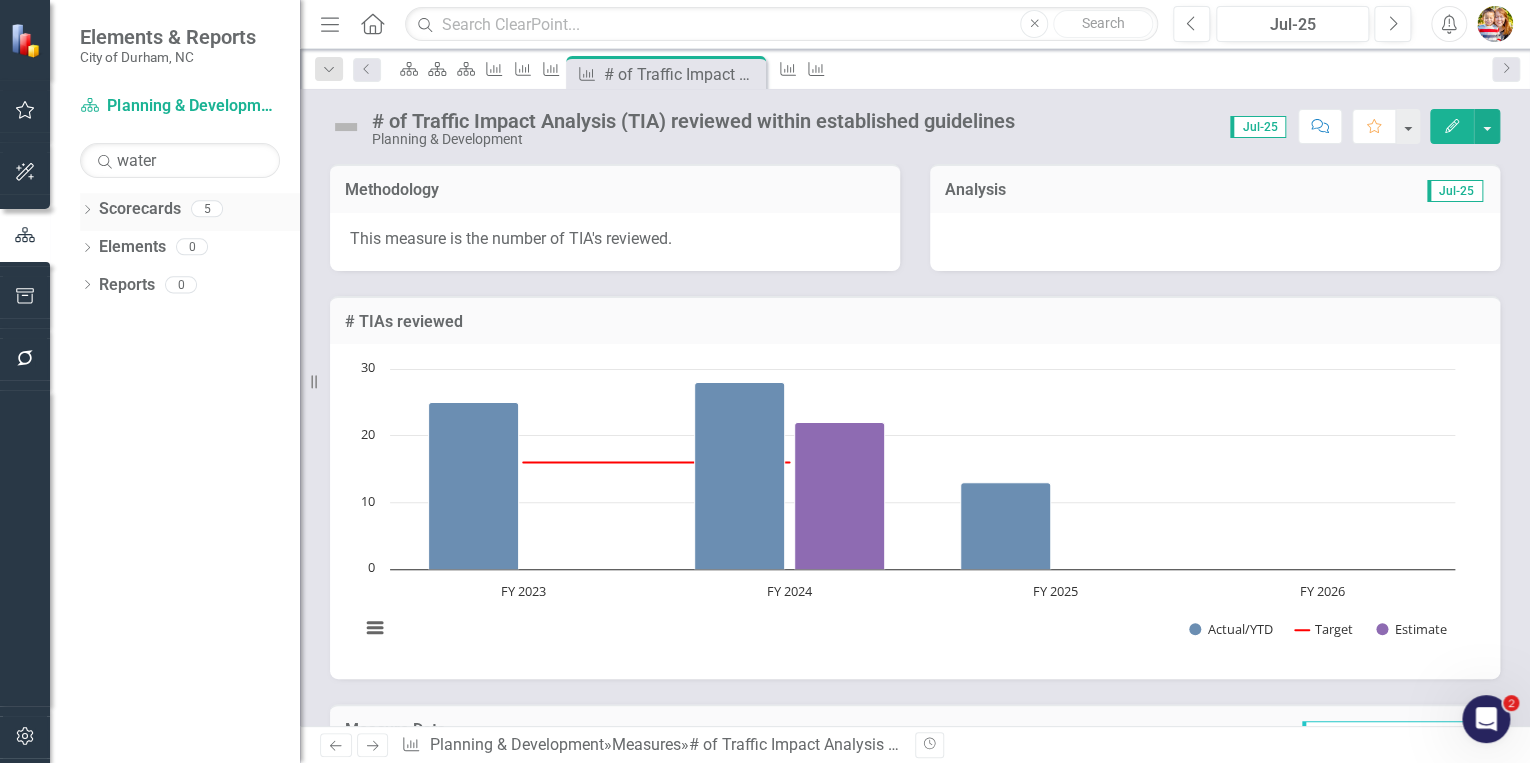 click on "Scorecards" at bounding box center [140, 209] 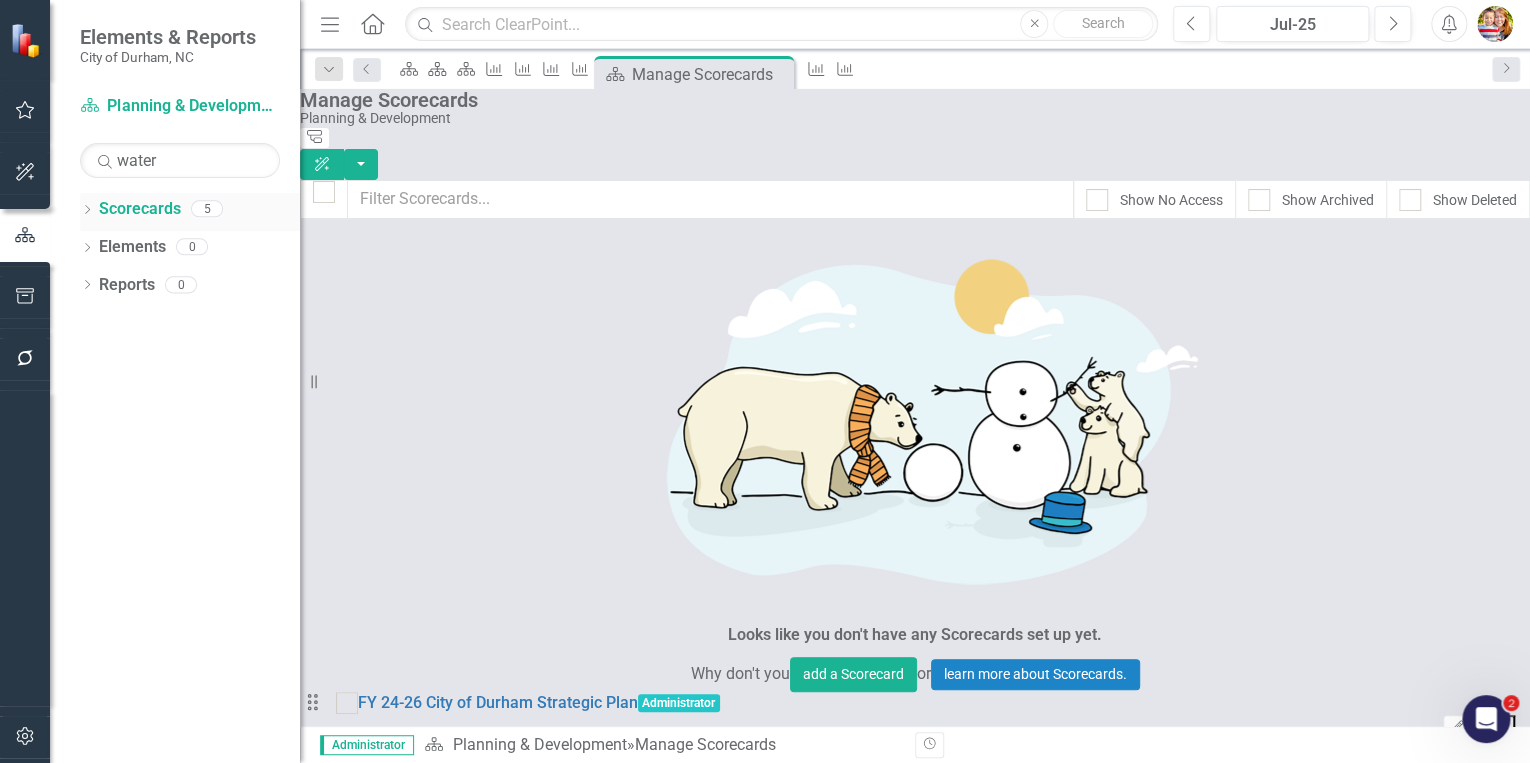 click on "Dropdown" 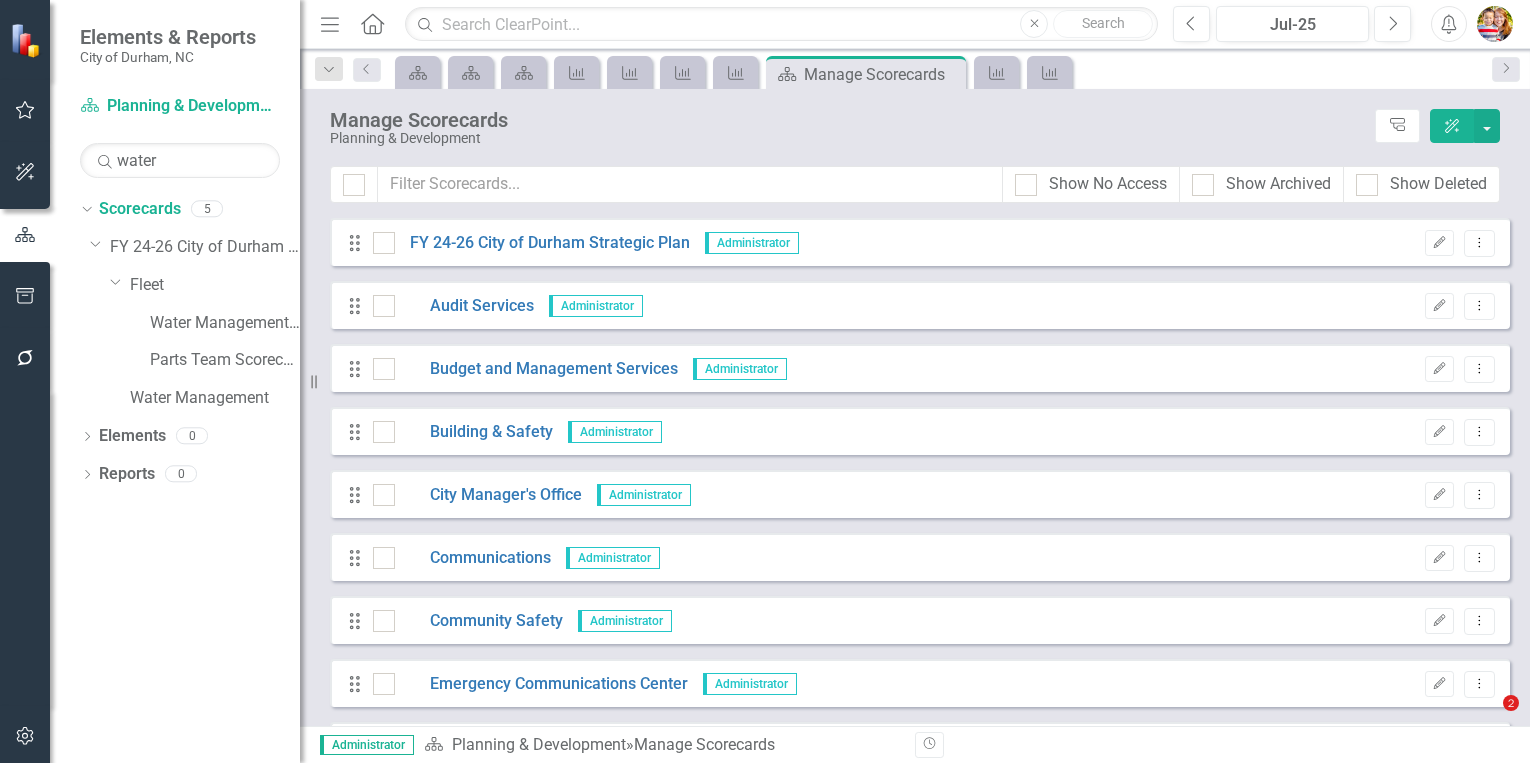 scroll, scrollTop: 0, scrollLeft: 0, axis: both 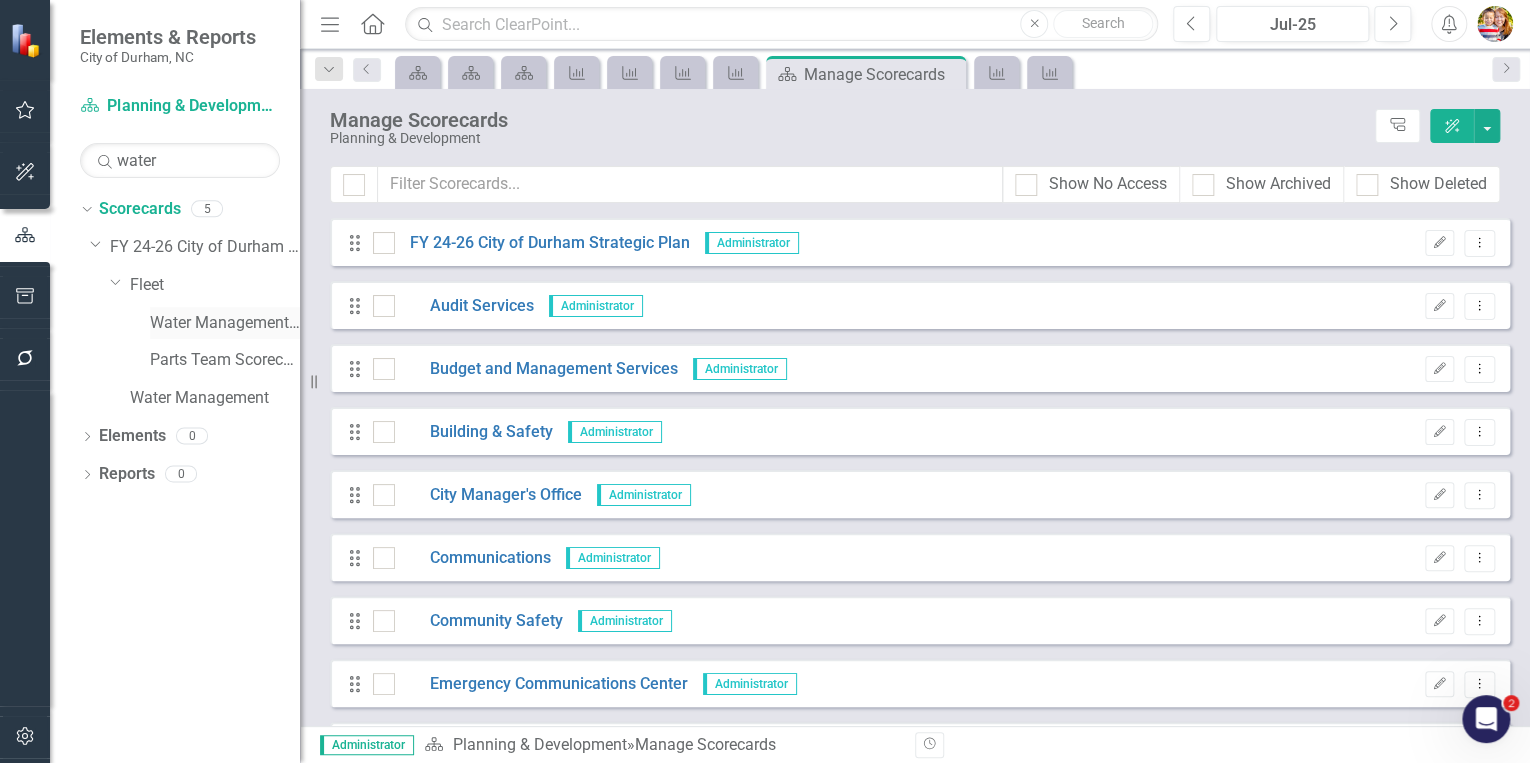click on "Water Management Team Scorecard" at bounding box center [225, 323] 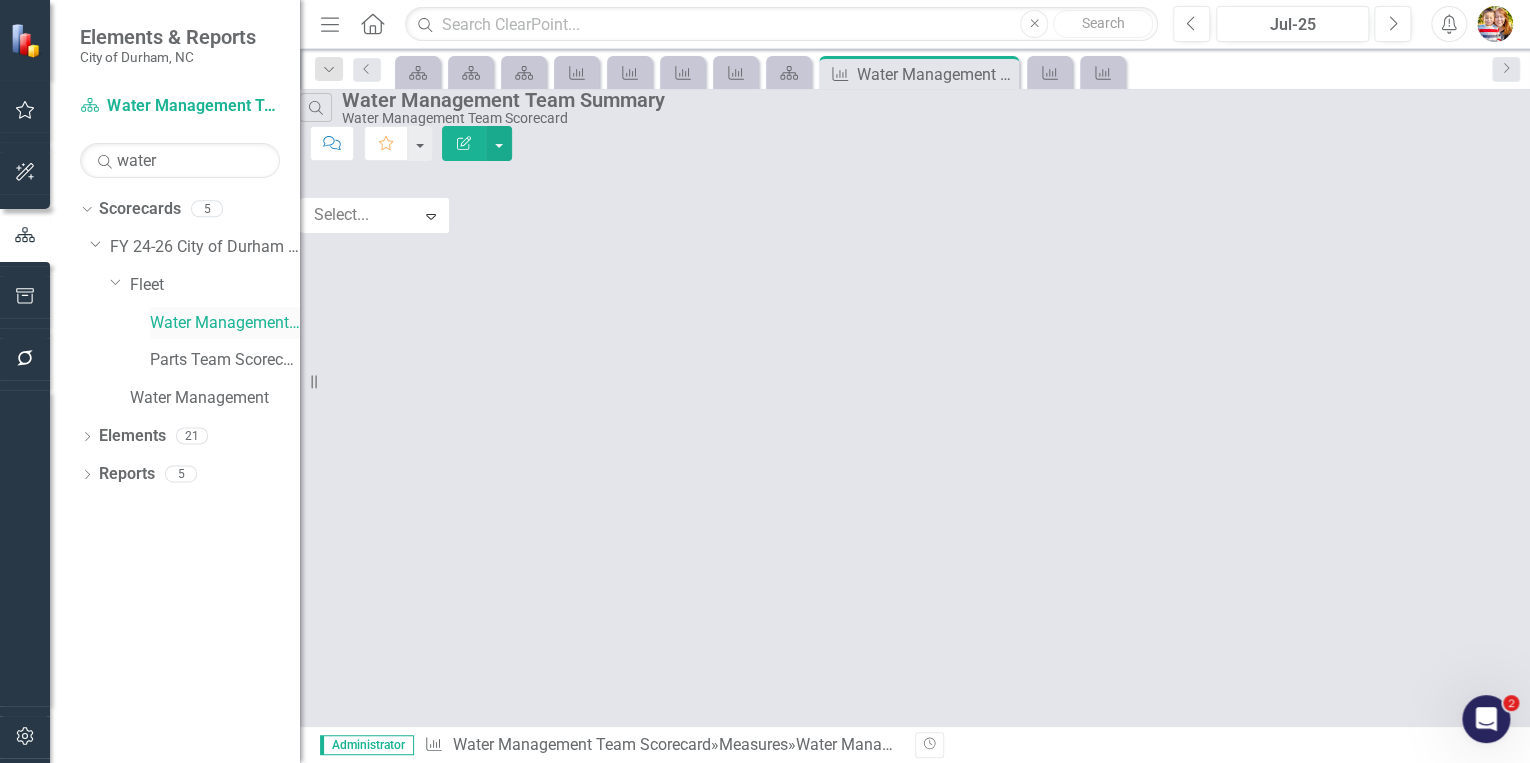 click on "Water Management Team Scorecard" at bounding box center (225, 323) 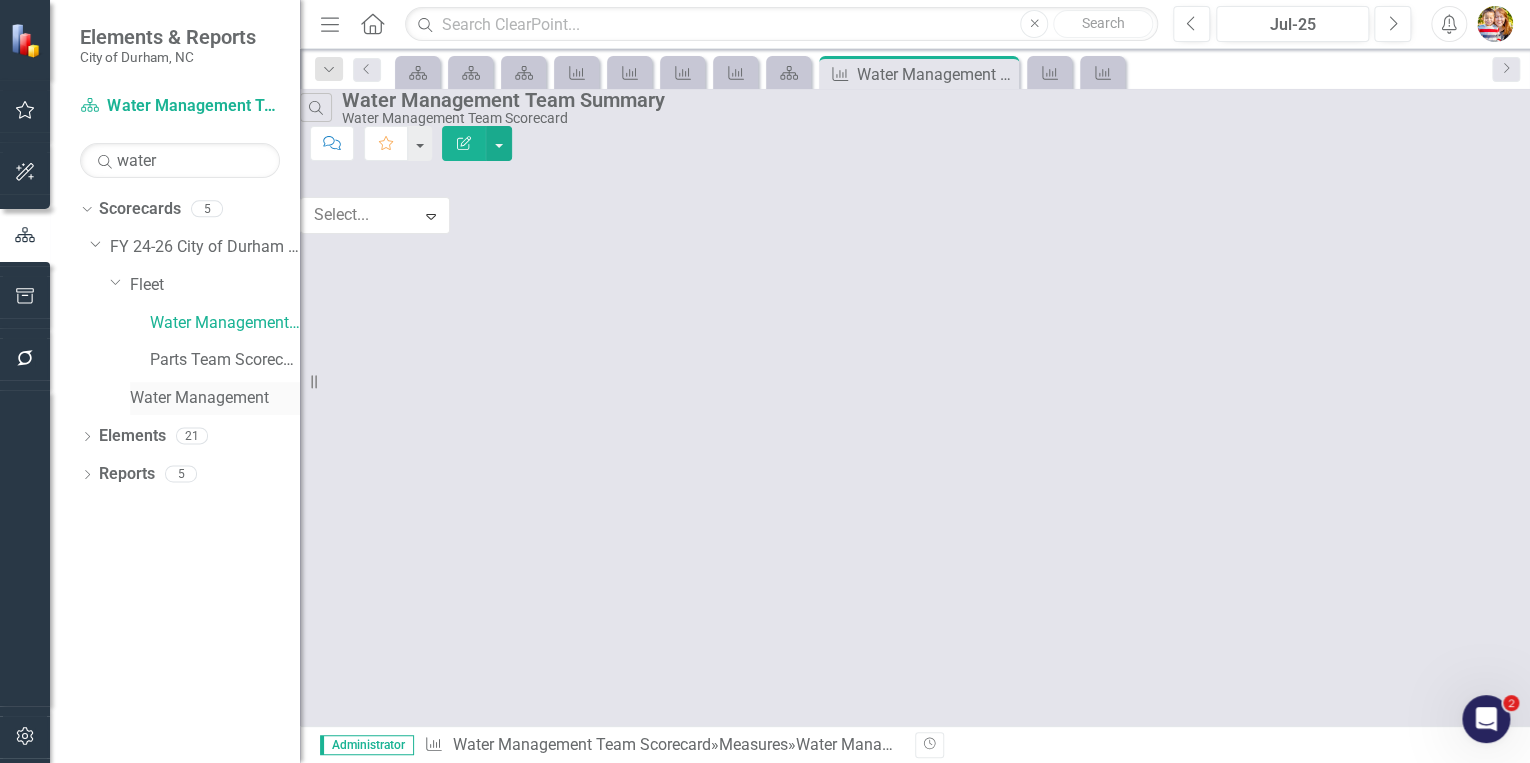 click on "Water Management" at bounding box center (215, 398) 